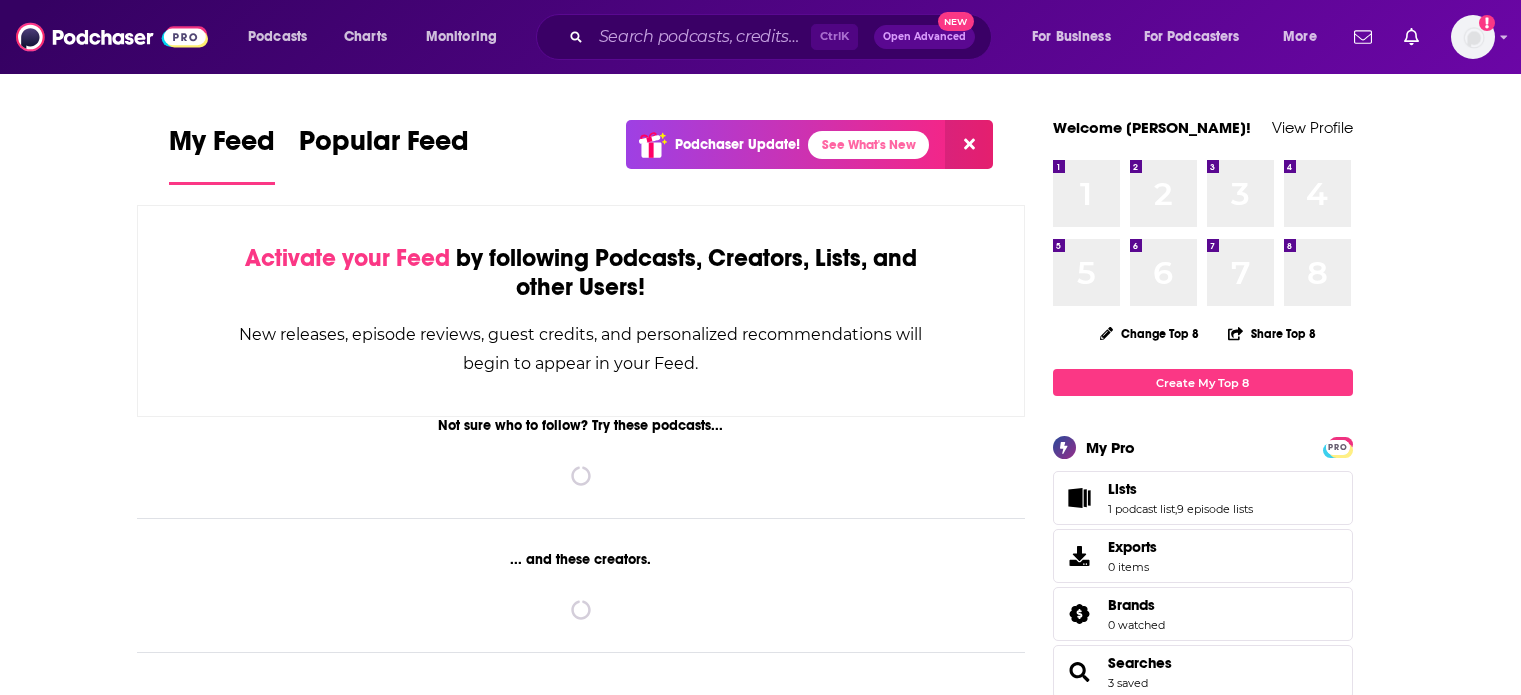 scroll, scrollTop: 0, scrollLeft: 0, axis: both 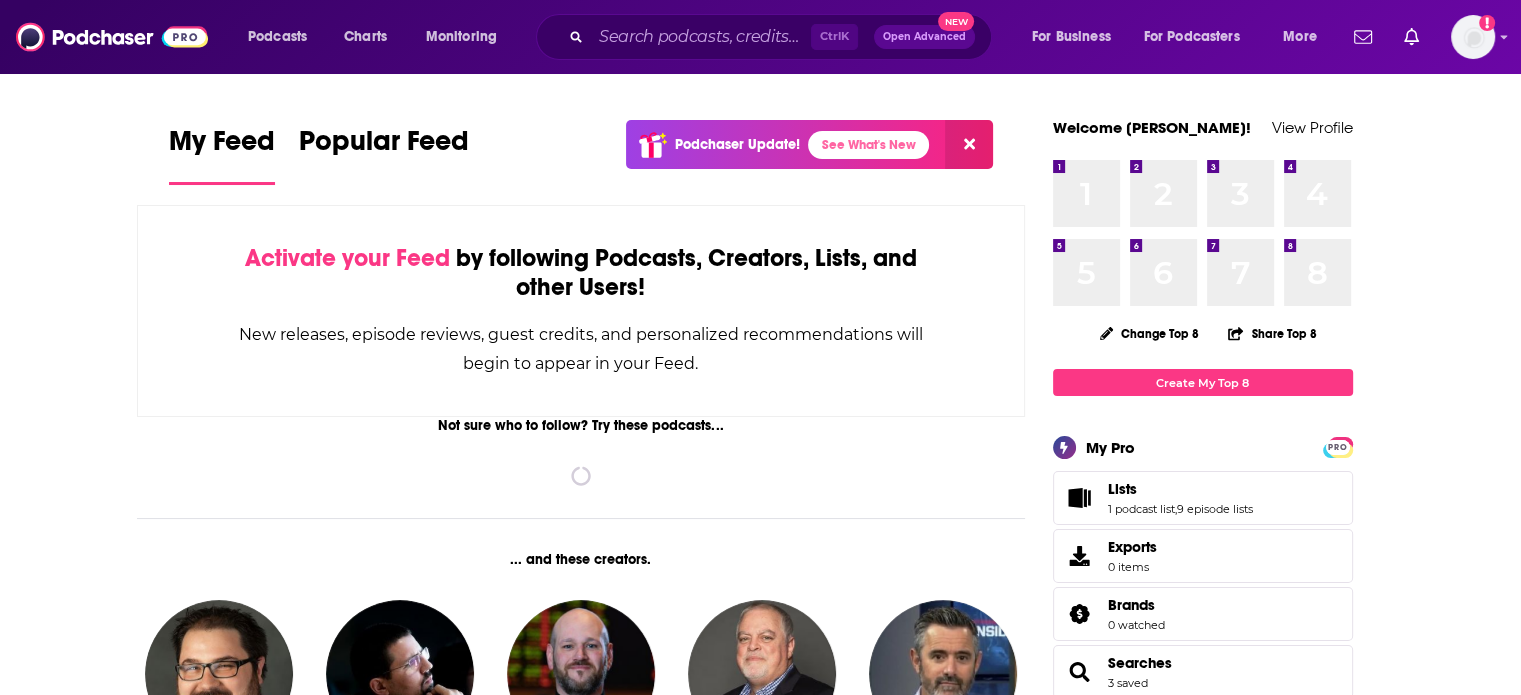 click on "Podcasts Charts Monitoring Ctrl  K Open Advanced New For Business For Podcasters More Add a profile image" at bounding box center (760, 37) 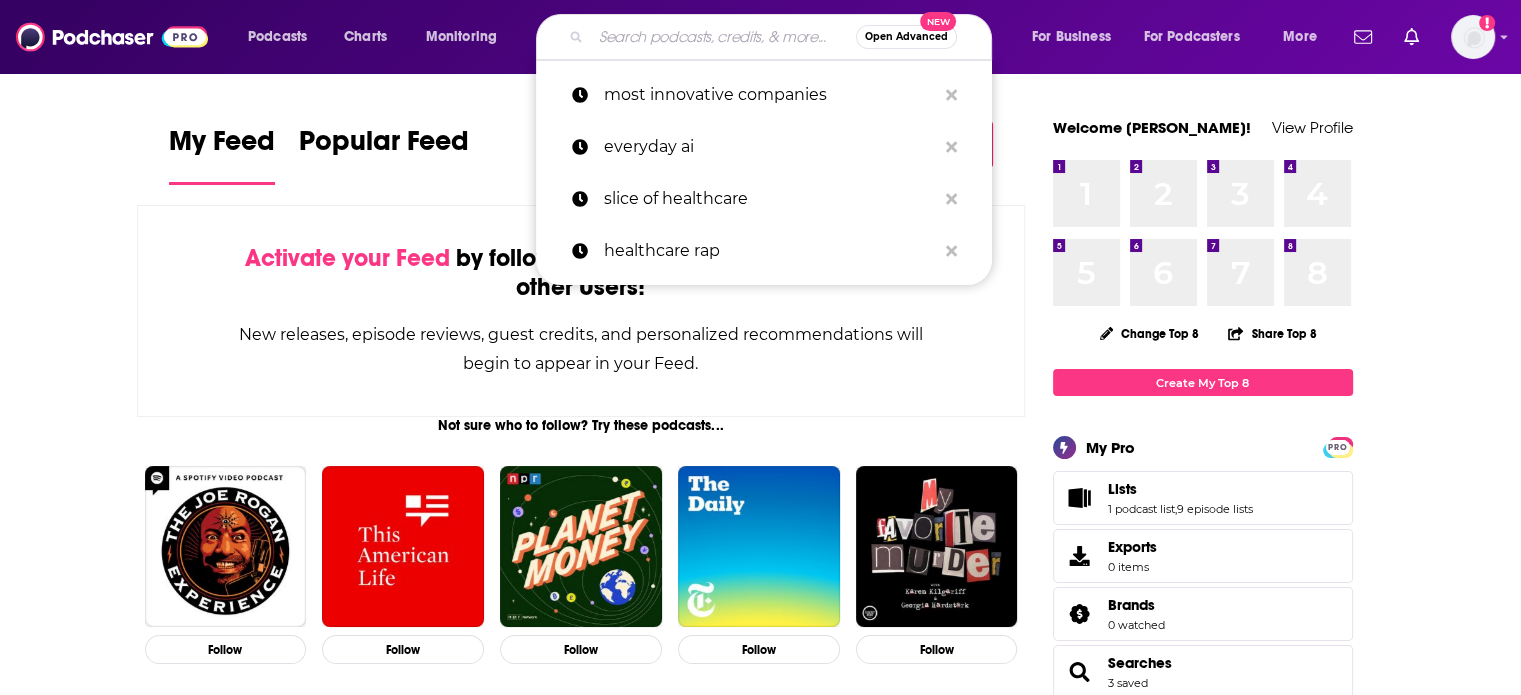 click at bounding box center [723, 37] 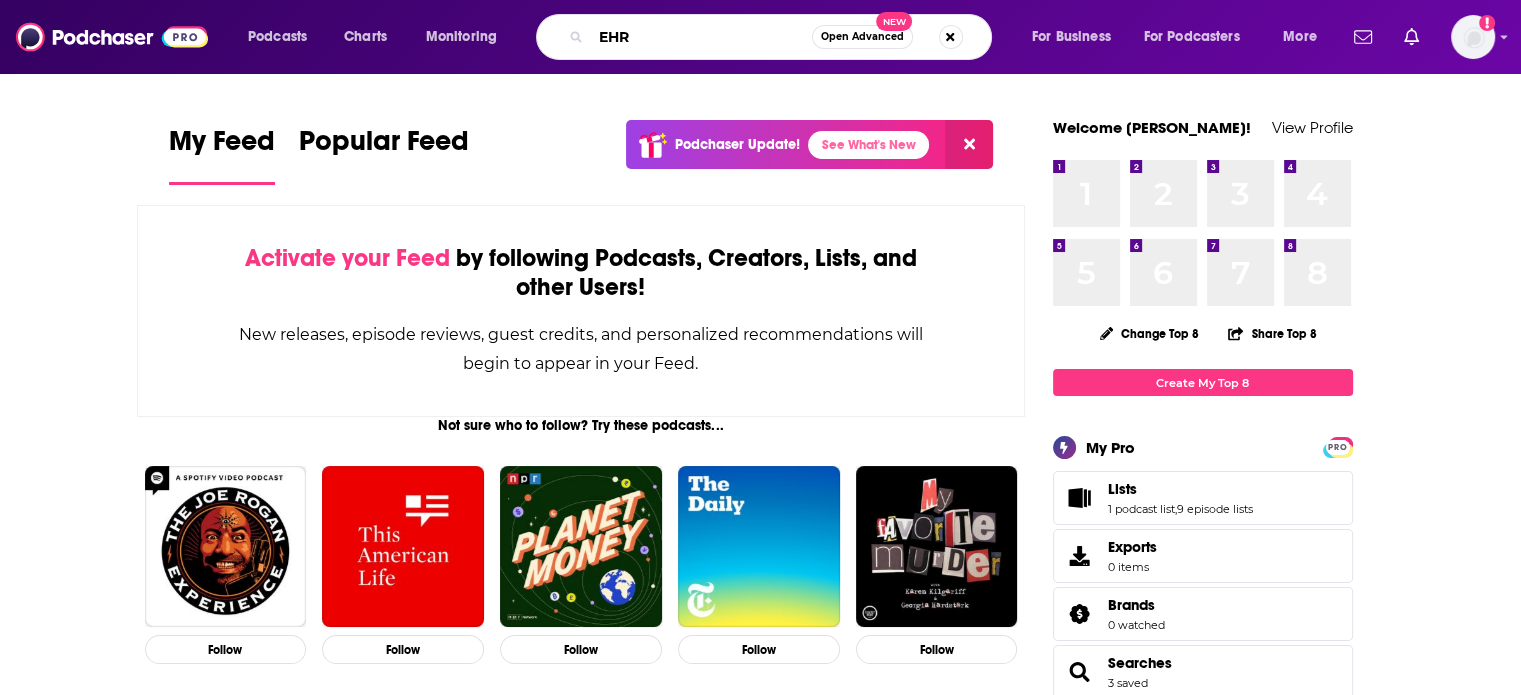 type on "EHR" 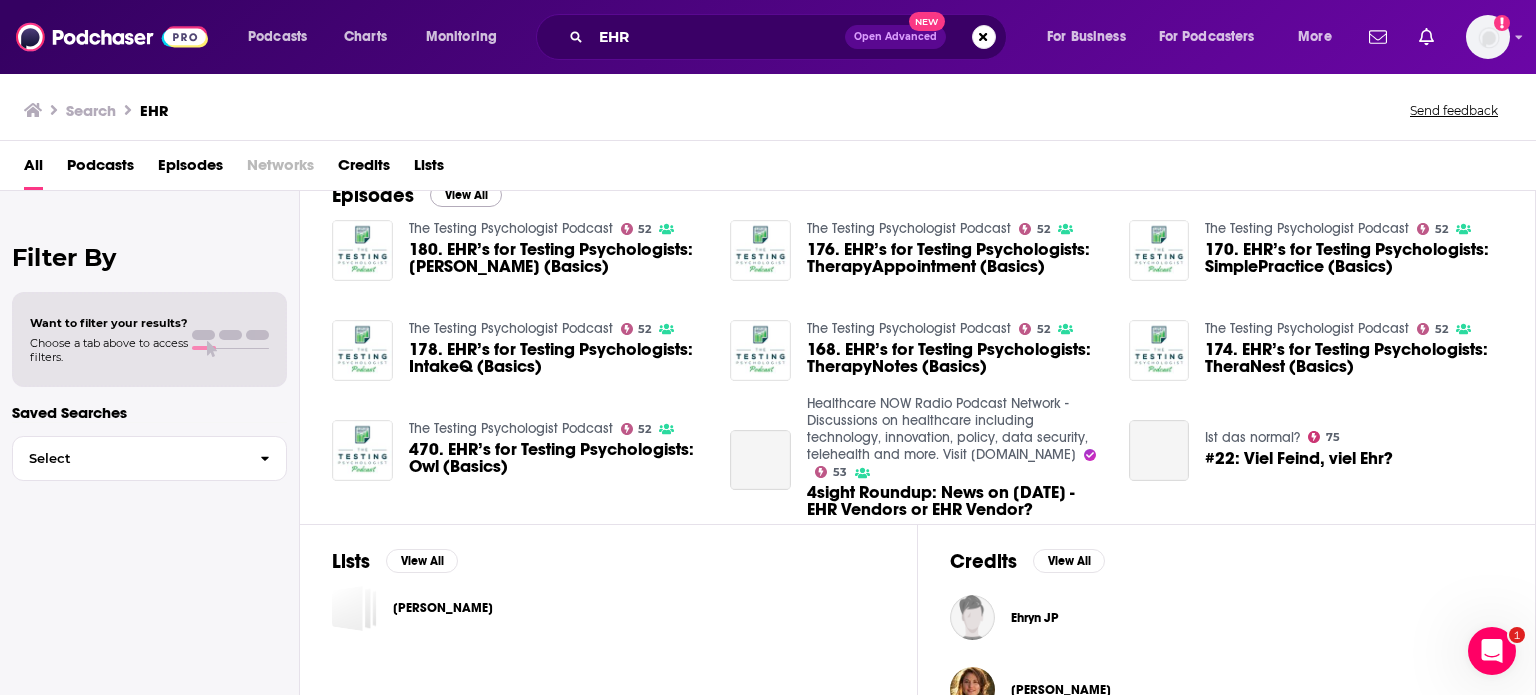 scroll, scrollTop: 0, scrollLeft: 0, axis: both 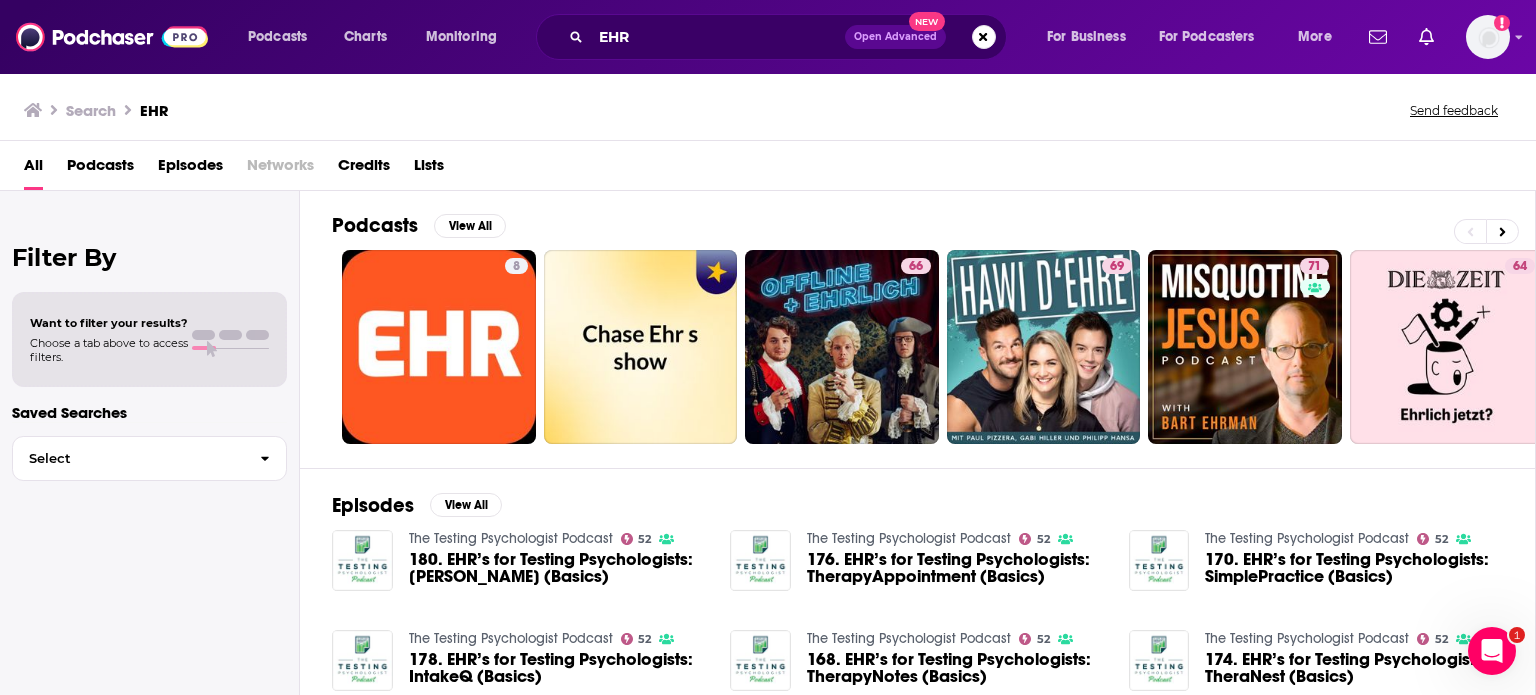 click on "Episodes" at bounding box center (190, 169) 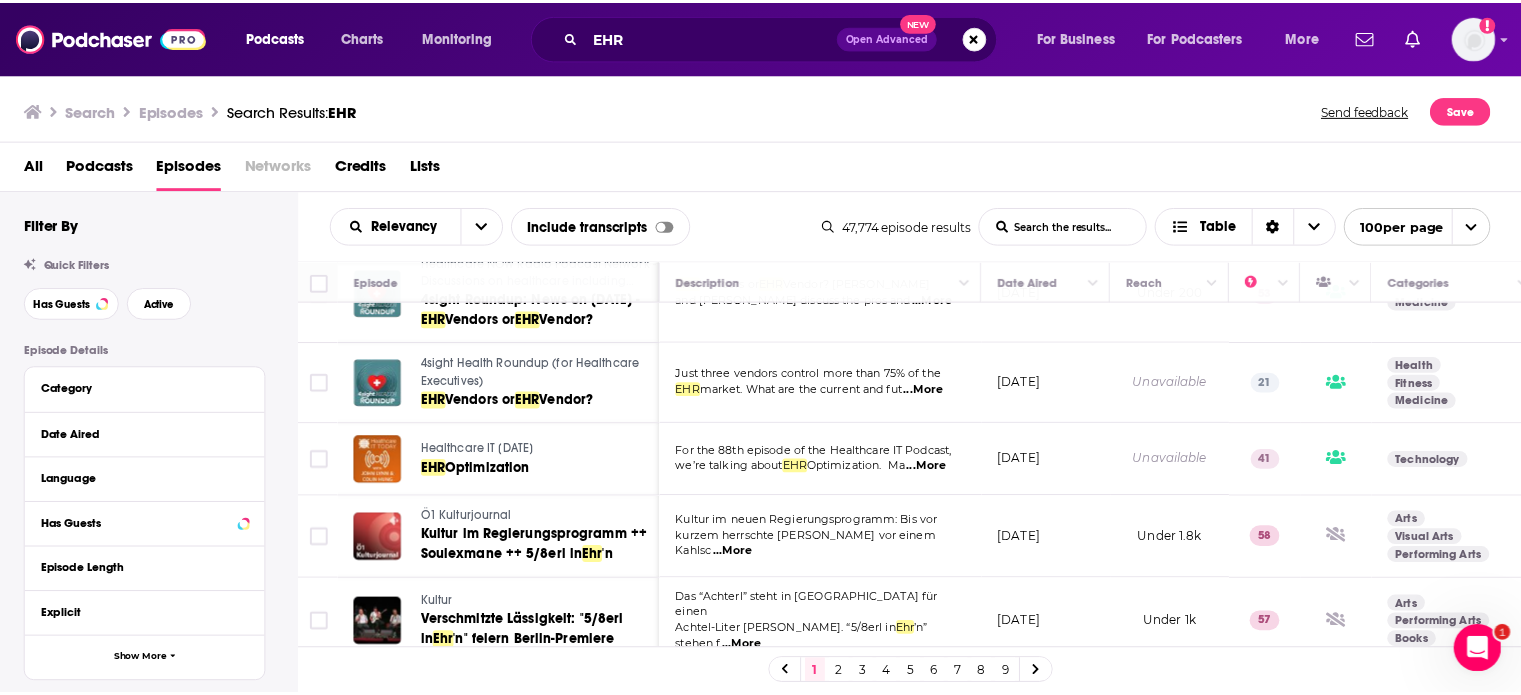 scroll, scrollTop: 646, scrollLeft: 0, axis: vertical 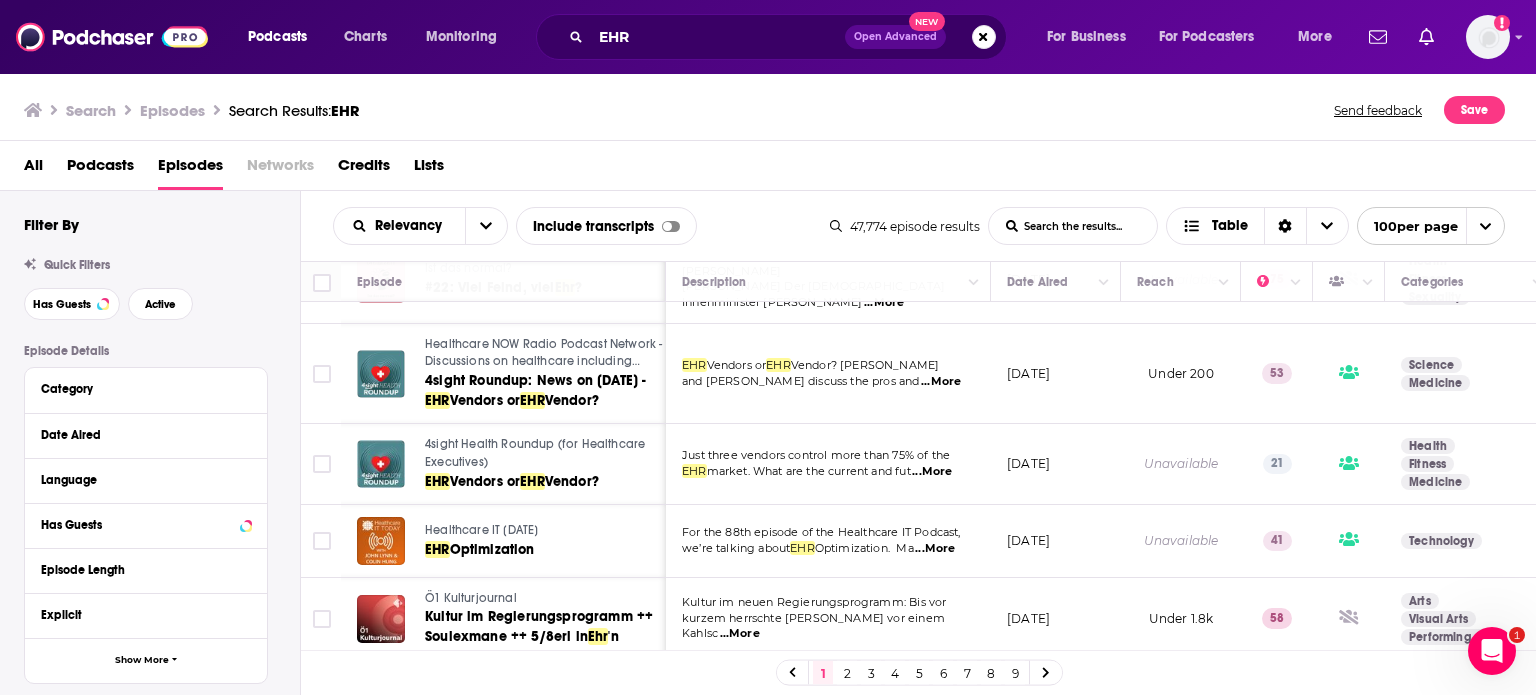 click on "Healthcare NOW Radio Podcast Network - Discussions on healthcare including technology, innovation, policy, data security, telehealth and more. Visit [DOMAIN_NAME]" at bounding box center (544, 379) 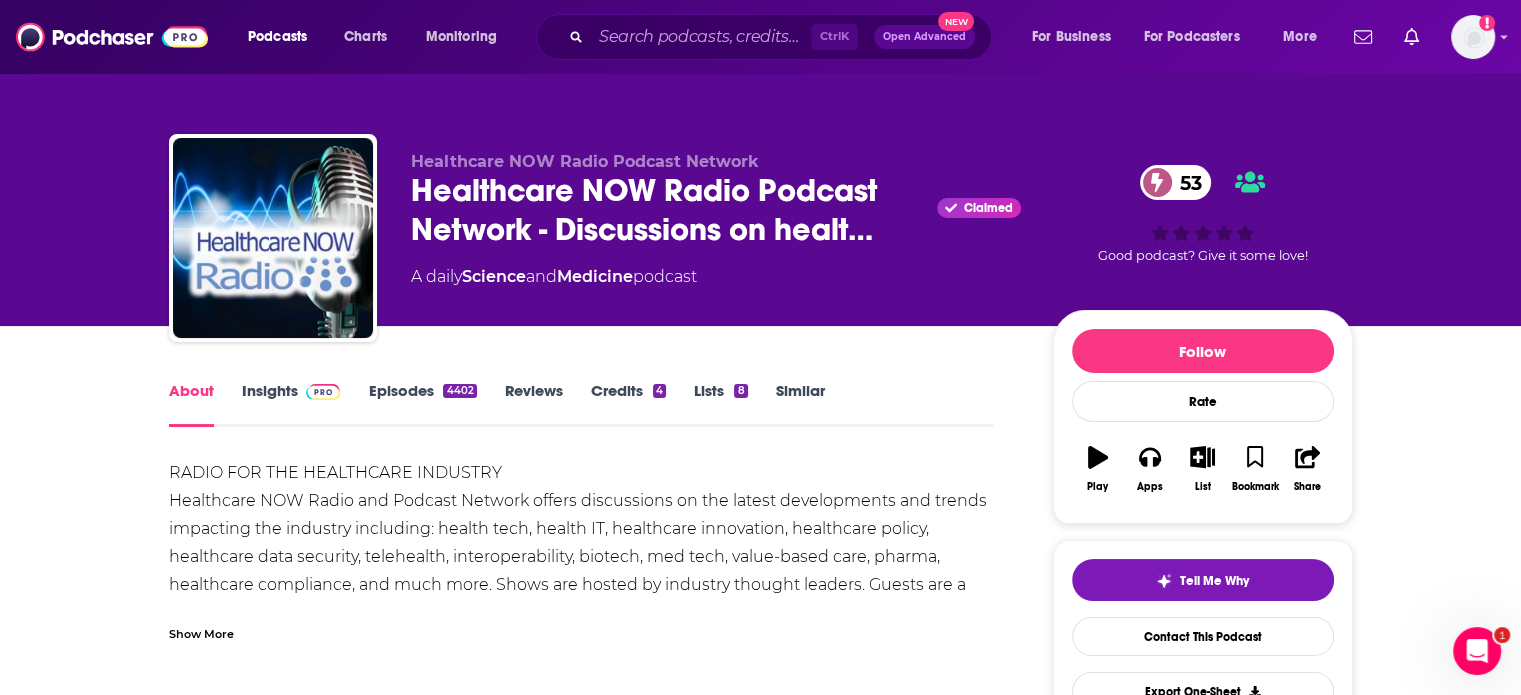 click on "About Insights Episodes 4402 Reviews Credits 4 Lists 8 Similar RADIO FOR THE HEALTHCARE INDUSTRY Healthcare NOW Radio and Podcast Network offers discussions on the latest developments and trends impacting the industry including: health tech, health IT, healthcare innovation, healthcare policy, healthcare data security, telehealth, interoperability, biotech, med tech, value-based care, pharma, healthcare compliance, and much more. Shows are hosted by industry thought leaders. Guests are a "who's who" across the healthcare spectrum.  The listening audience is predominantly physician and hospital-based, and the healthcare industry at large. Show More Creators & Guests View All Add Creators Guest Don Berwick 1 episode Guest Aaron Gani 3 episodes Guest Megan Ranney 2 episodes Guest John Carreyrou 1 episode Add Creators Recent Episodes View All The Virtual Shift: Chris Hutchins, Author: The AI Health Pulse Jul 20th, 2025 This Just In Radio: John Halamka, MD and Paul Cerrato, MA on their Book Transform - Part 3   43" at bounding box center (761, 1429) 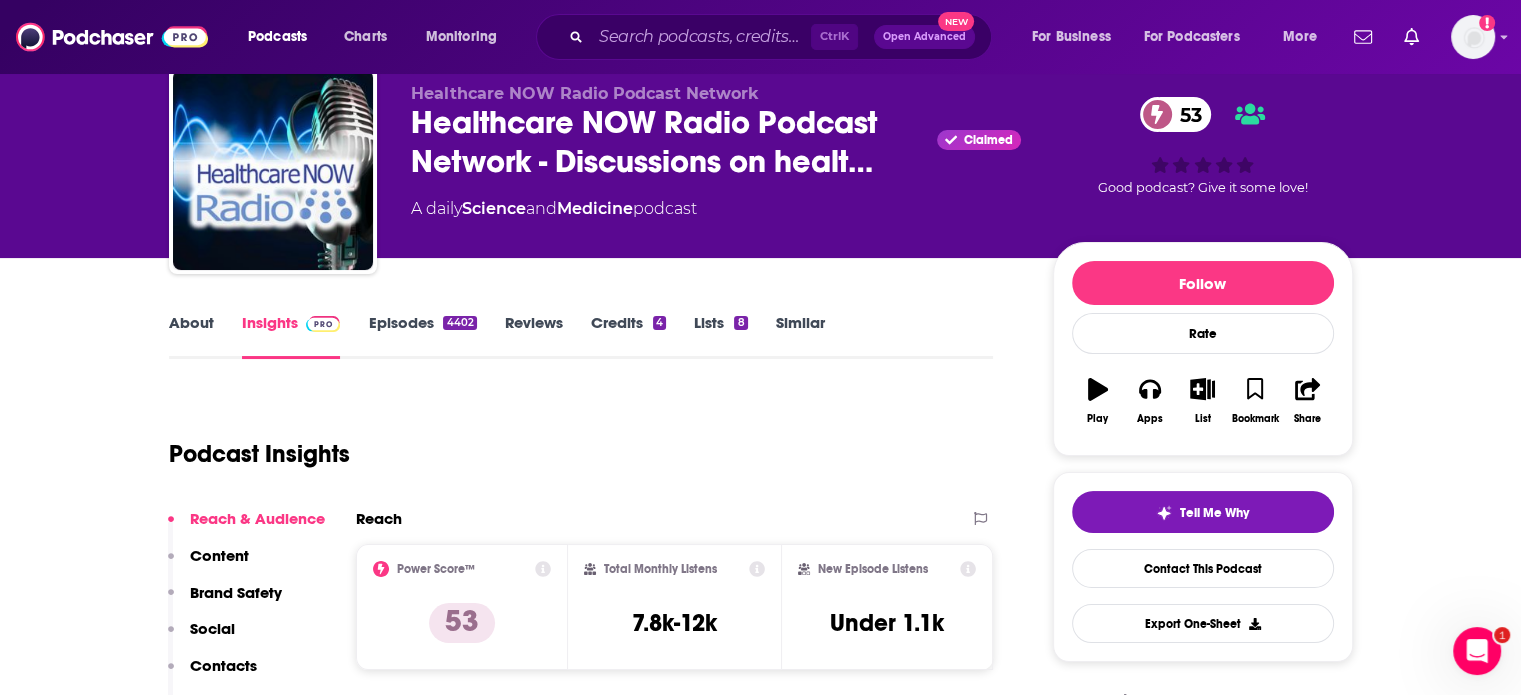 scroll, scrollTop: 68, scrollLeft: 0, axis: vertical 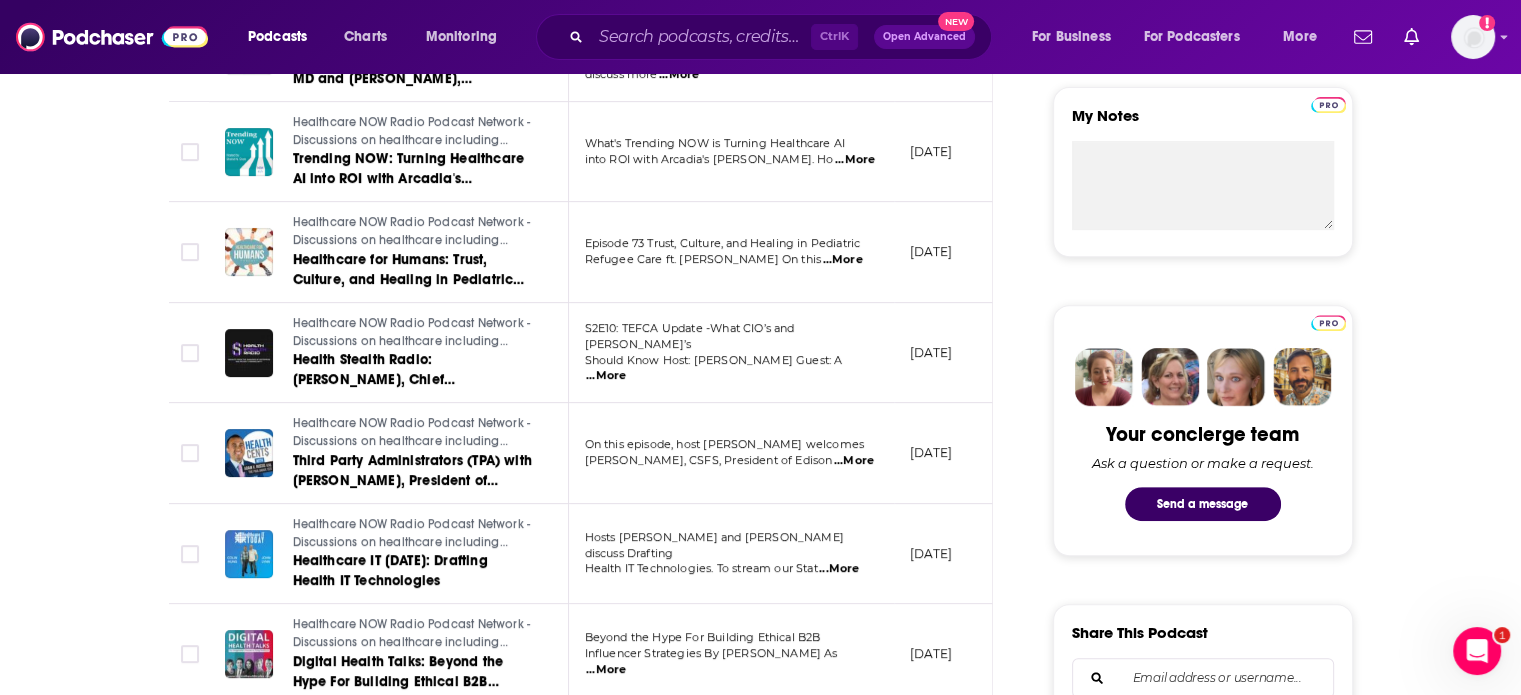 click on "...More" at bounding box center (606, 376) 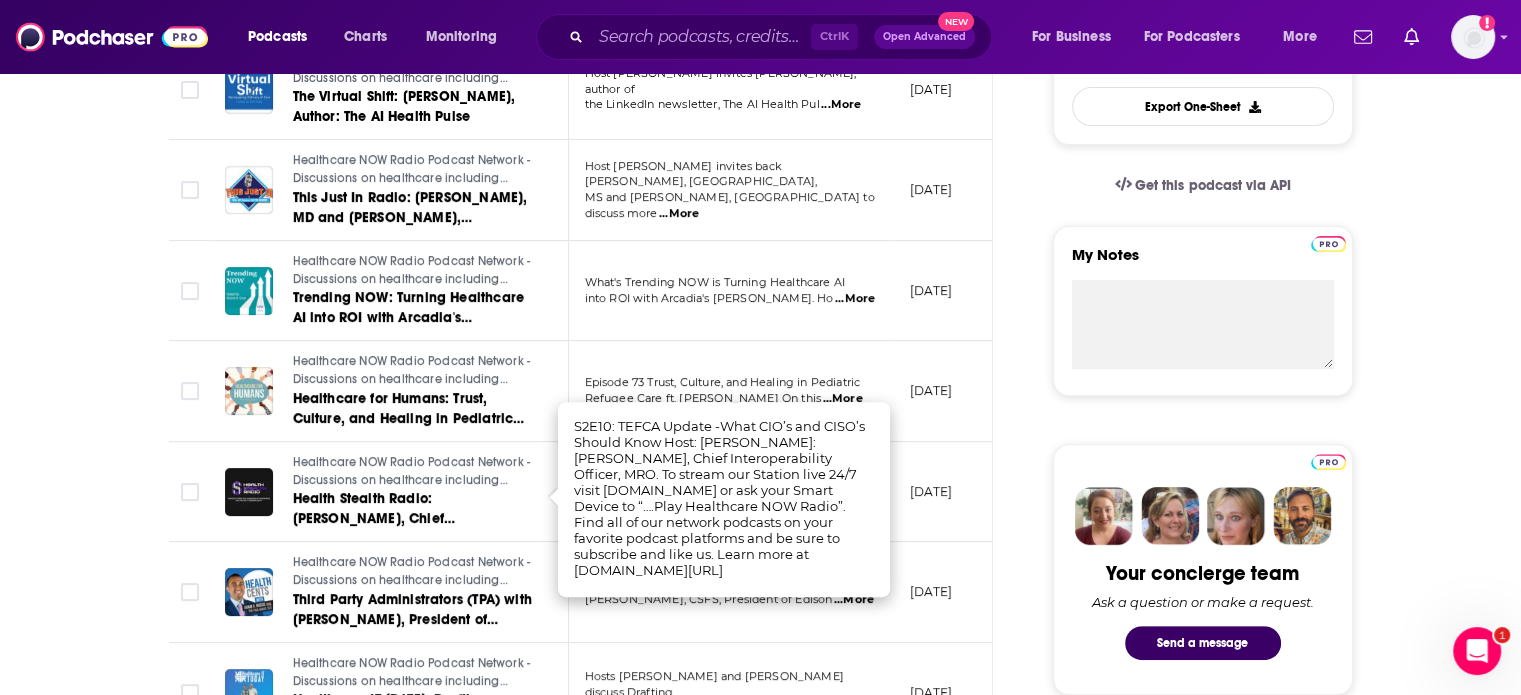 scroll, scrollTop: 586, scrollLeft: 0, axis: vertical 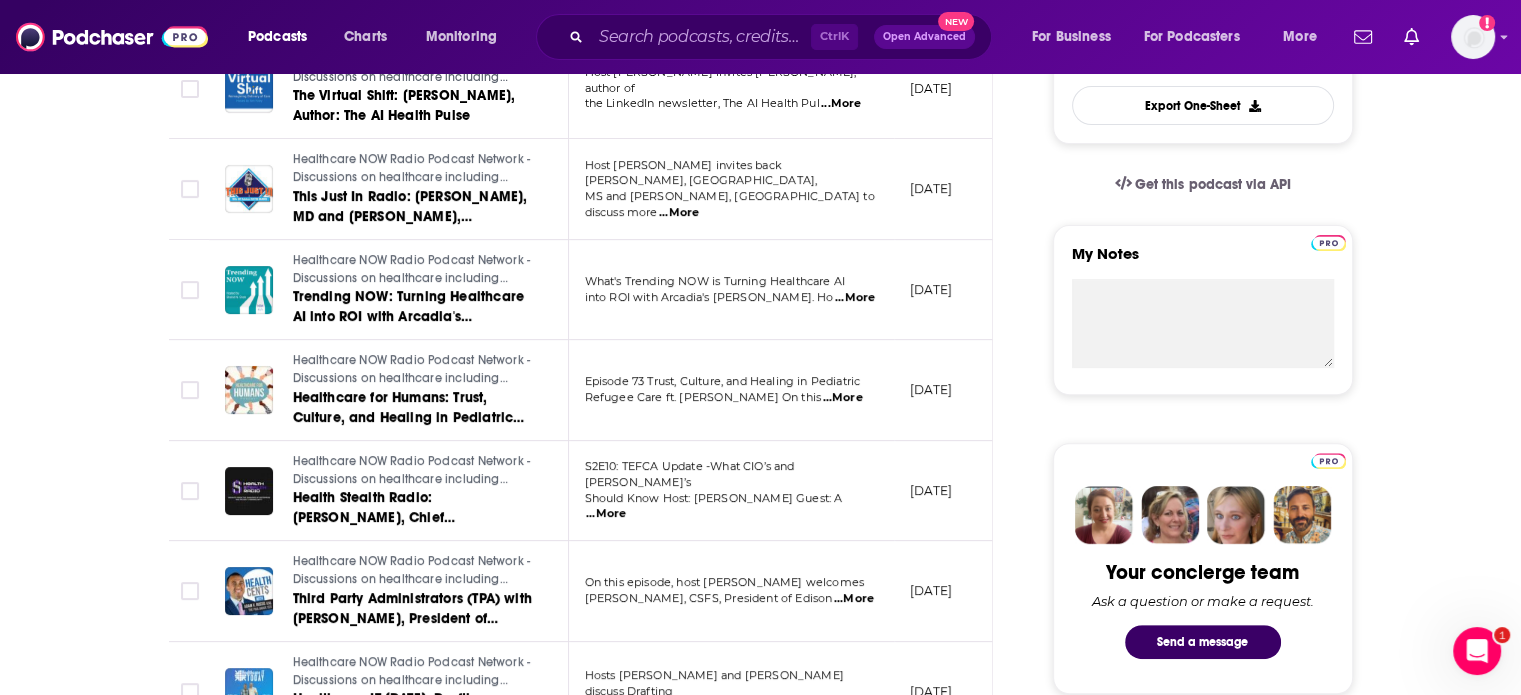click on "Healthcare NOW Radio Podcast Network - Discussions on healthcare including technology, innovation, policy, data security, telehealth and more. Visit [DOMAIN_NAME]" at bounding box center [412, 496] 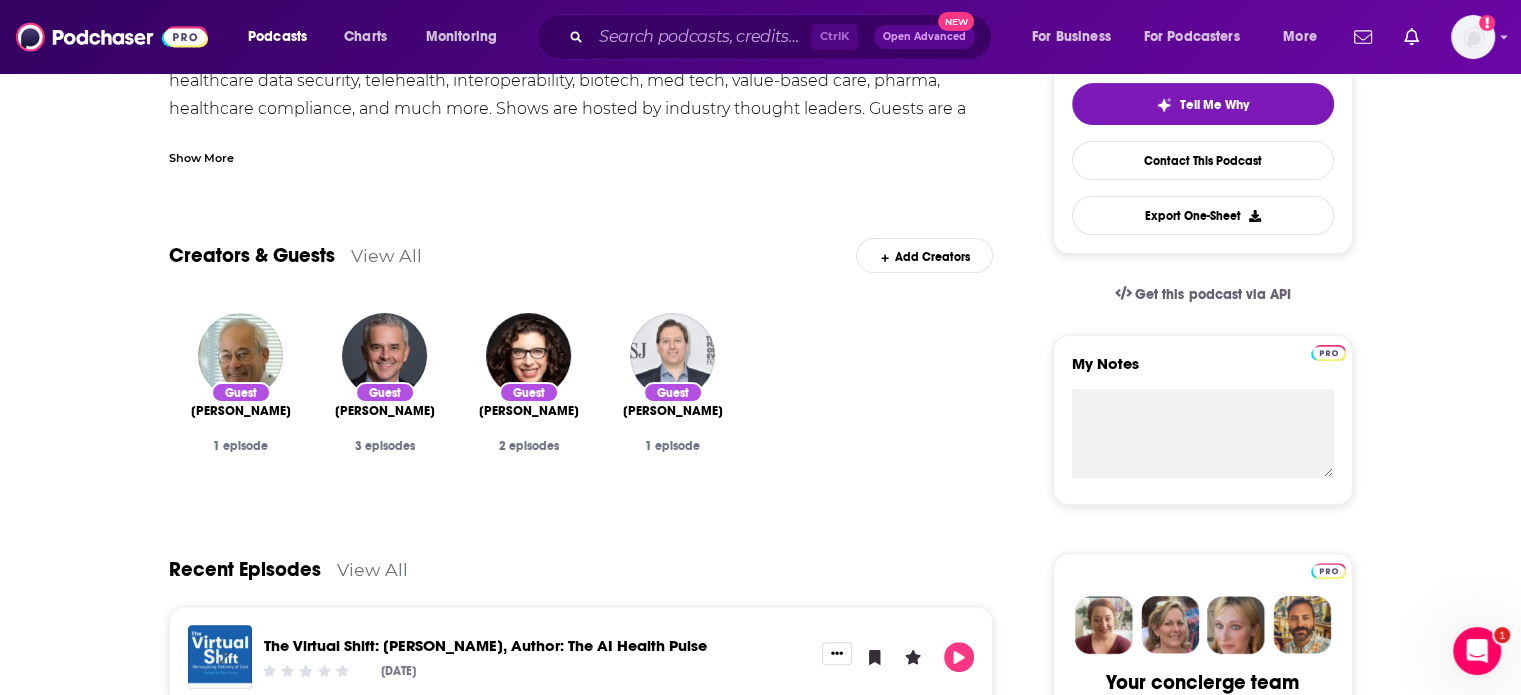 scroll, scrollTop: 476, scrollLeft: 0, axis: vertical 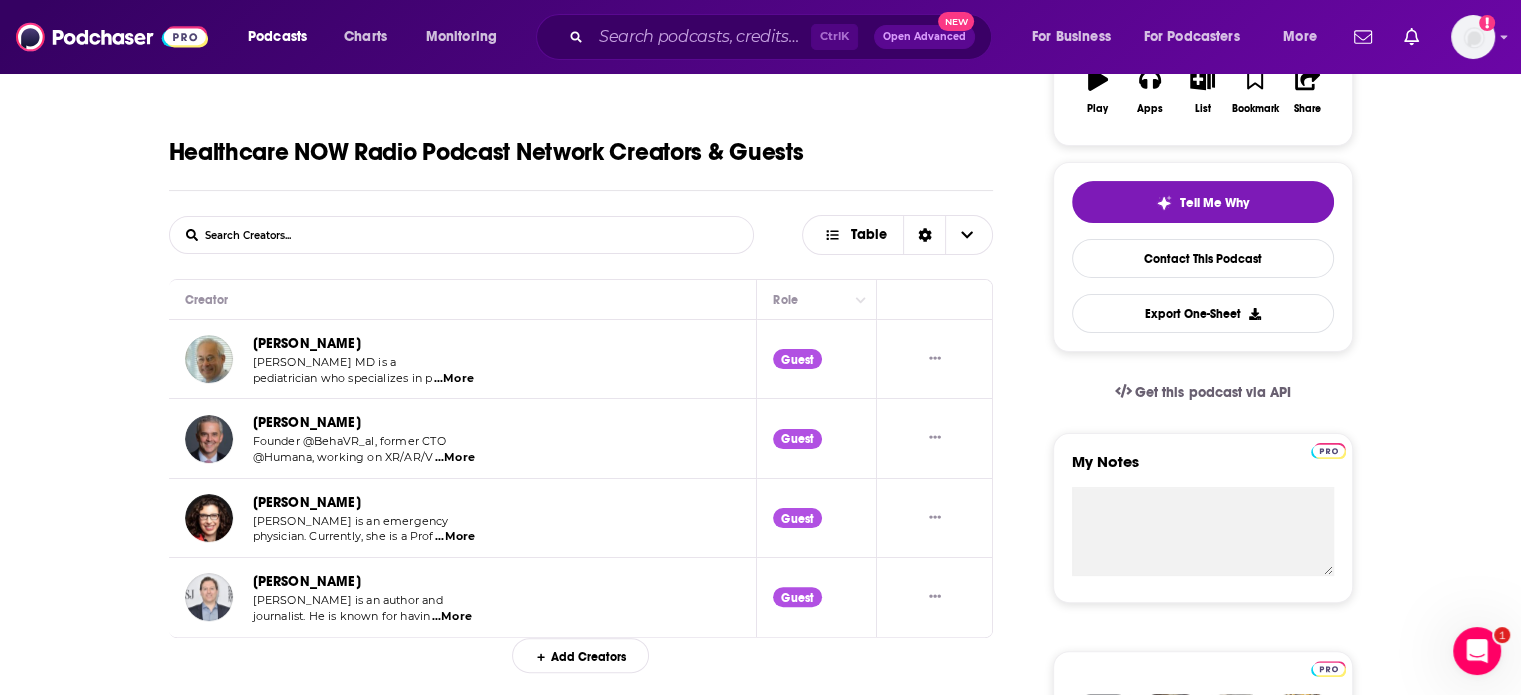 click on "Aaron Gani Founder @BehaVR_al, former CTO @Humana, working on XR/AR/V  ...More" at bounding box center (463, 438) 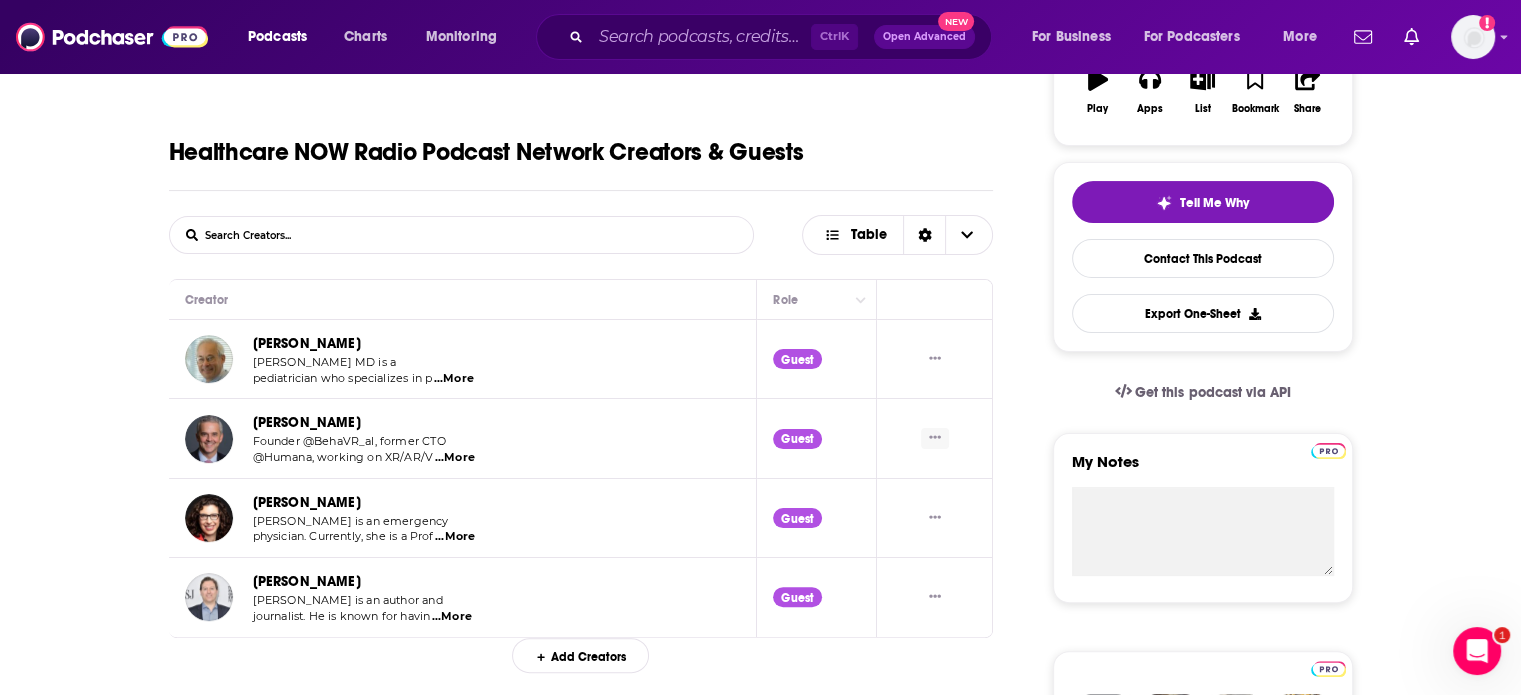 click 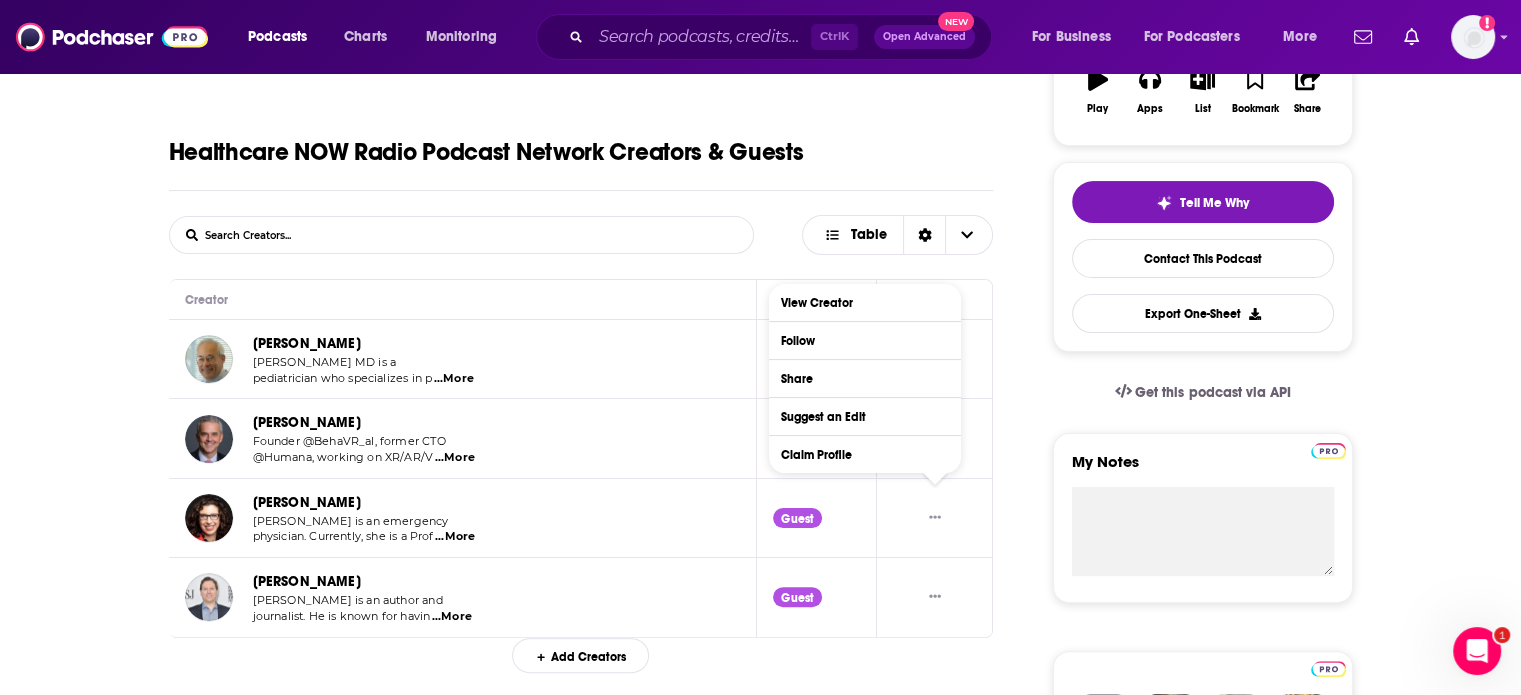 click on "Aaron Gani Founder @BehaVR_al, former CTO @Humana, working on XR/AR/V  ...More" at bounding box center [463, 438] 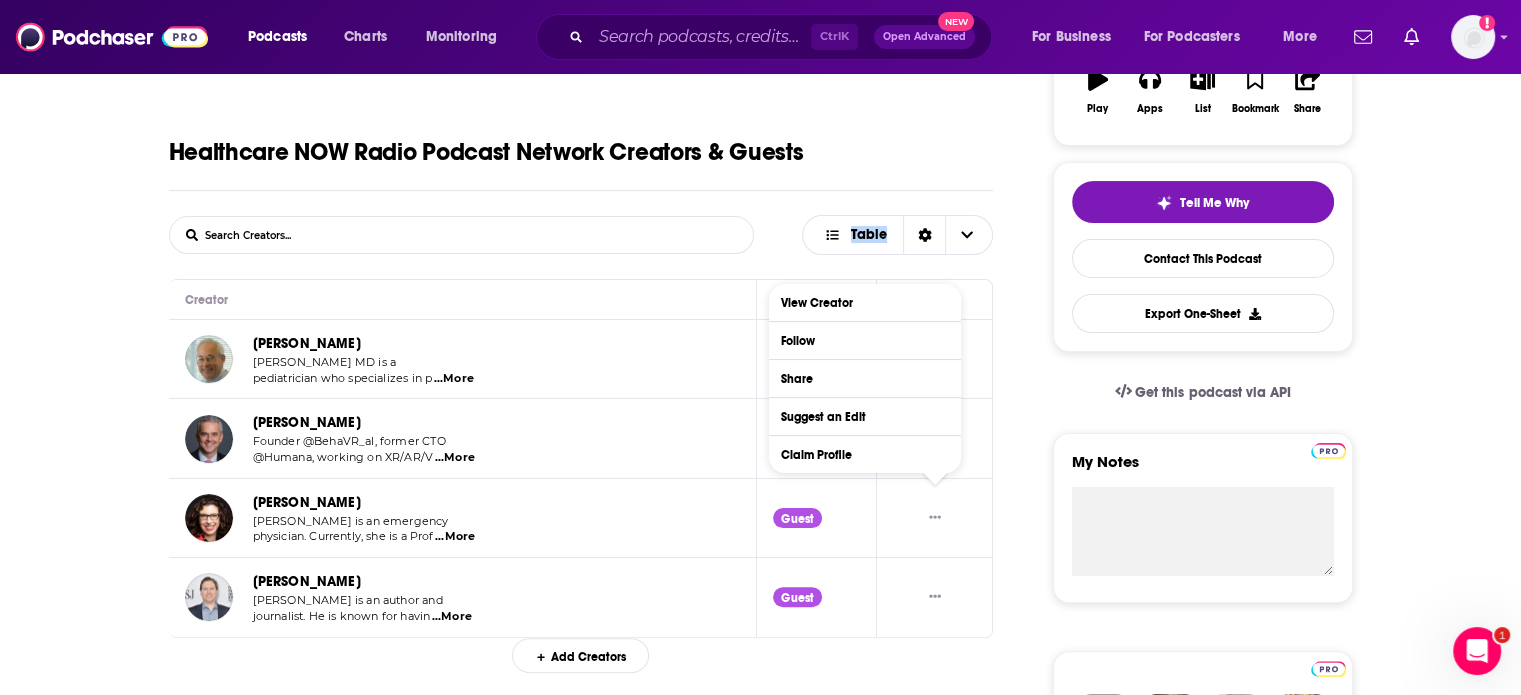 click on "List Search Input Search Creators... Table" at bounding box center (581, 235) 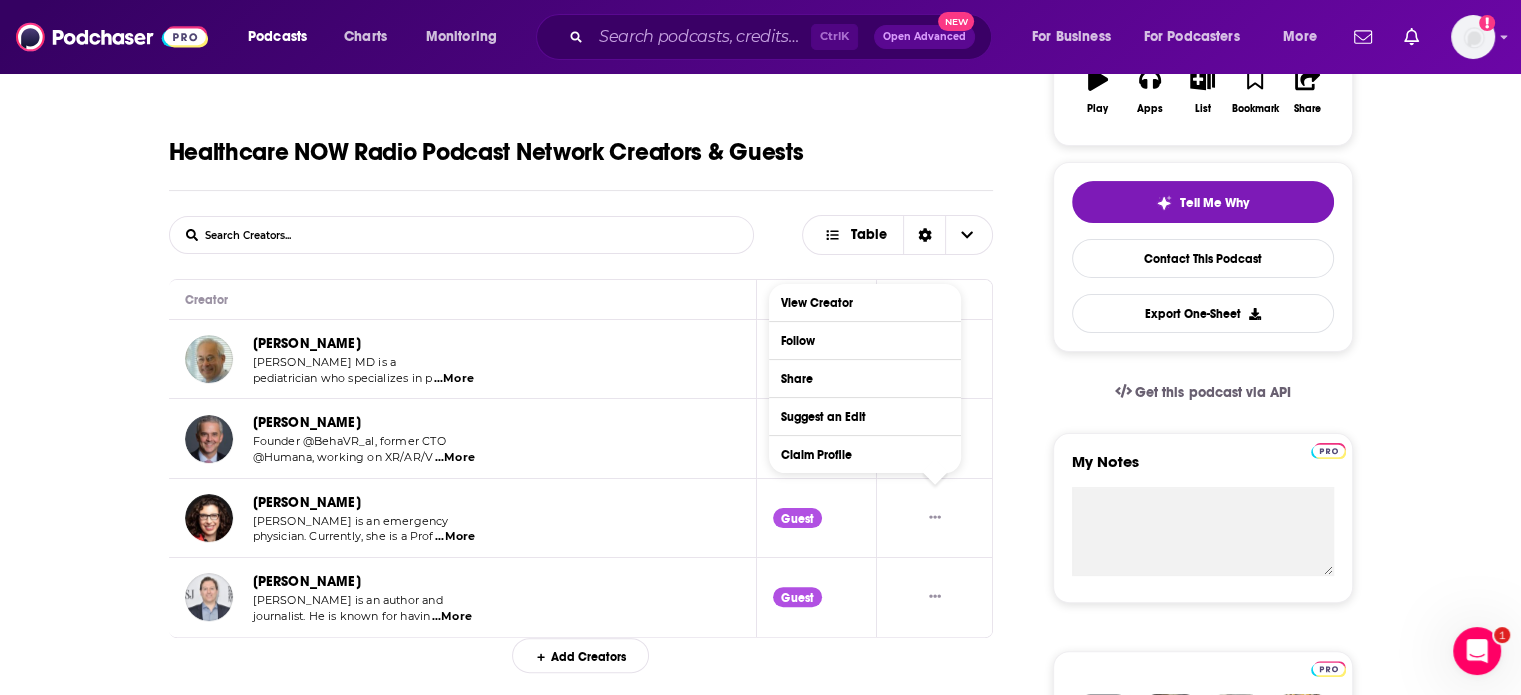 click on "Don Berwick Dr. Donald M. Berwick MD is a pediatrician who specializes in p  ...More" at bounding box center (463, 359) 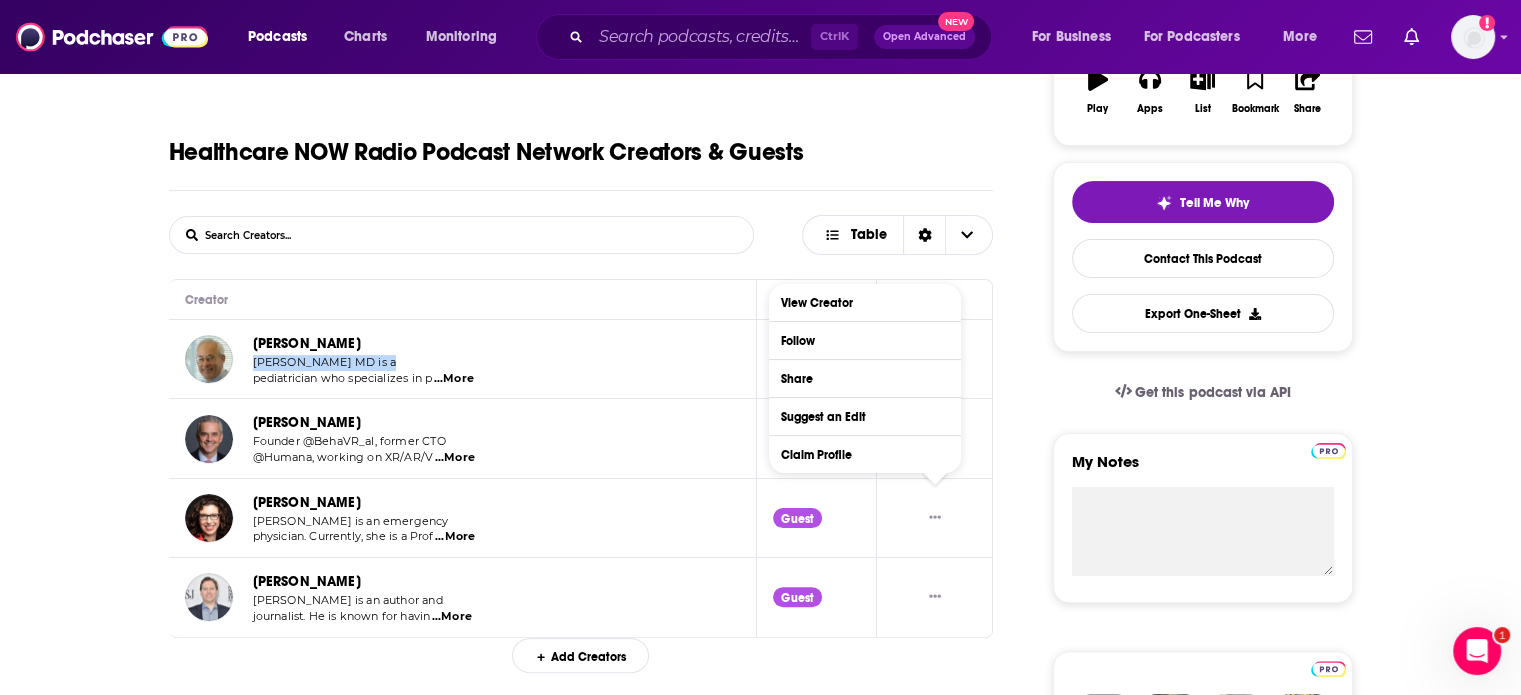 click on "Don Berwick Dr. Donald M. Berwick MD is a pediatrician who specializes in p  ...More" at bounding box center [463, 359] 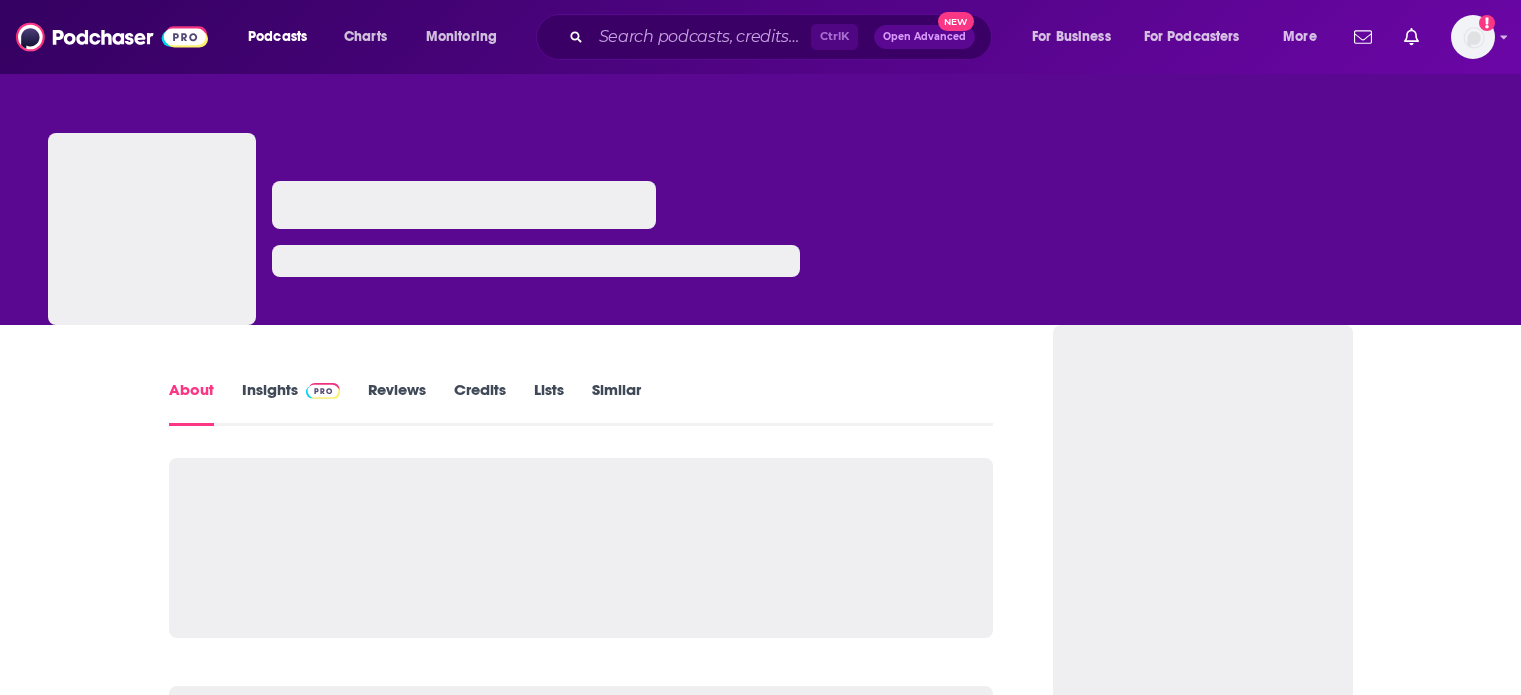 scroll, scrollTop: 0, scrollLeft: 0, axis: both 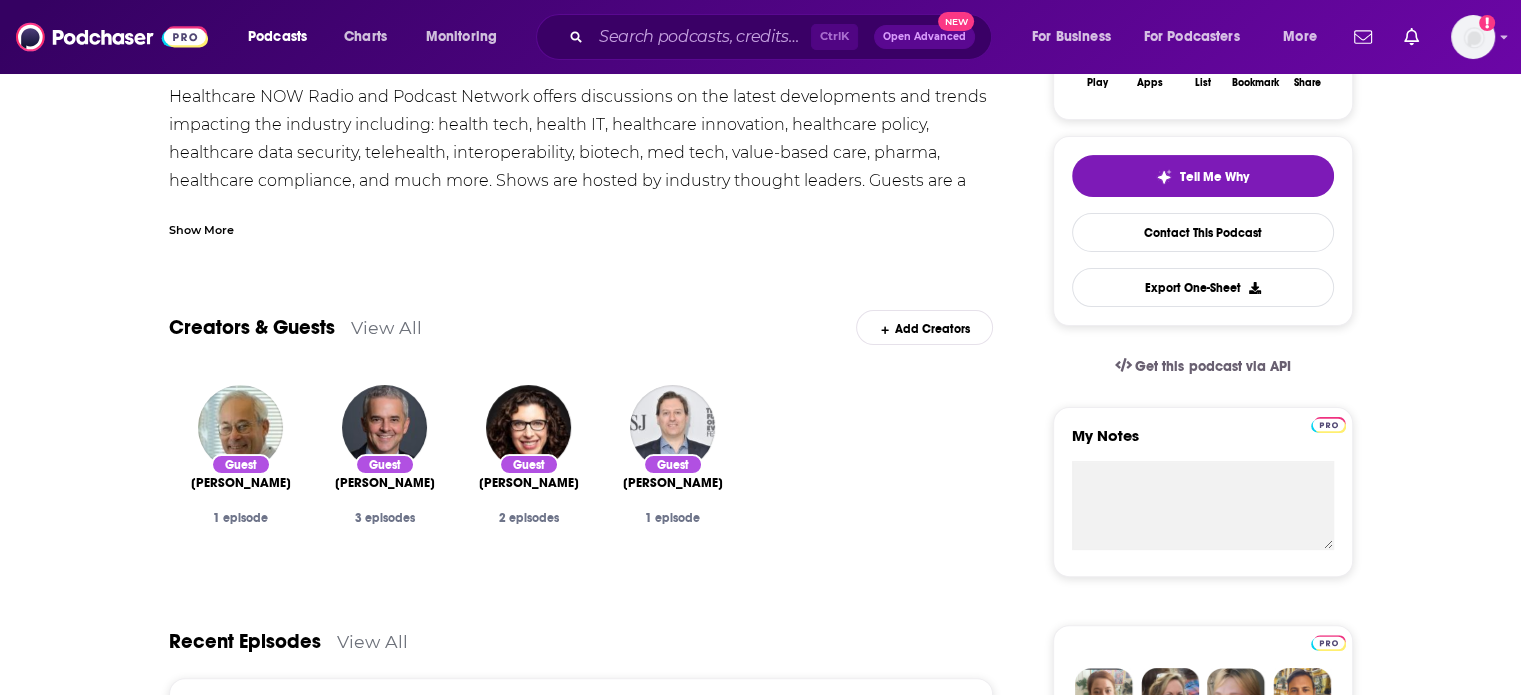 click on "3 episodes" at bounding box center (385, 518) 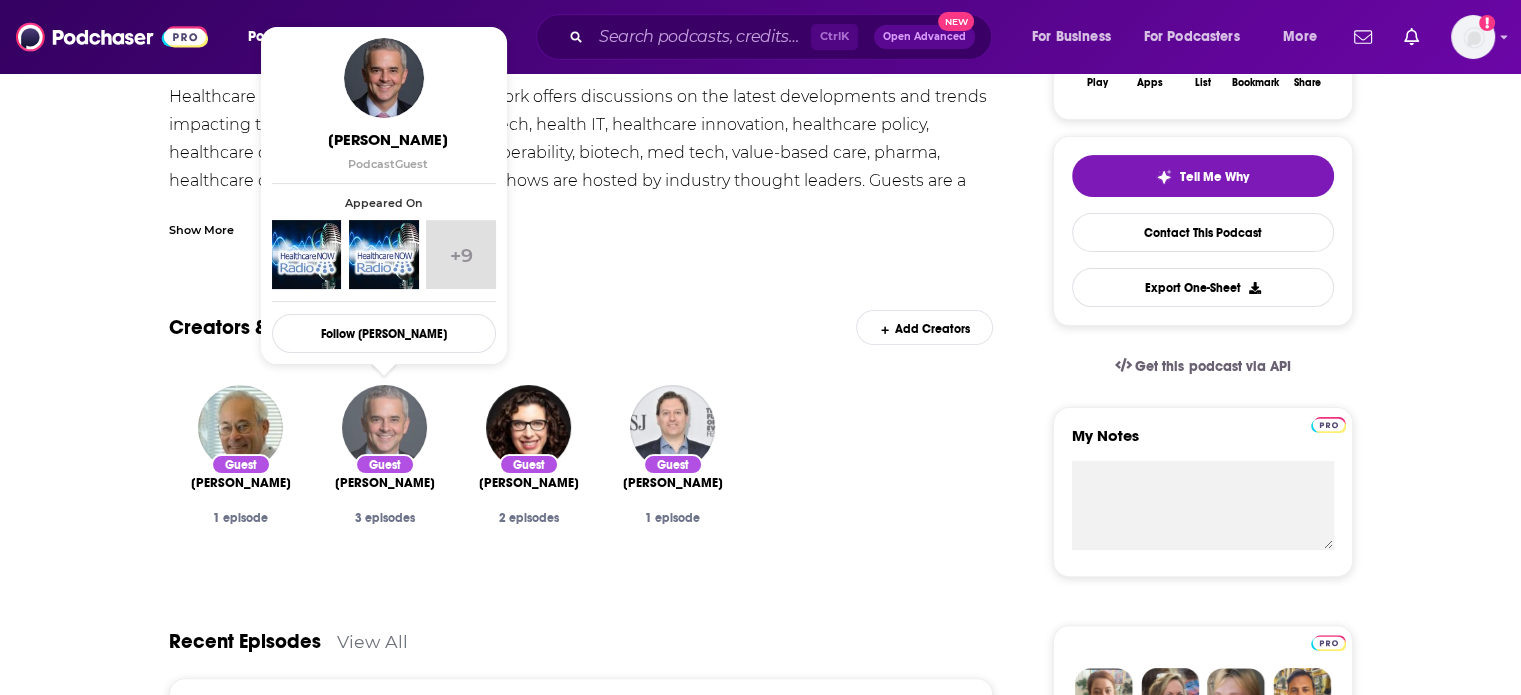 click at bounding box center (384, 427) 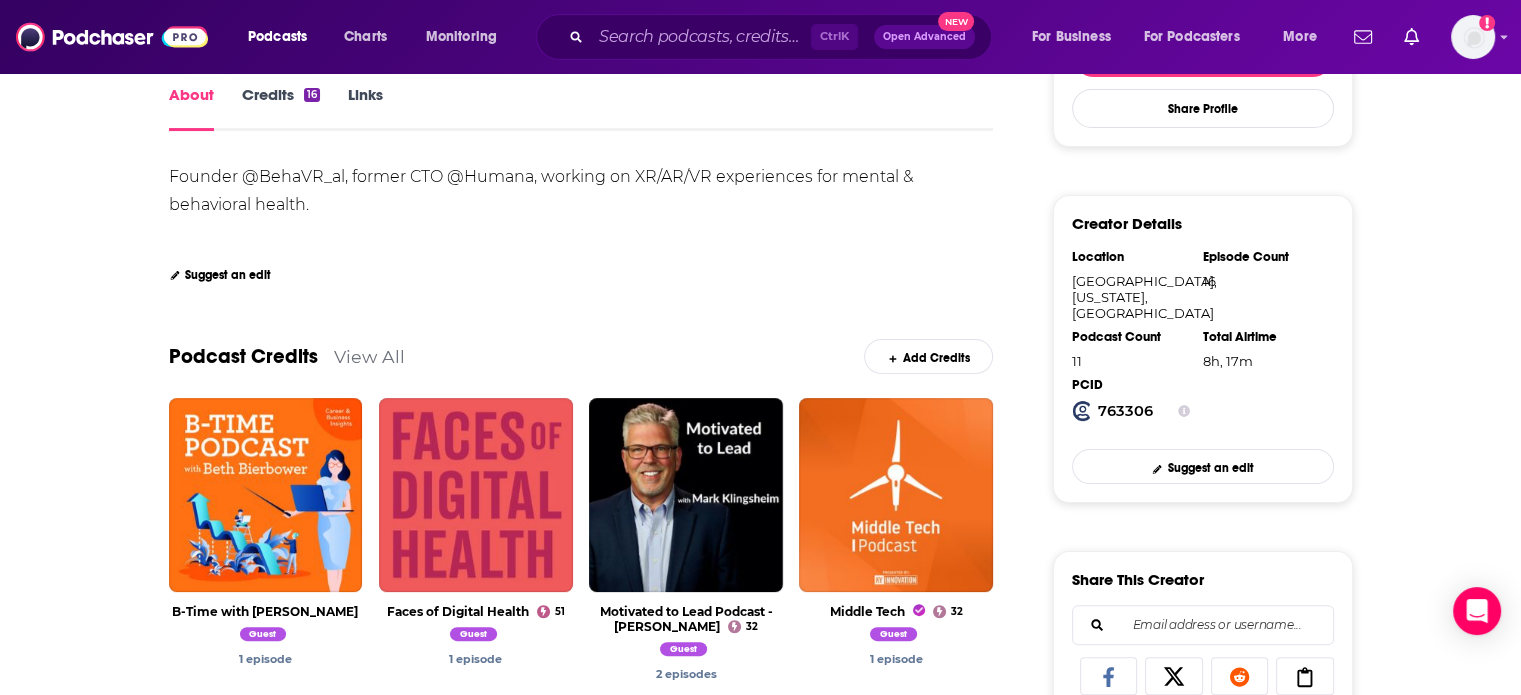scroll, scrollTop: 360, scrollLeft: 0, axis: vertical 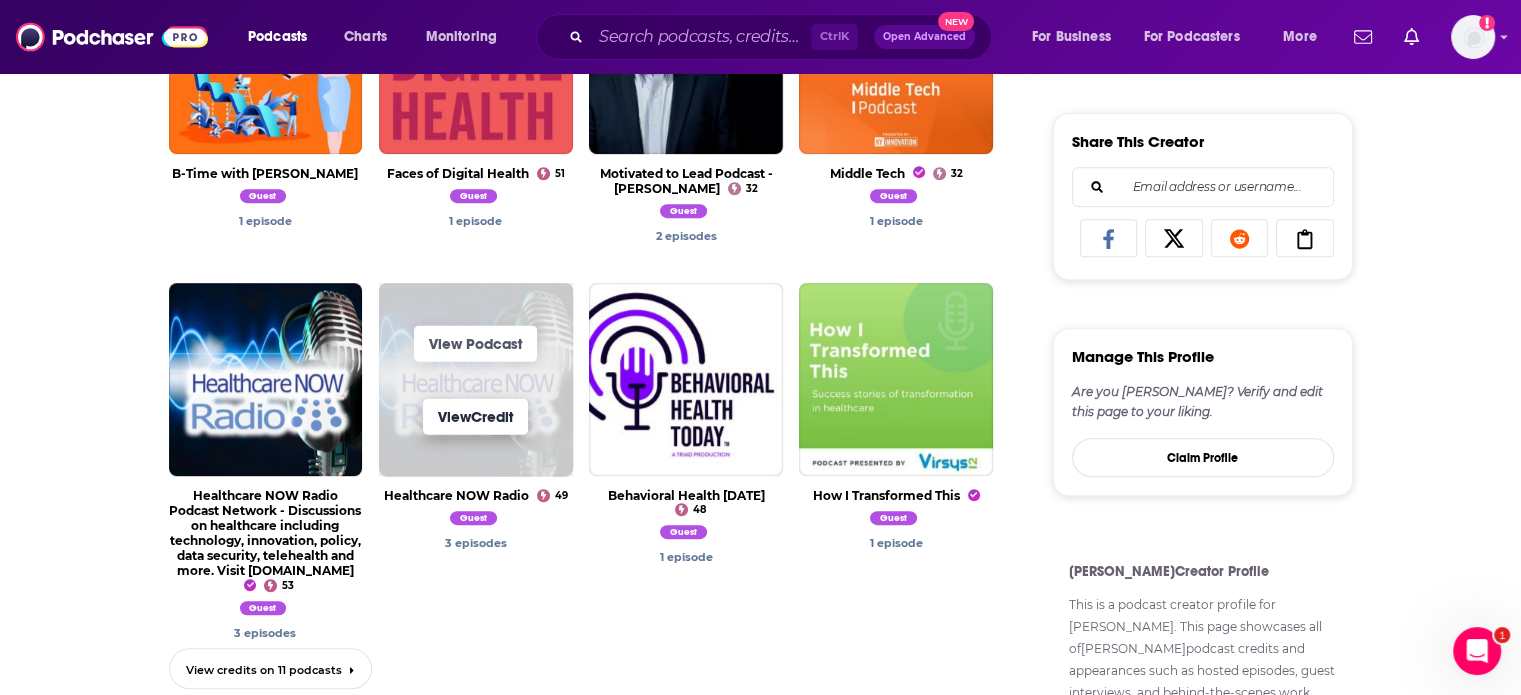 click on "View  Credit" at bounding box center (475, 416) 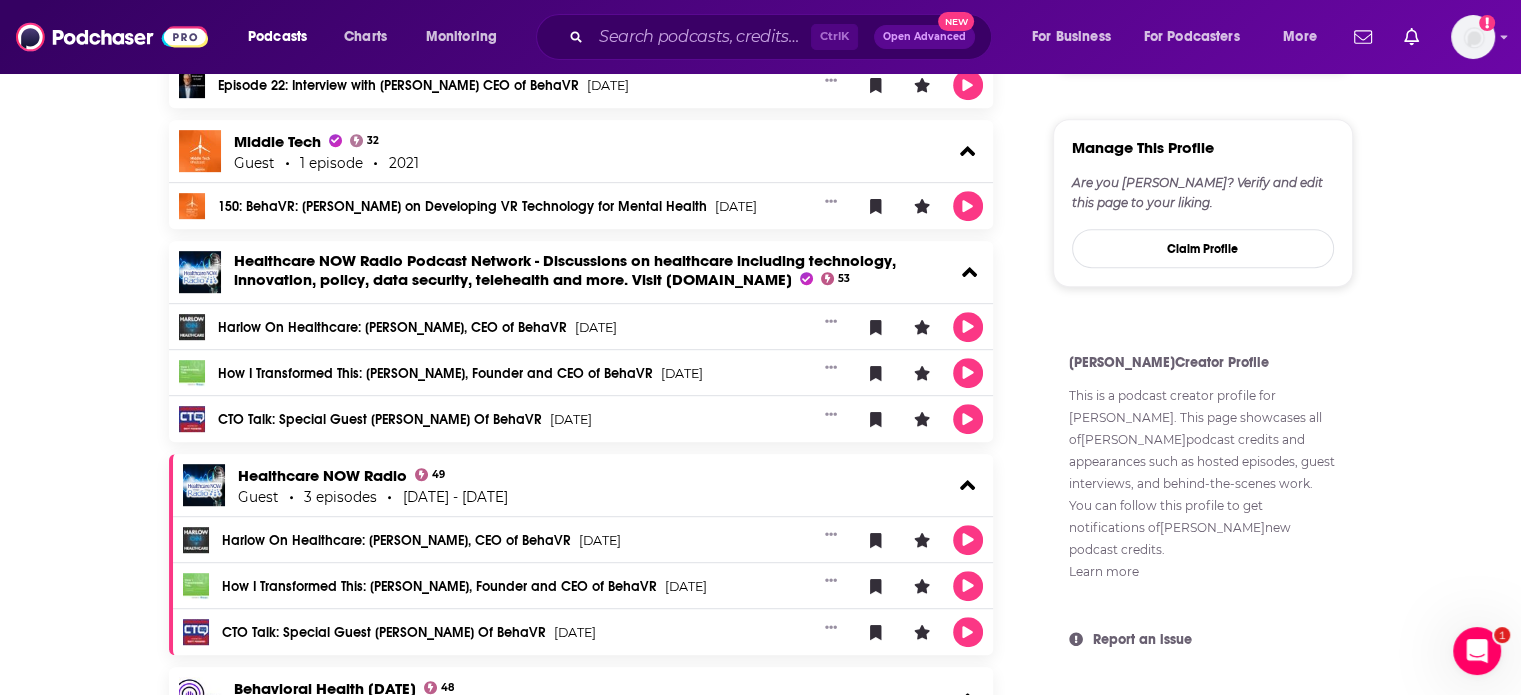 scroll, scrollTop: 1006, scrollLeft: 0, axis: vertical 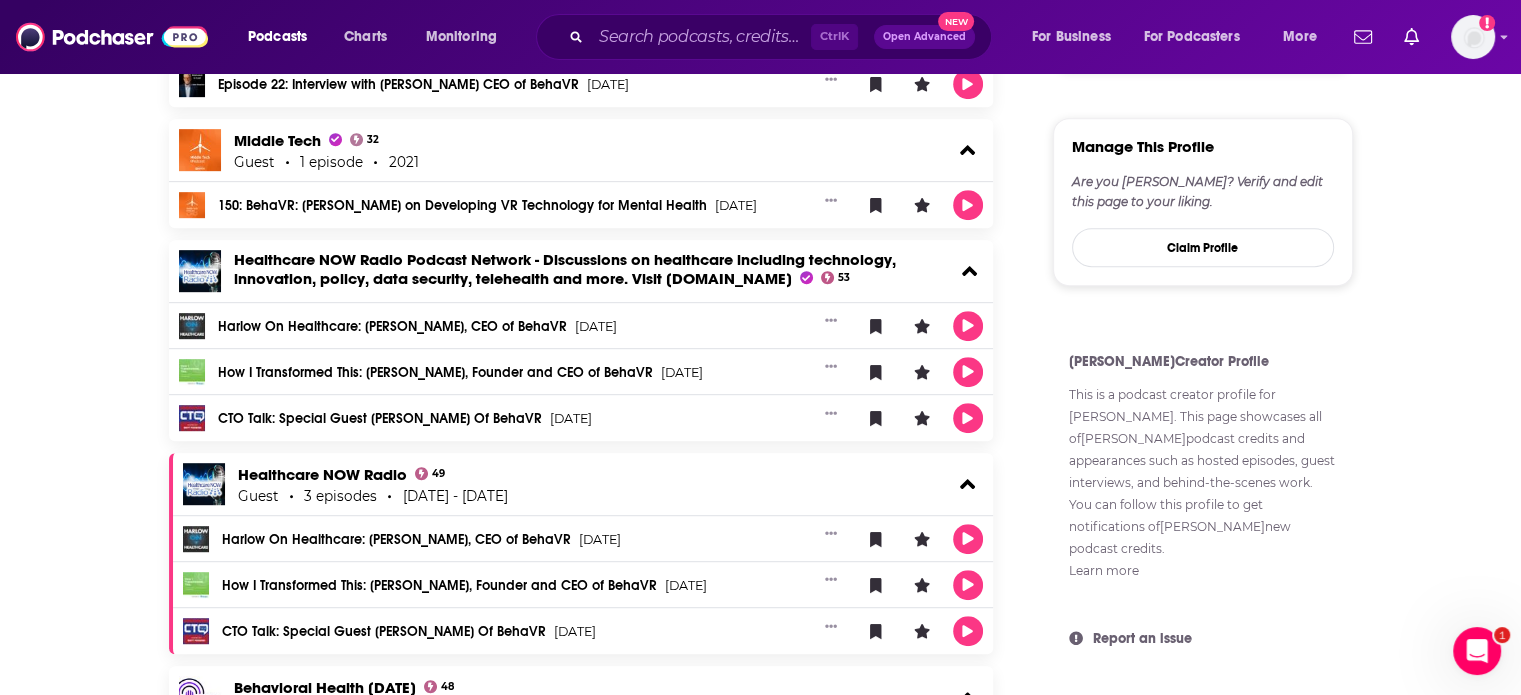 click on "Harlow On Healthcare: Aaron Gani, CEO of BehaVR" at bounding box center (392, 327) 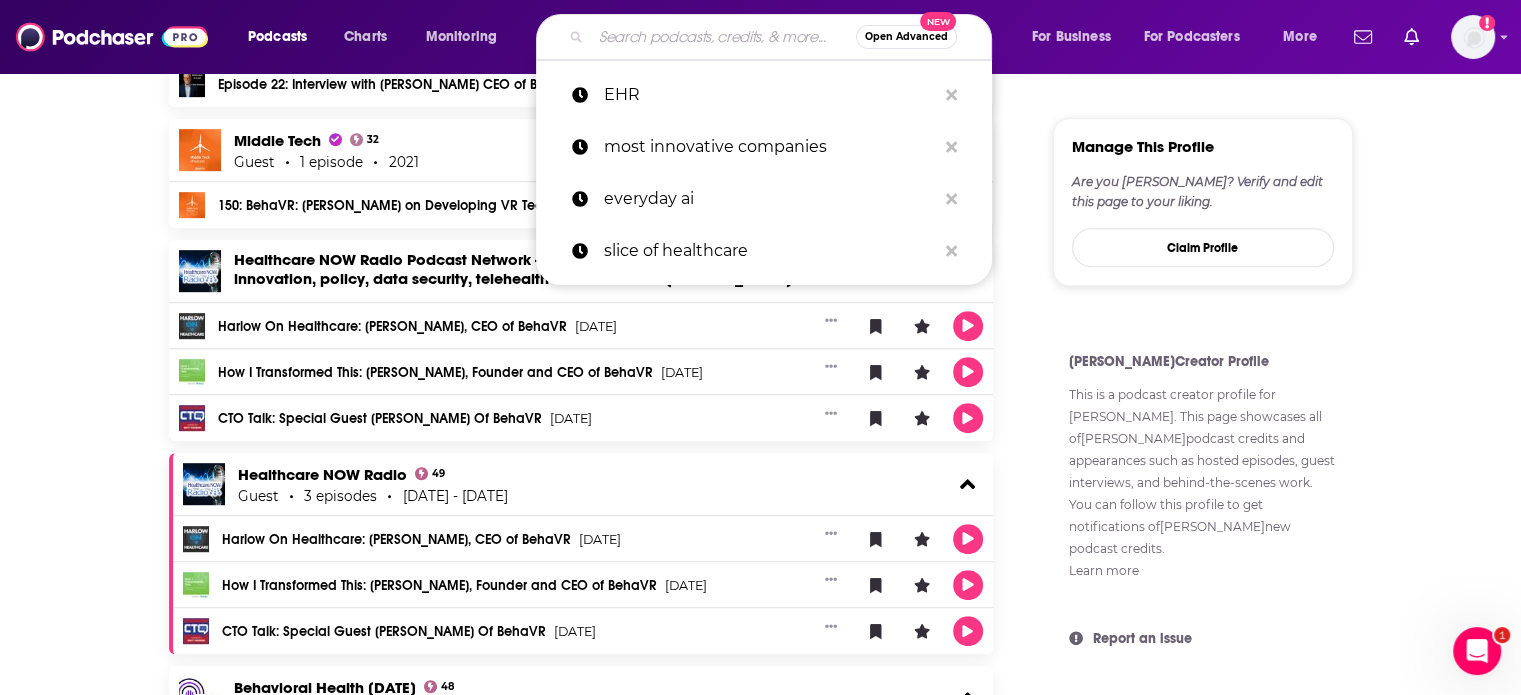 click at bounding box center [723, 37] 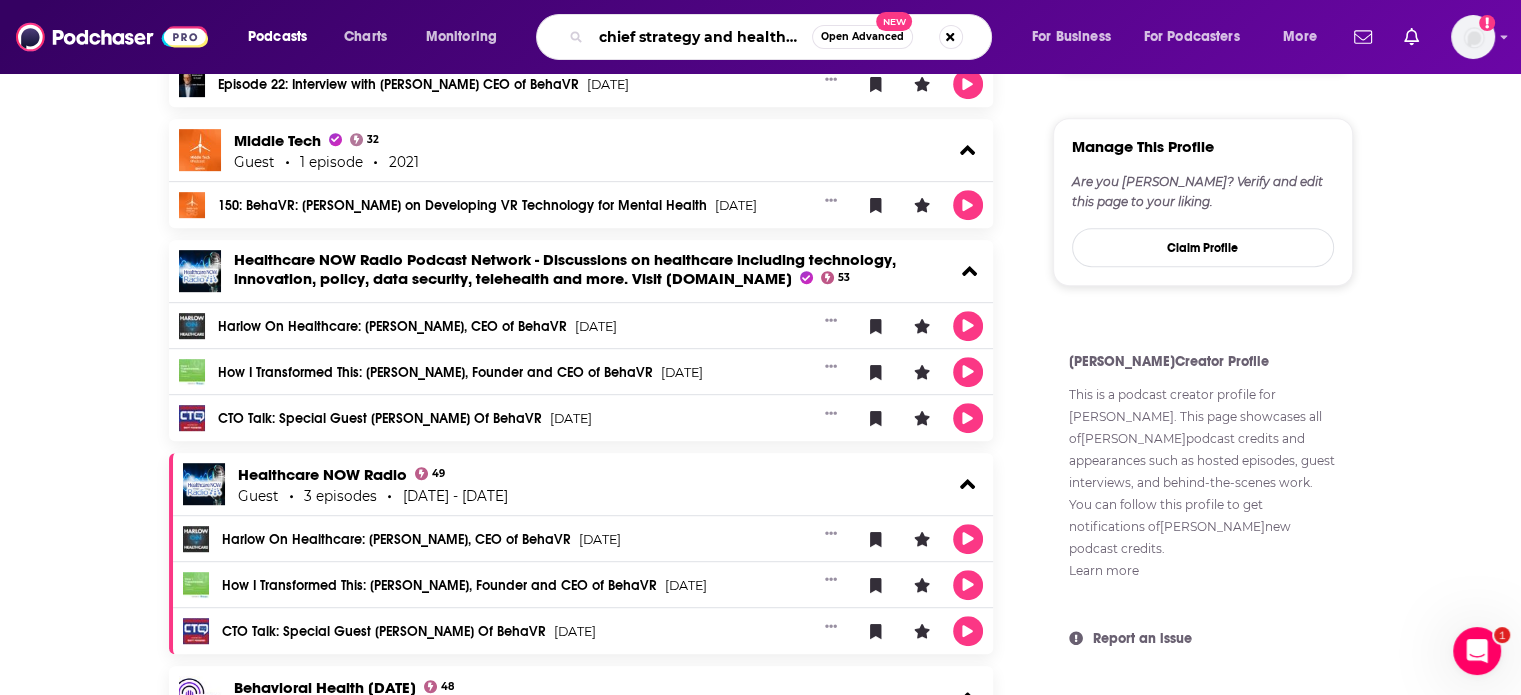 type on "chief strategy and healthcare" 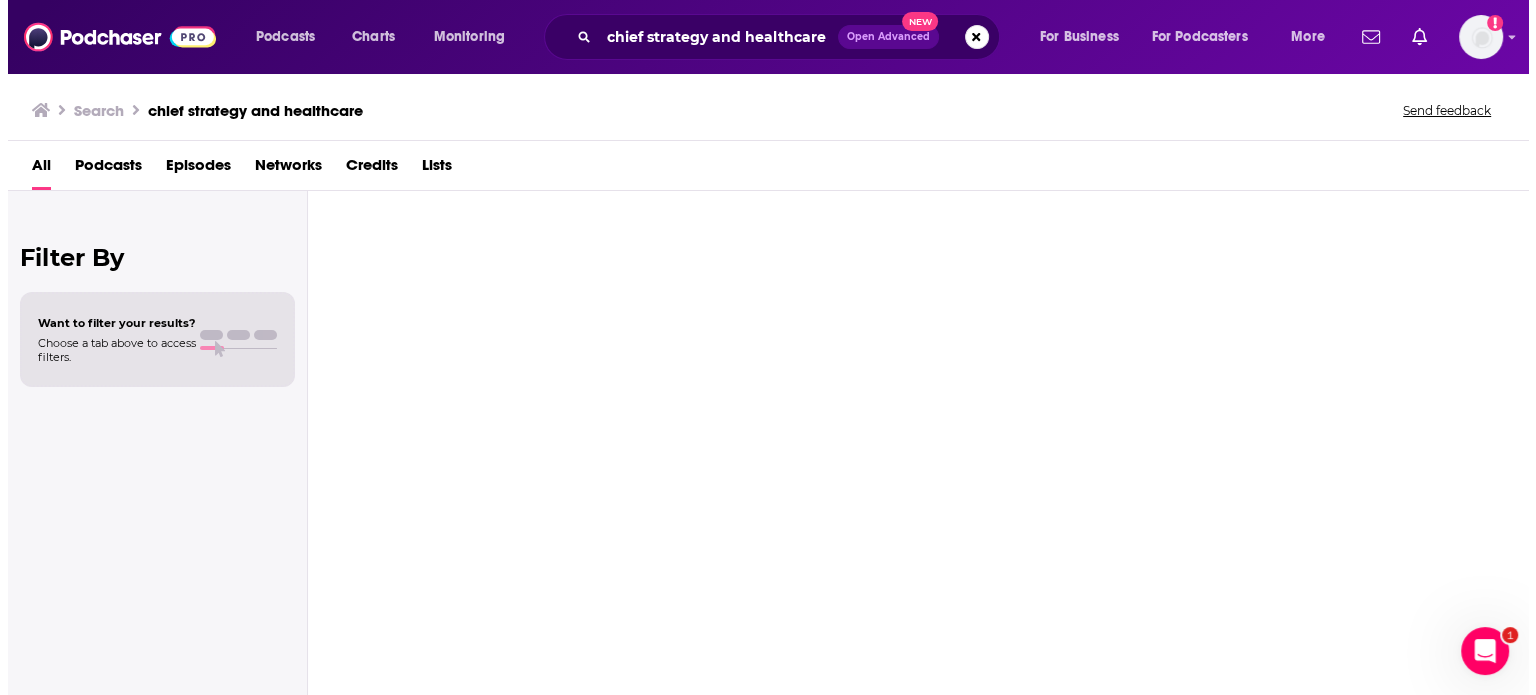 scroll, scrollTop: 0, scrollLeft: 0, axis: both 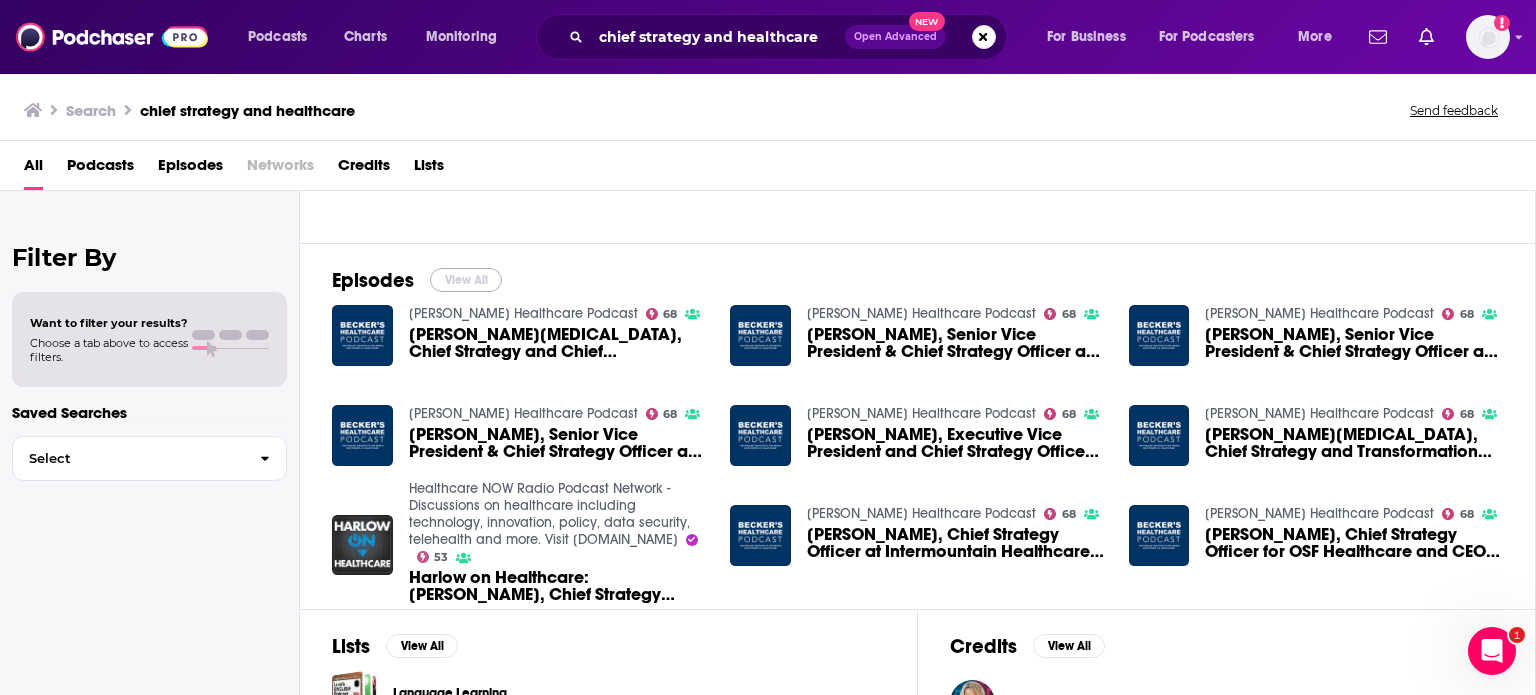 click on "View All" at bounding box center (466, 280) 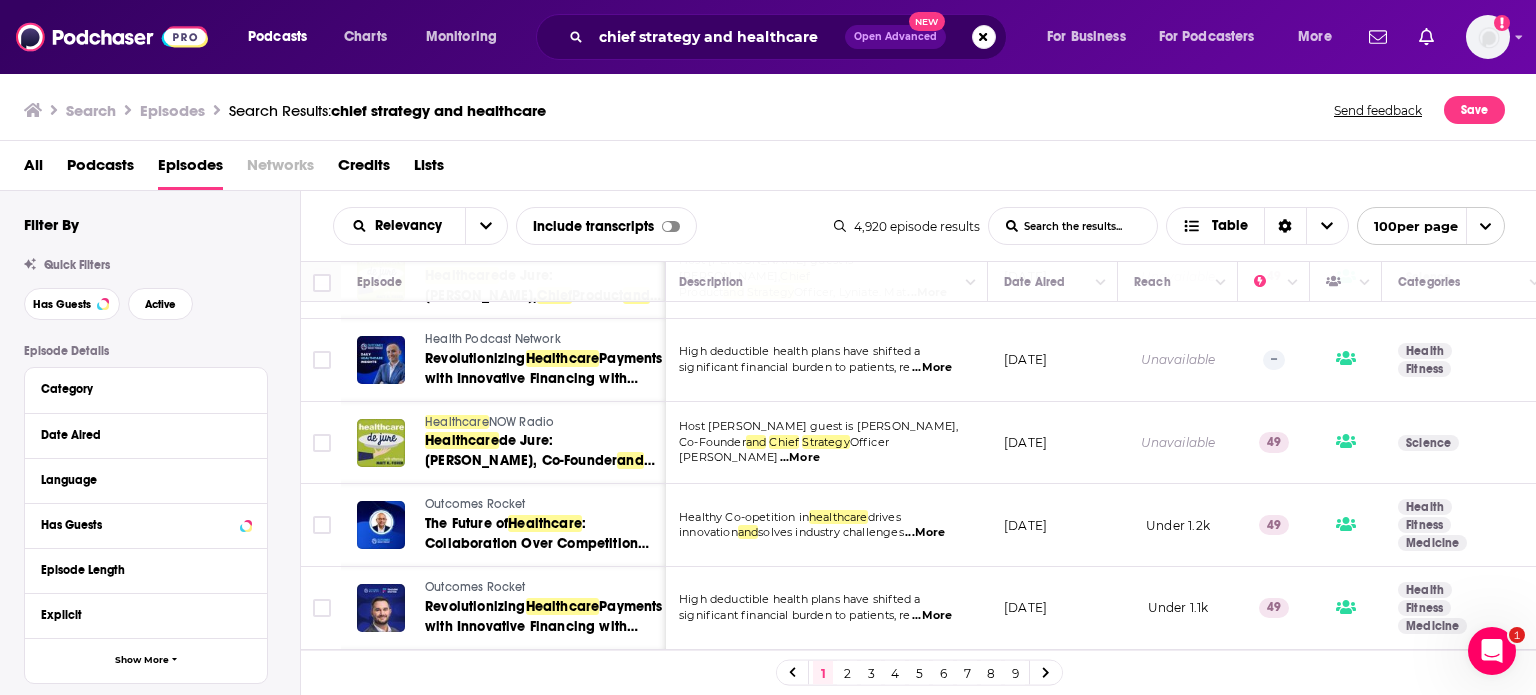 scroll, scrollTop: 2340, scrollLeft: 3, axis: both 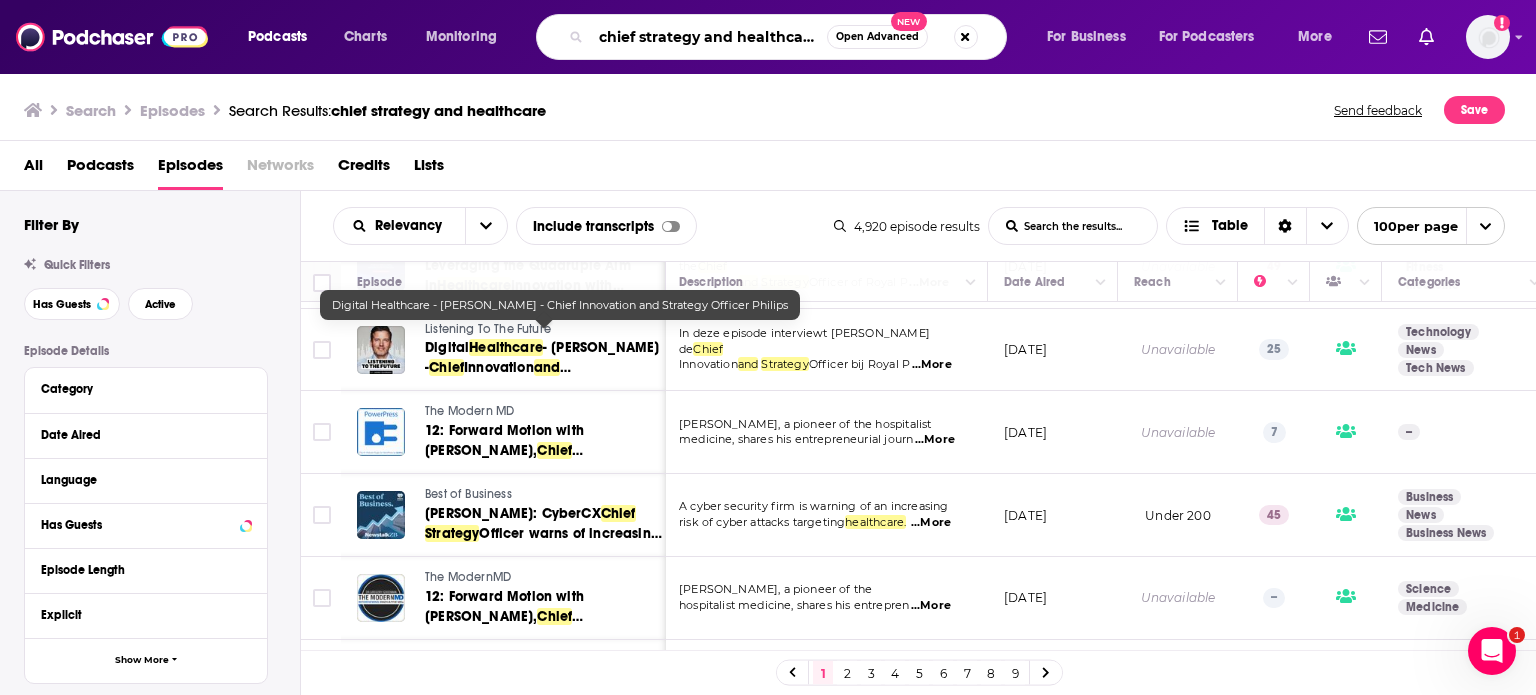drag, startPoint x: 823, startPoint y: 45, endPoint x: 476, endPoint y: -15, distance: 352.1491 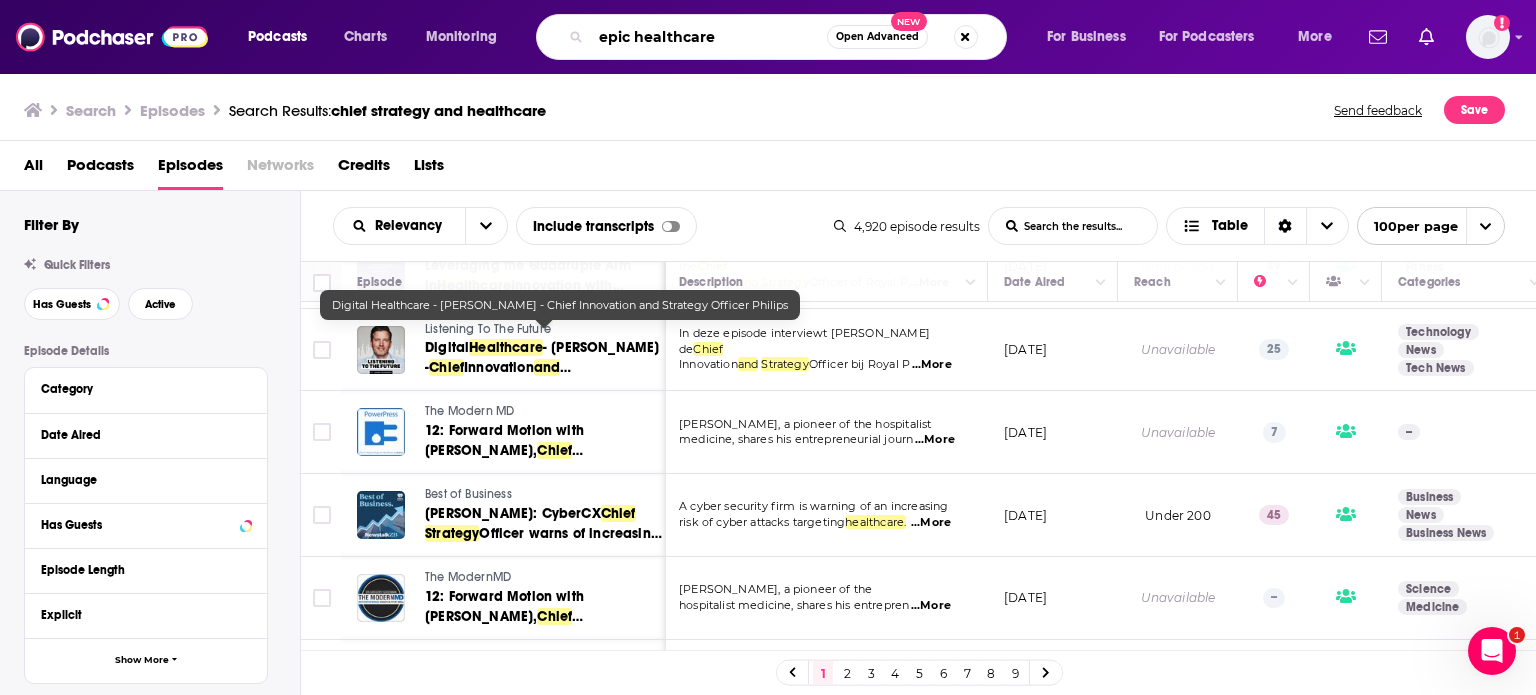 type on "epic healthcare" 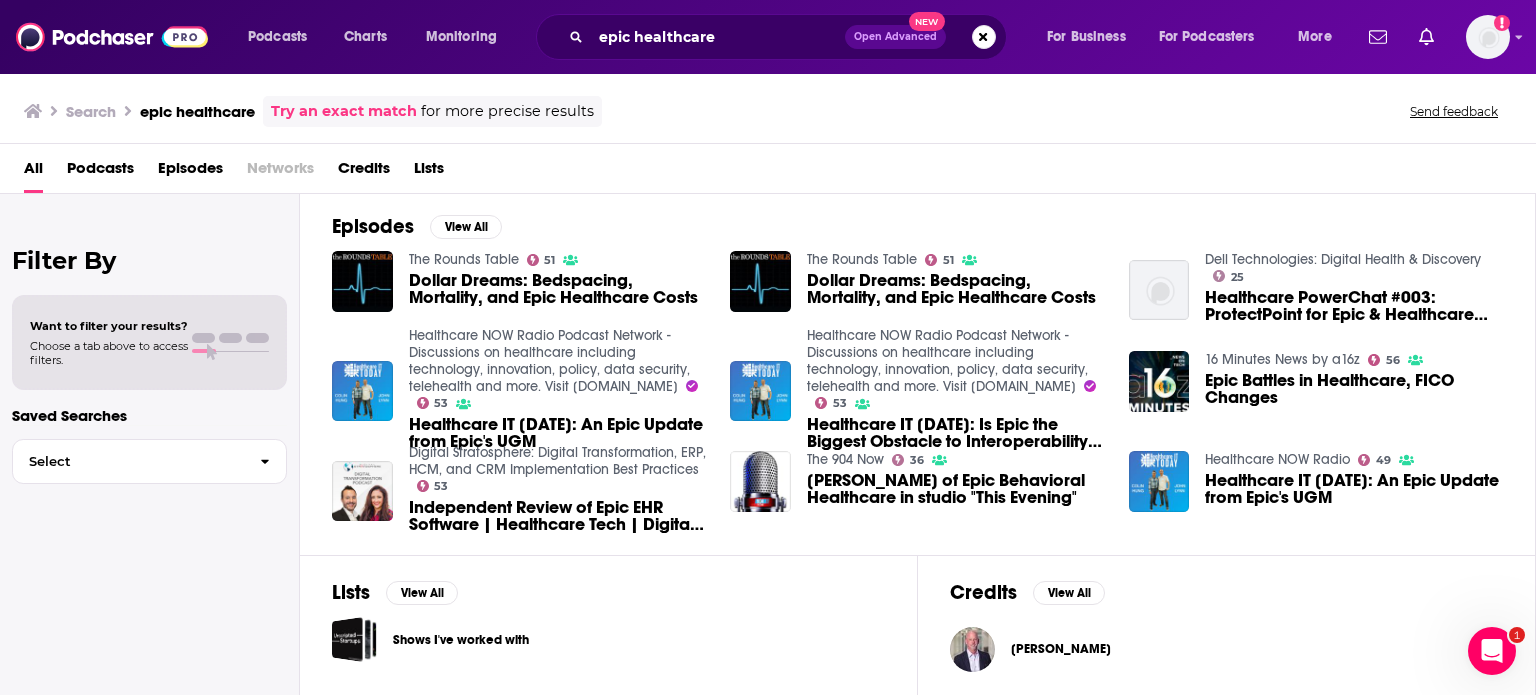 scroll, scrollTop: 288, scrollLeft: 0, axis: vertical 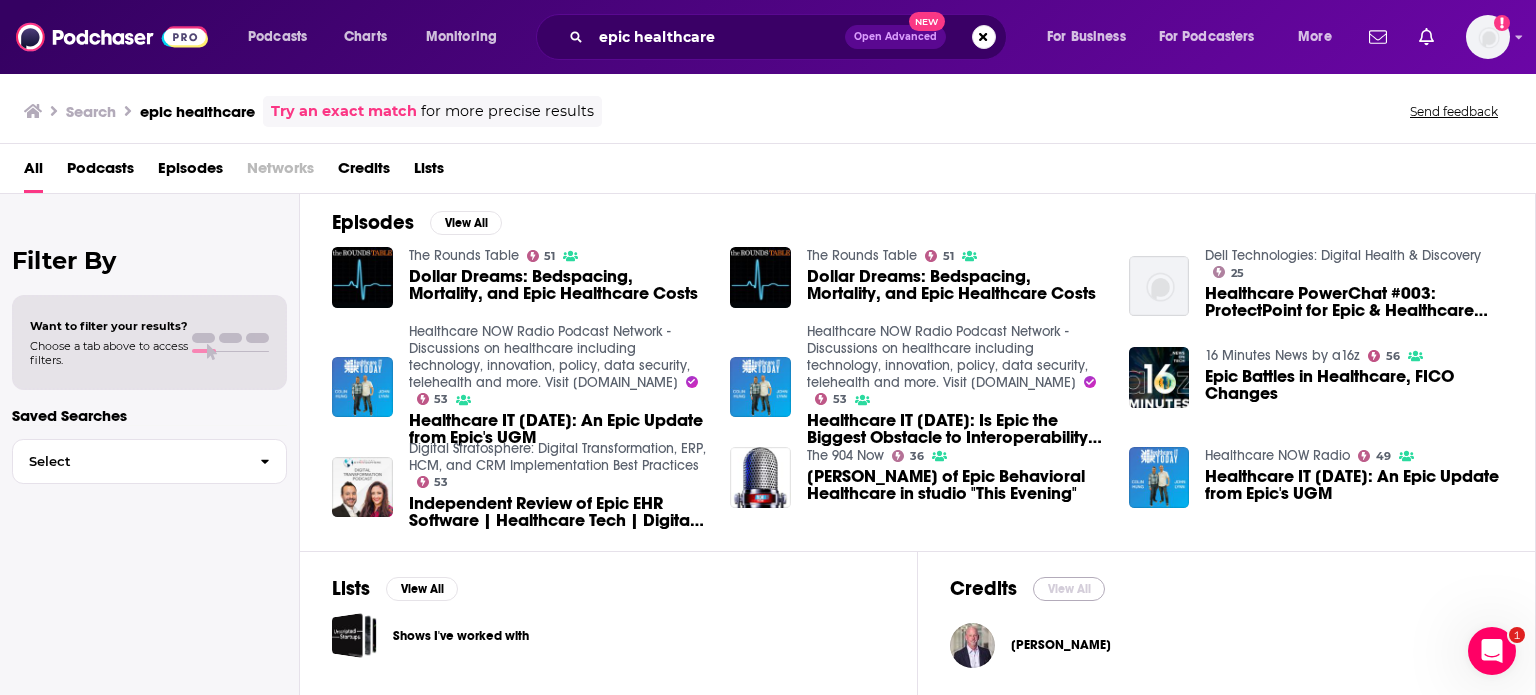 click on "View All" at bounding box center (1069, 589) 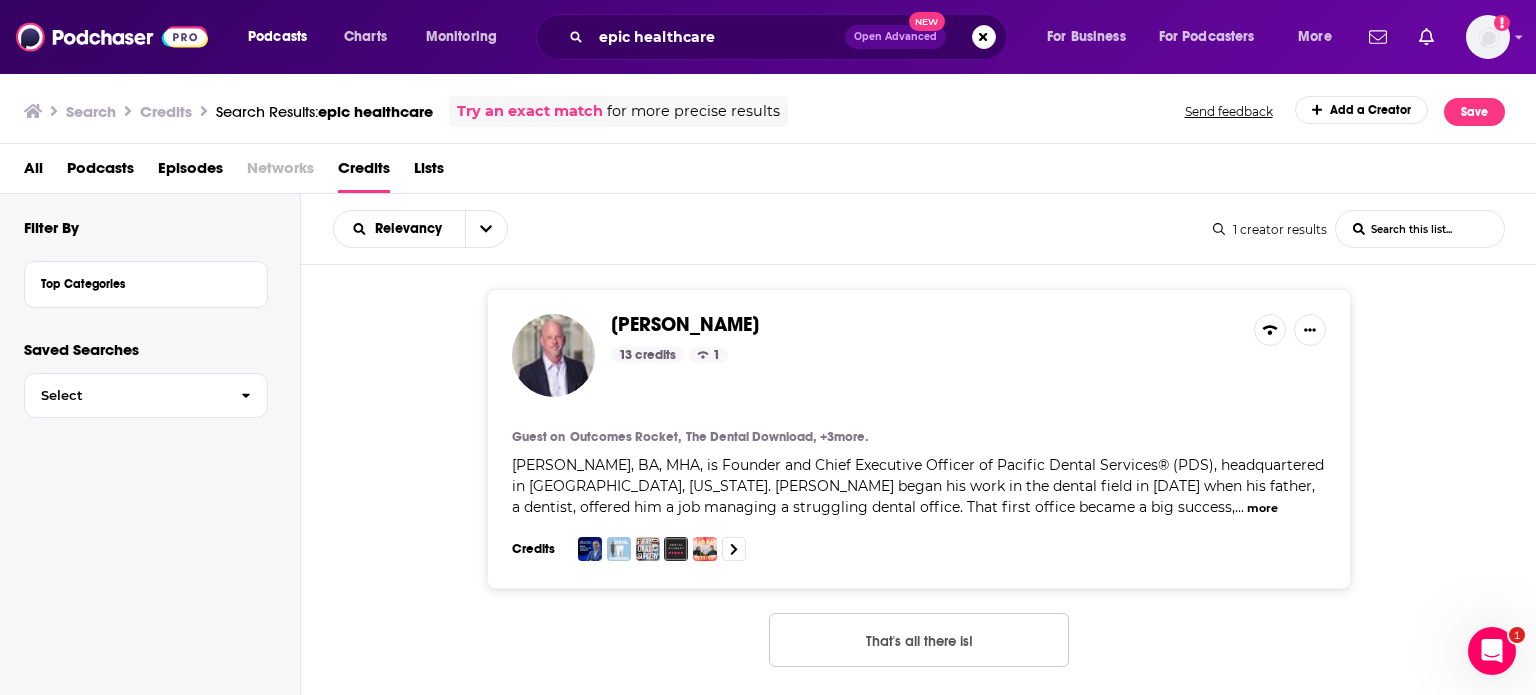click on "more" at bounding box center (1262, 508) 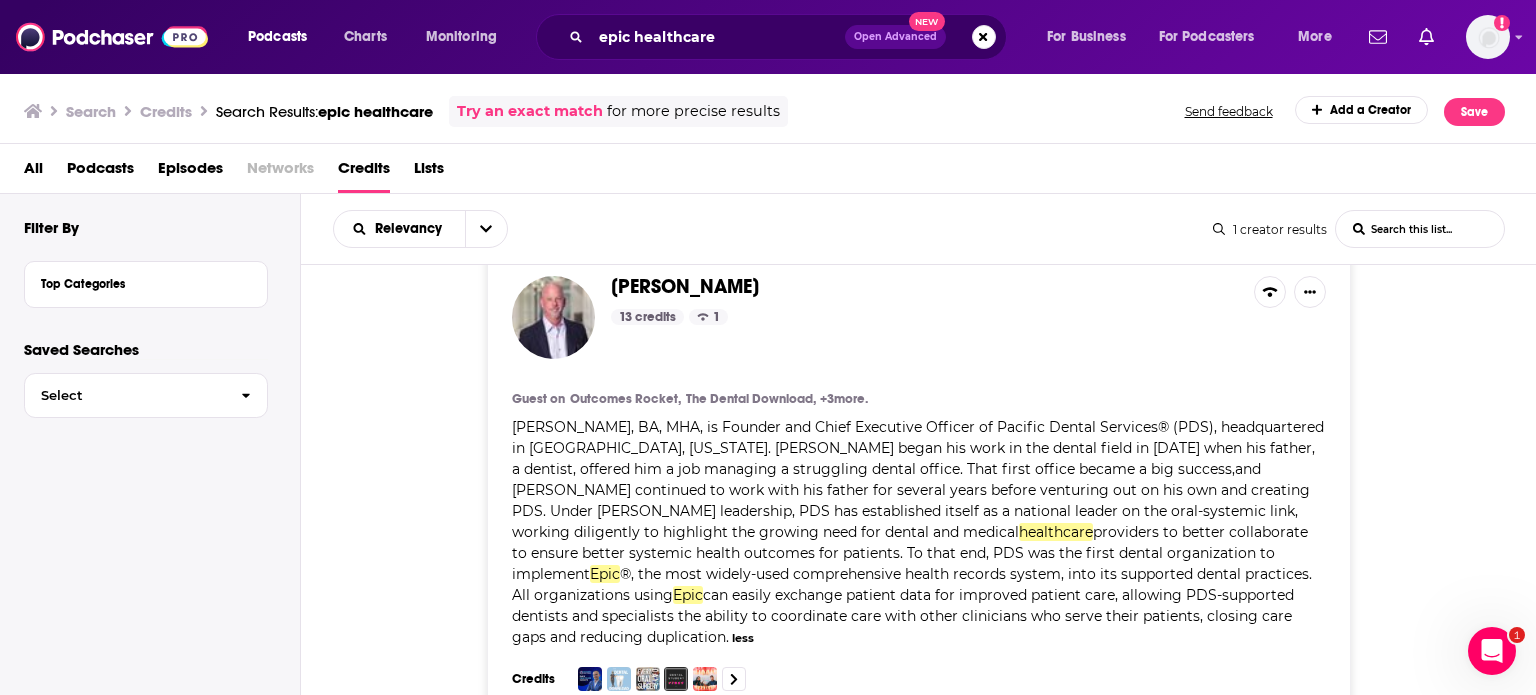 scroll, scrollTop: 39, scrollLeft: 0, axis: vertical 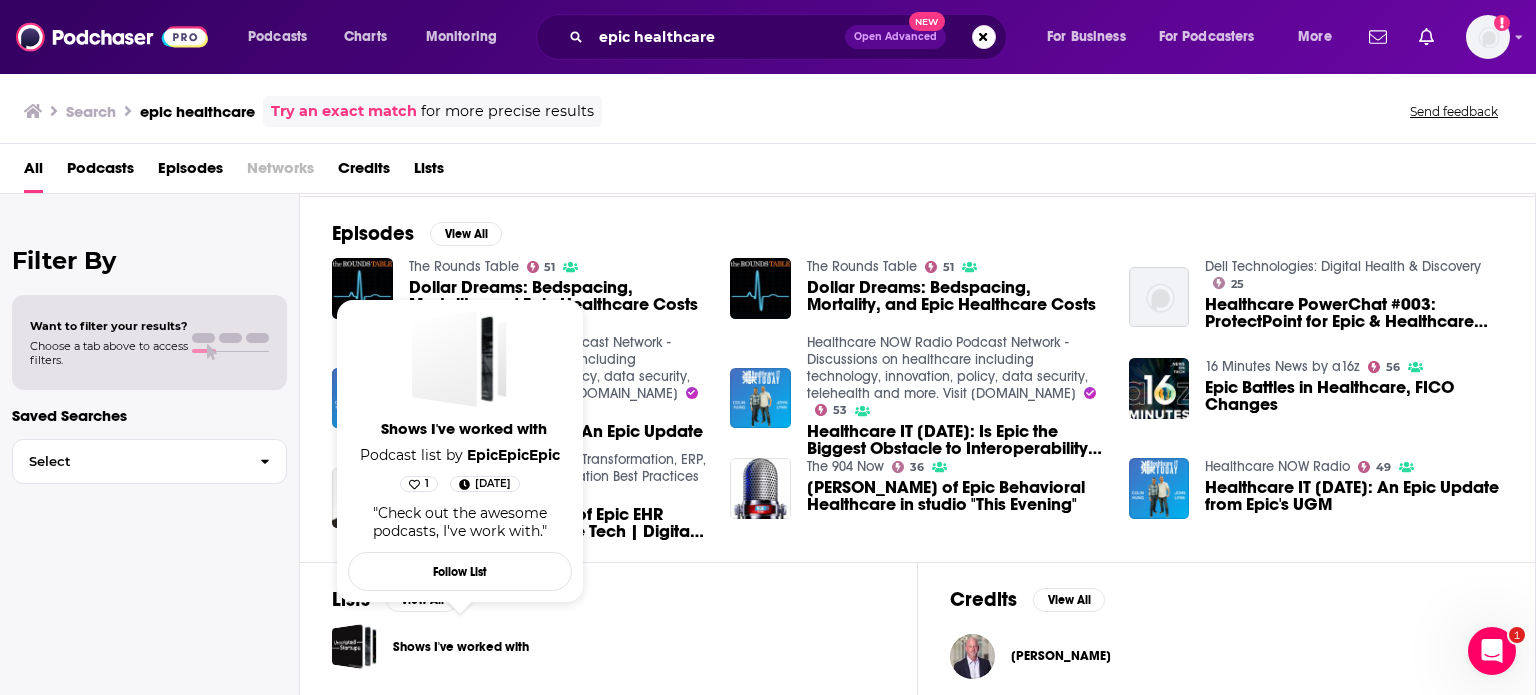 click on "Shows I've worked with" at bounding box center [461, 647] 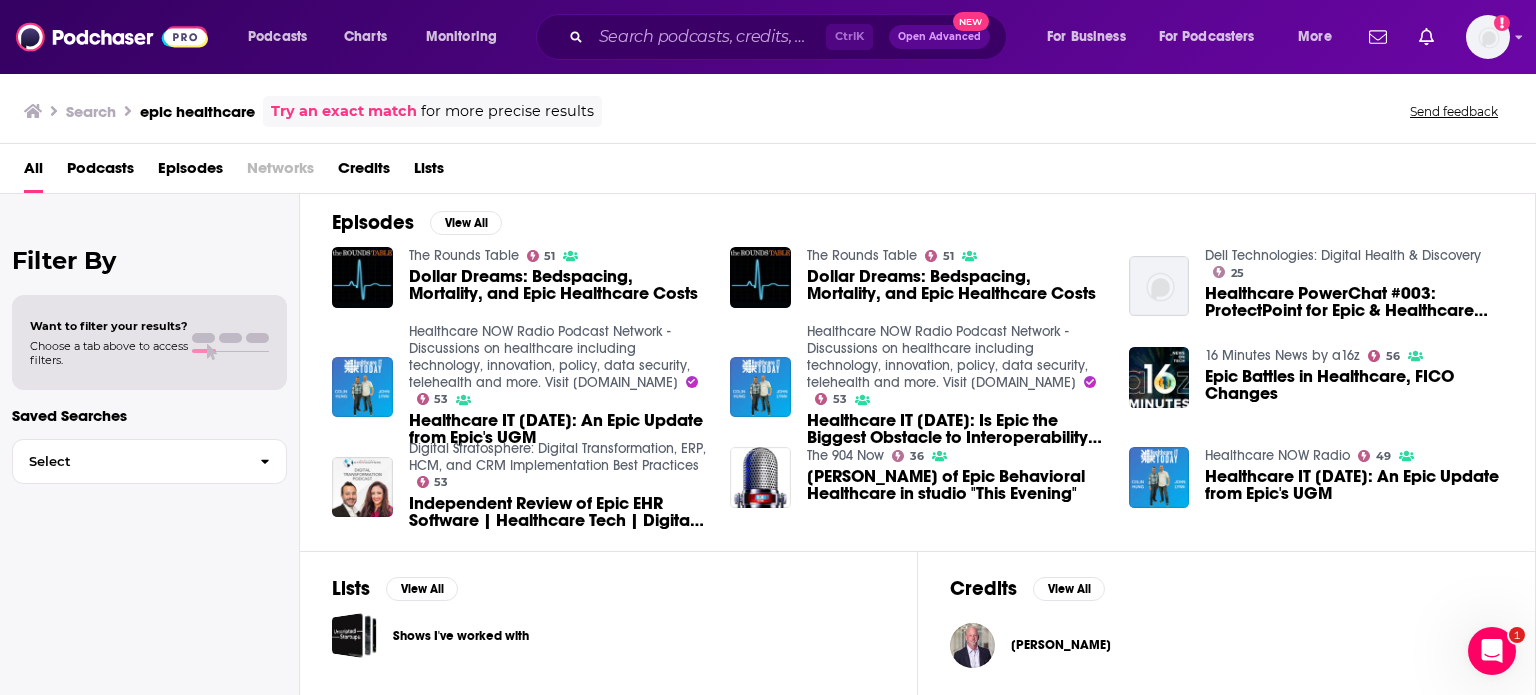 scroll, scrollTop: 156, scrollLeft: 0, axis: vertical 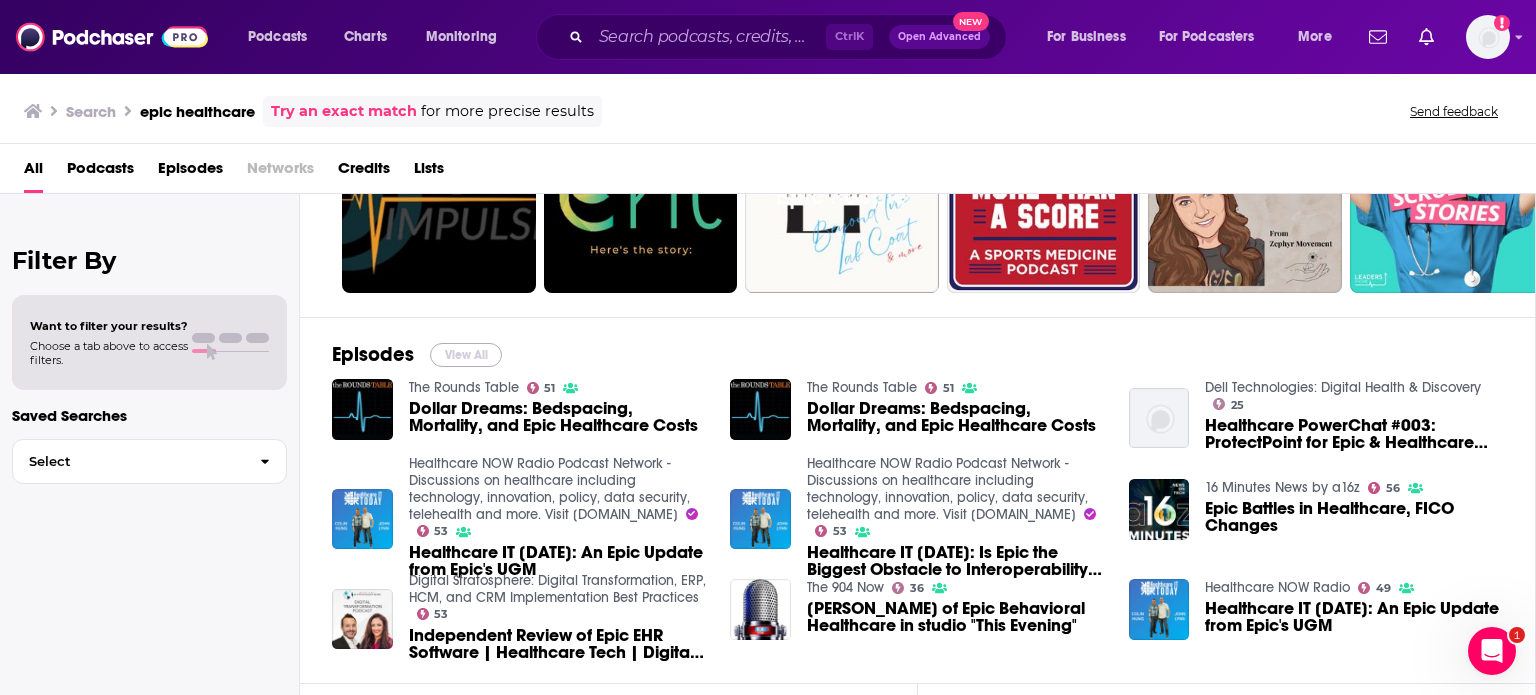 drag, startPoint x: 1115, startPoint y: 392, endPoint x: 463, endPoint y: 351, distance: 653.28784 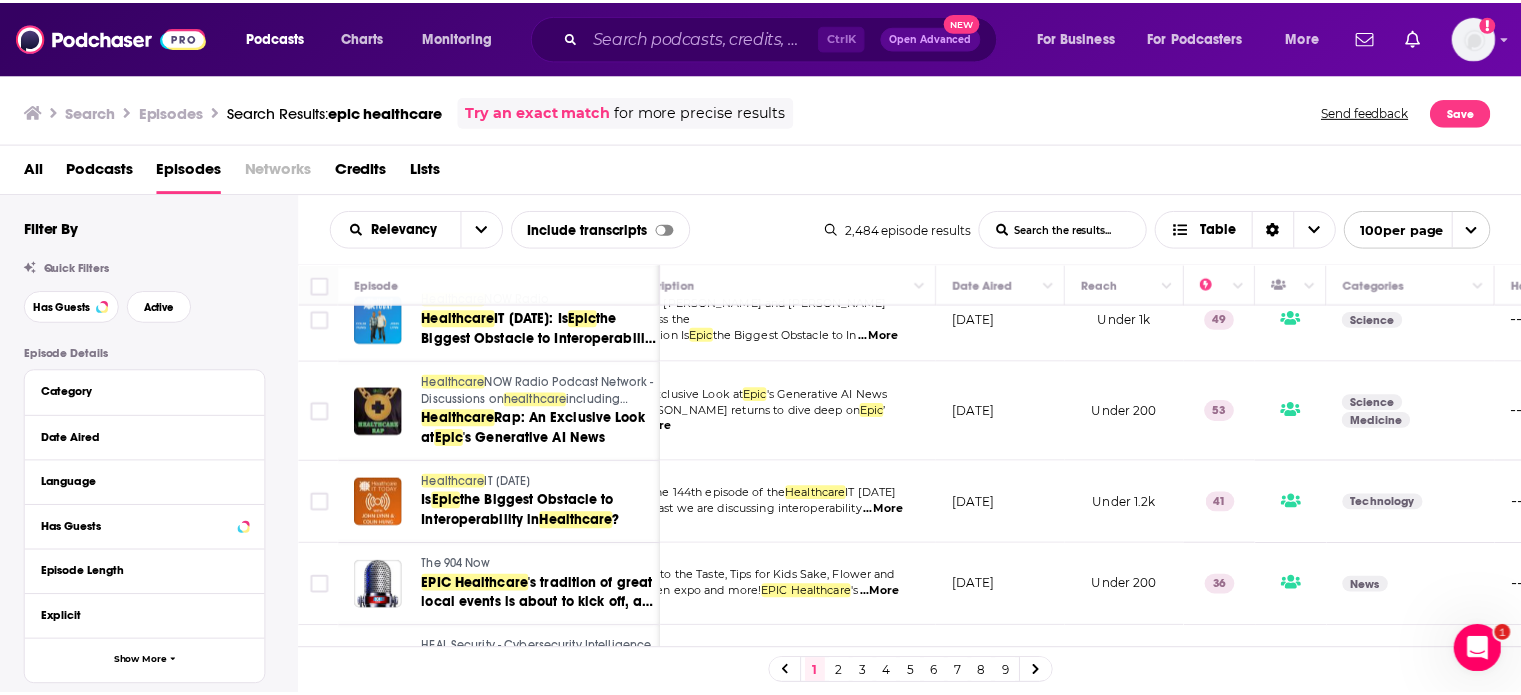 scroll, scrollTop: 948, scrollLeft: 0, axis: vertical 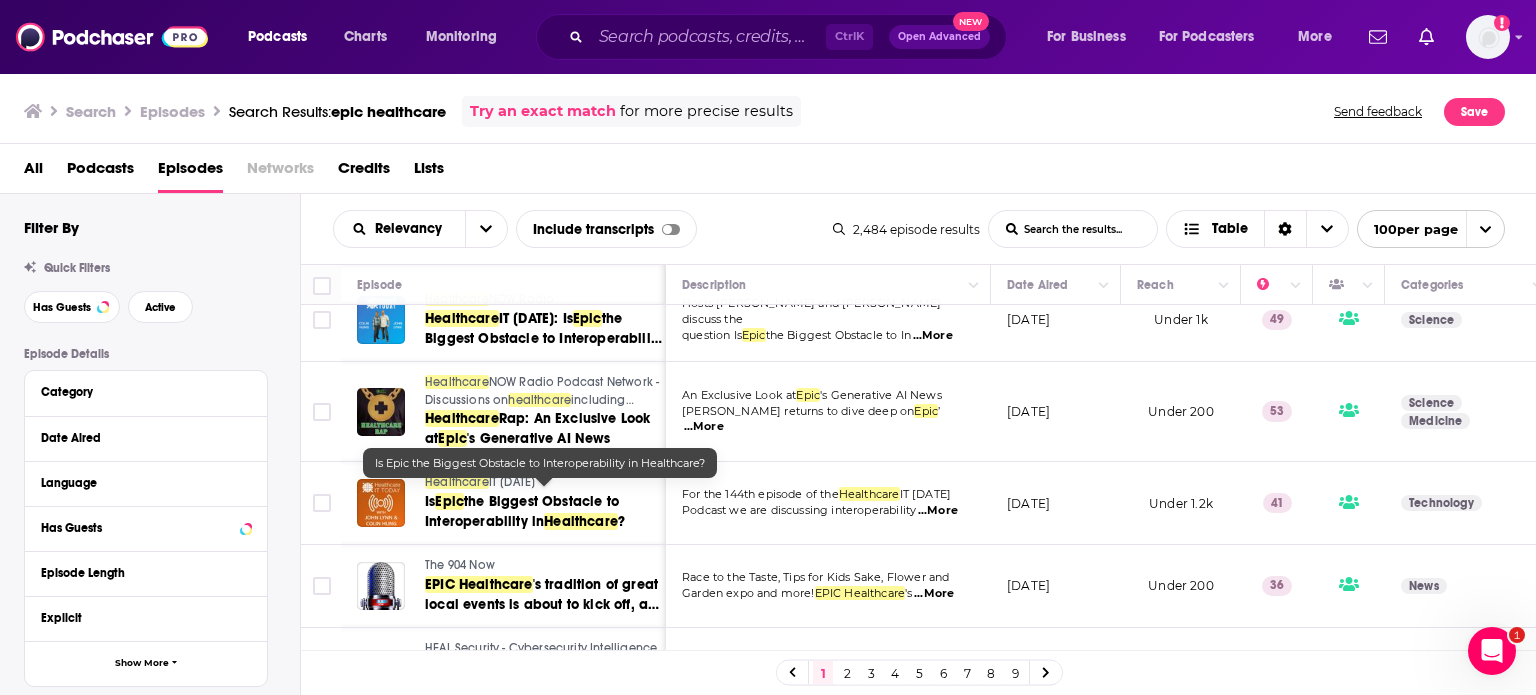 click on "the Biggest Obstacle to Interoperability in" at bounding box center (522, 511) 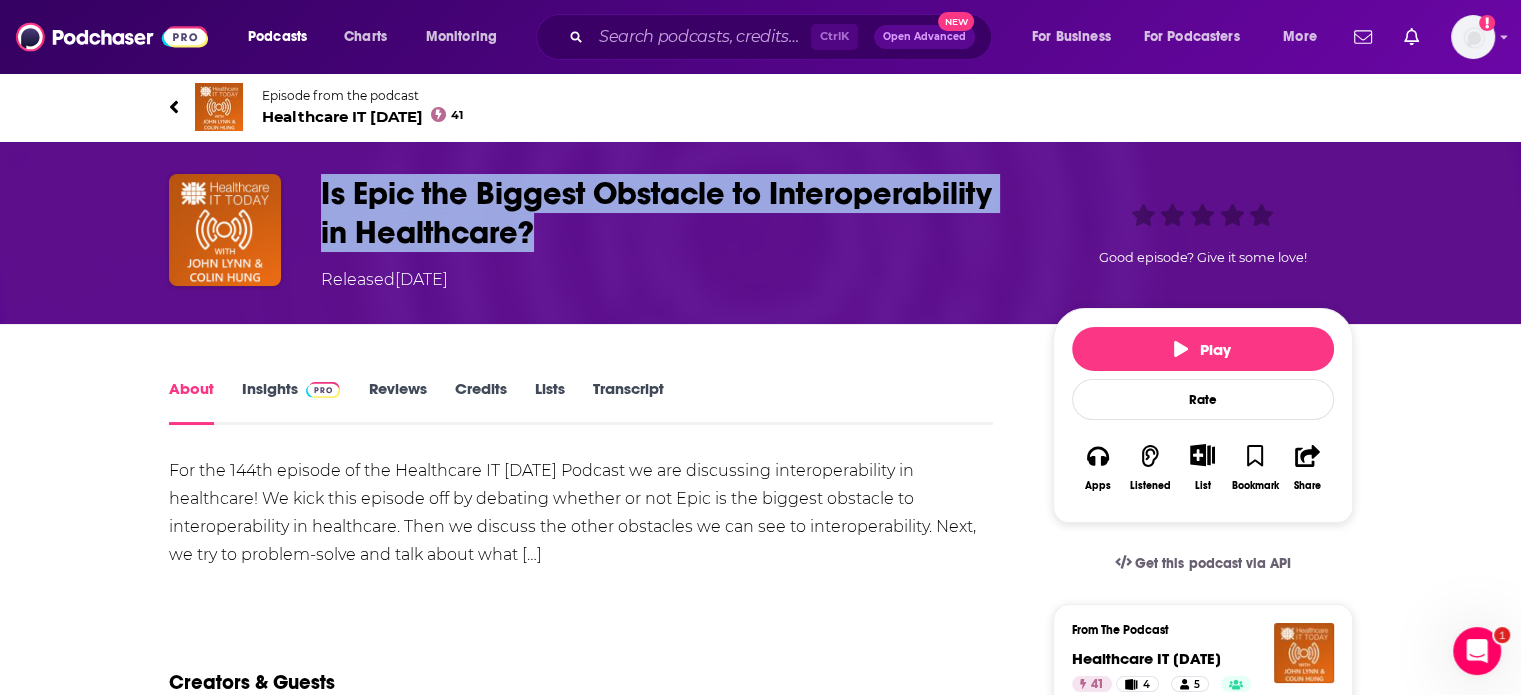 drag, startPoint x: 308, startPoint y: 180, endPoint x: 595, endPoint y: 251, distance: 295.65182 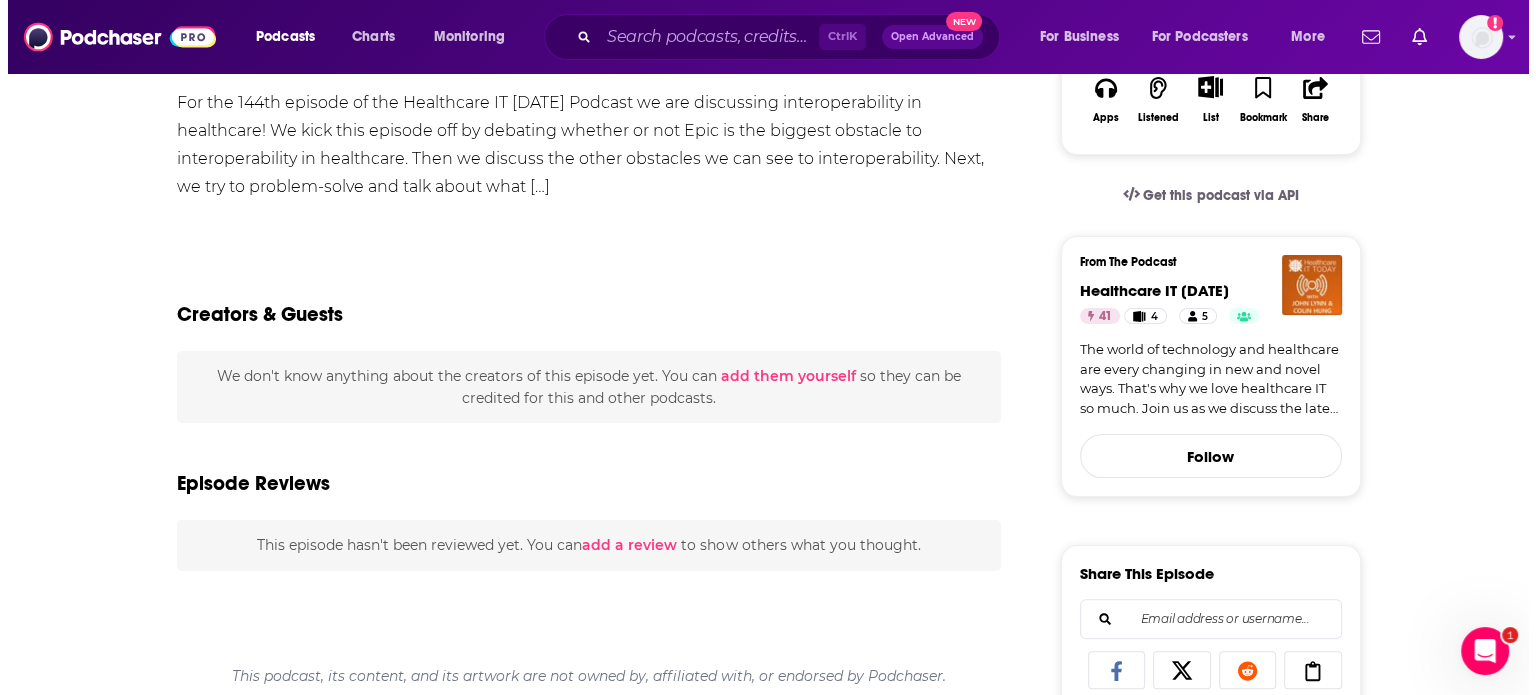 scroll, scrollTop: 0, scrollLeft: 0, axis: both 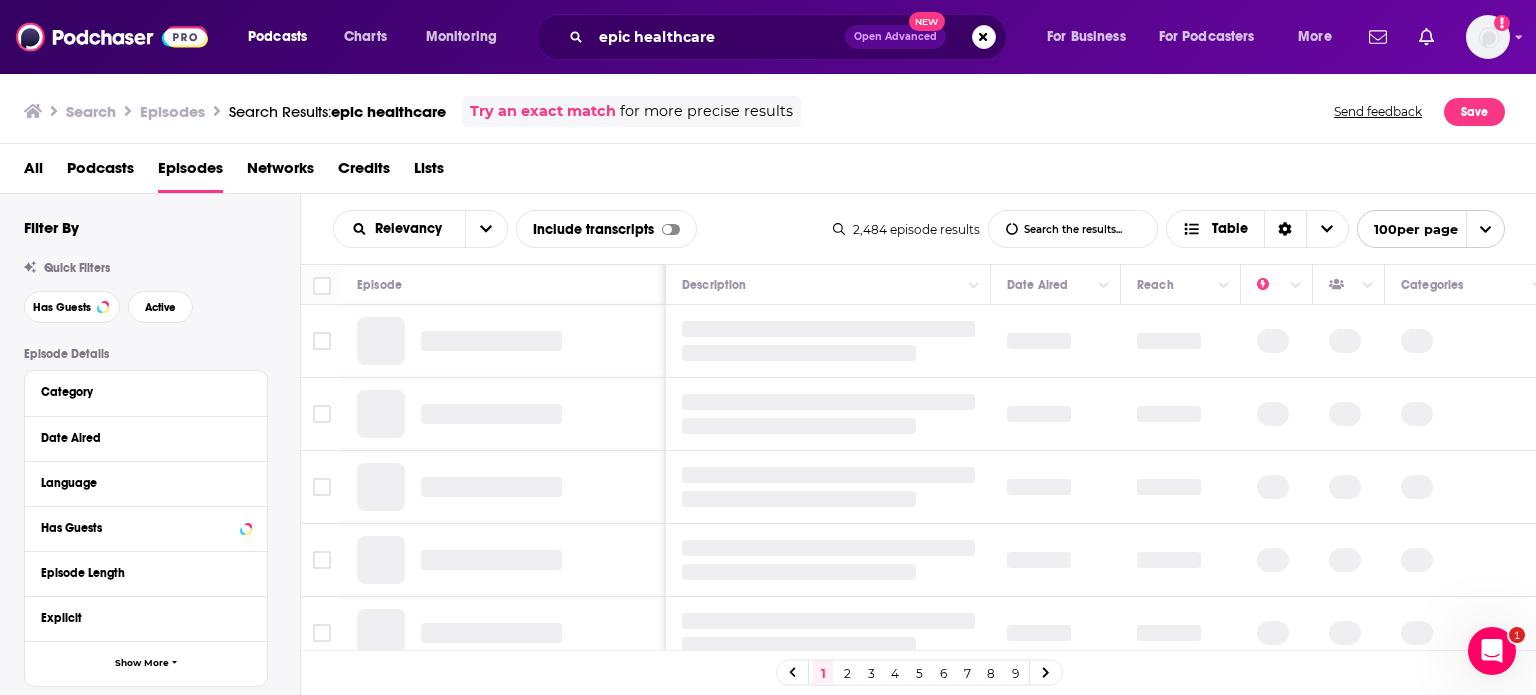 drag, startPoint x: 758, startPoint y: 5, endPoint x: 875, endPoint y: 124, distance: 166.8832 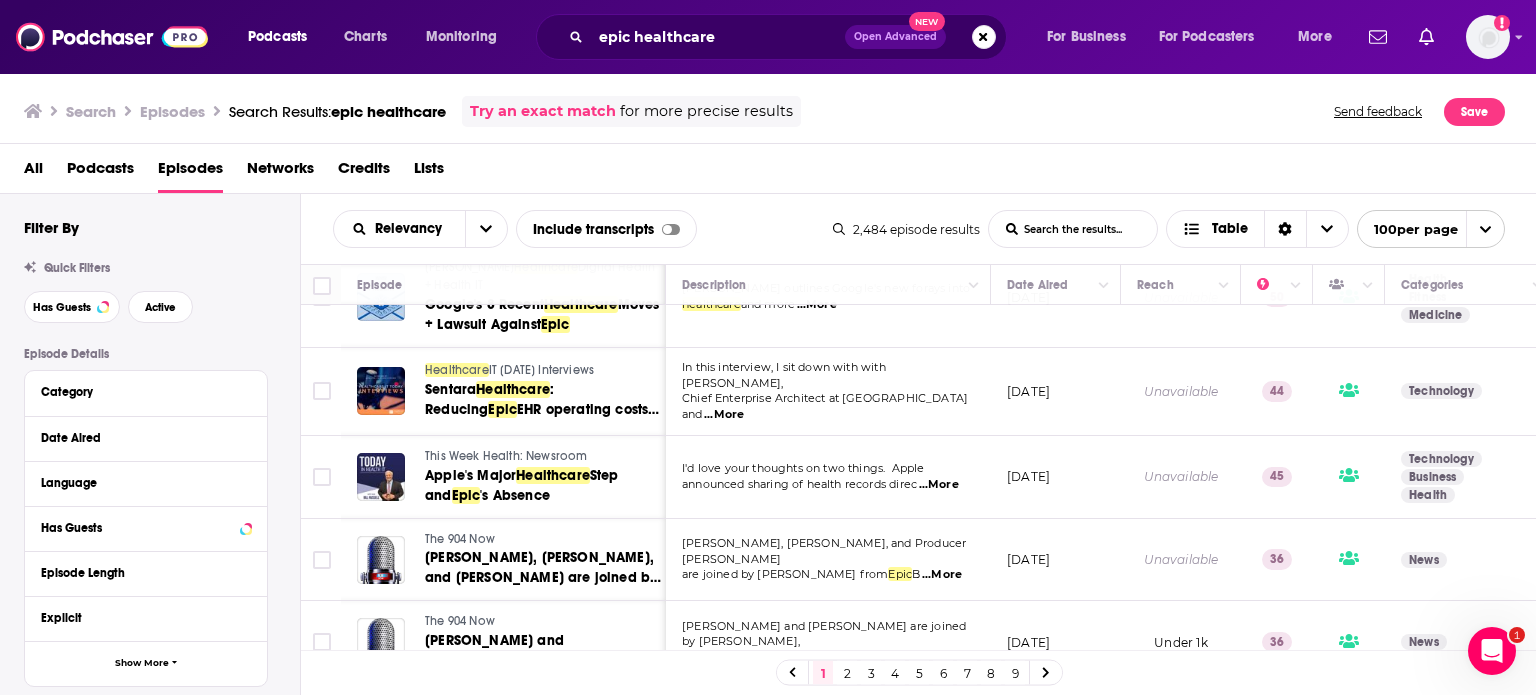 scroll, scrollTop: 1760, scrollLeft: 0, axis: vertical 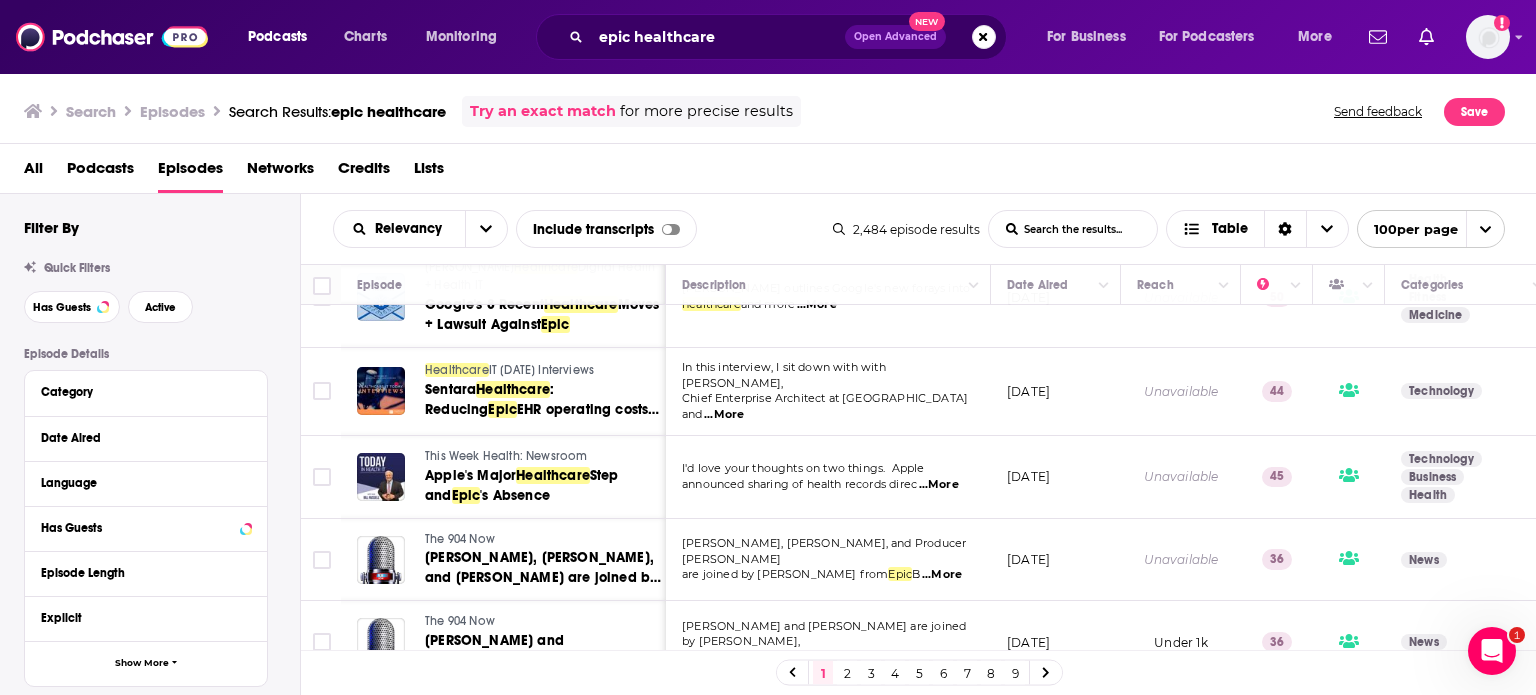 click on "...More" at bounding box center [724, 415] 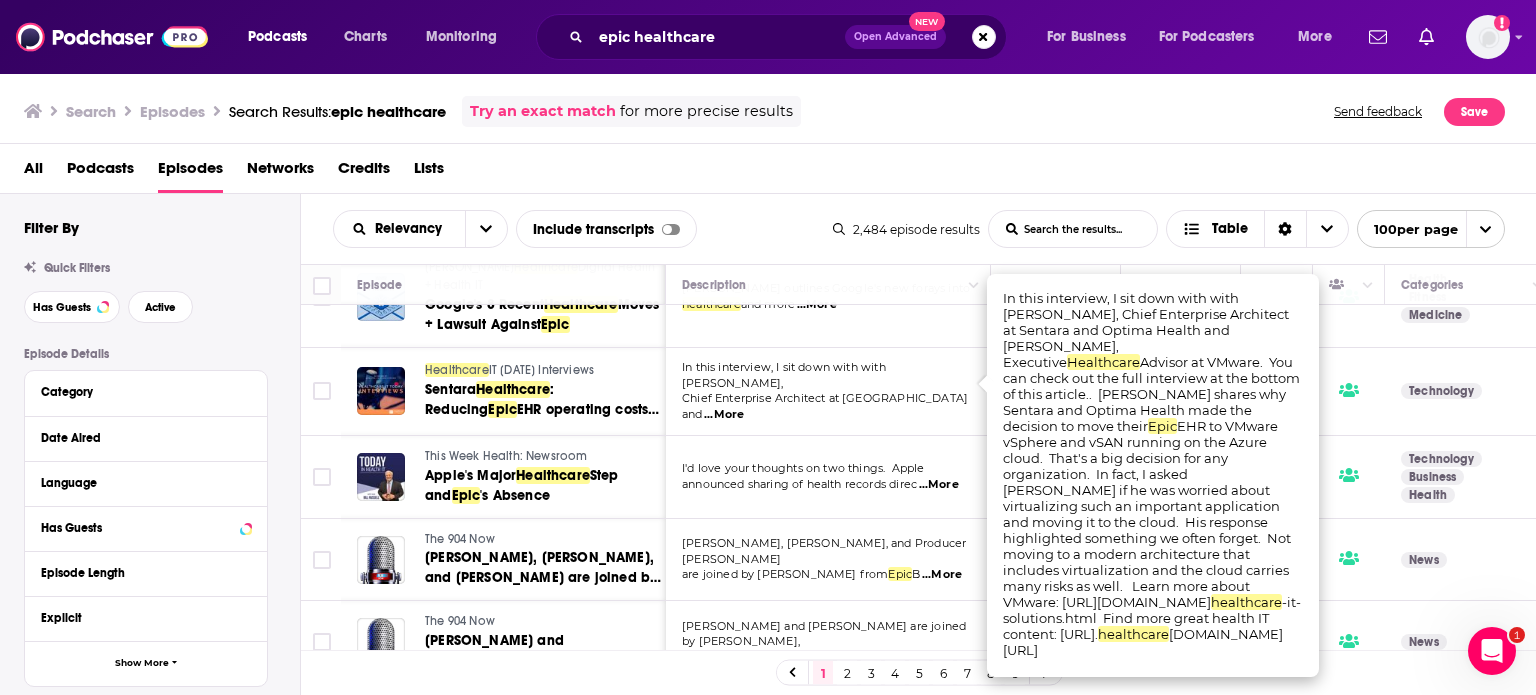 click on "I'd love your thoughts on two things.    Apple announced sharing of health records direc  ...More" at bounding box center (828, 477) 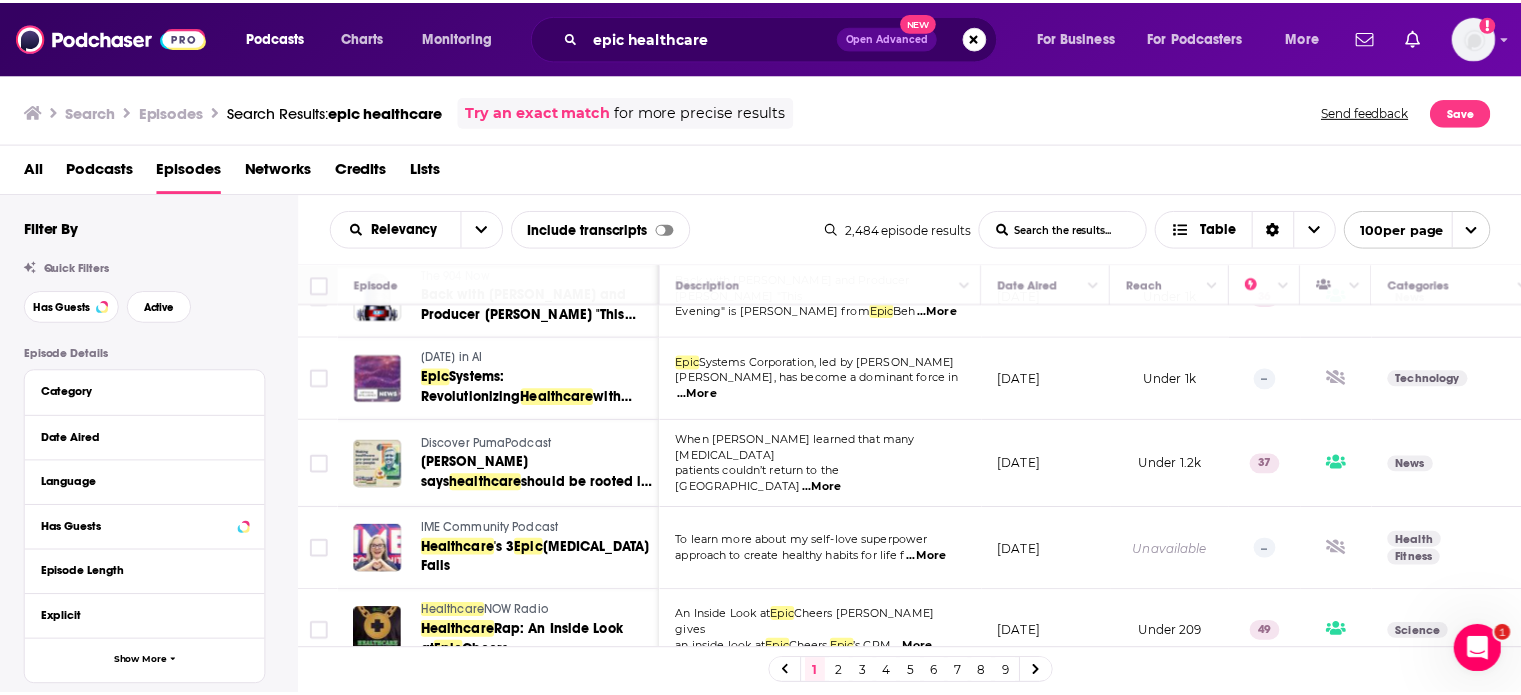 scroll, scrollTop: 2622, scrollLeft: 0, axis: vertical 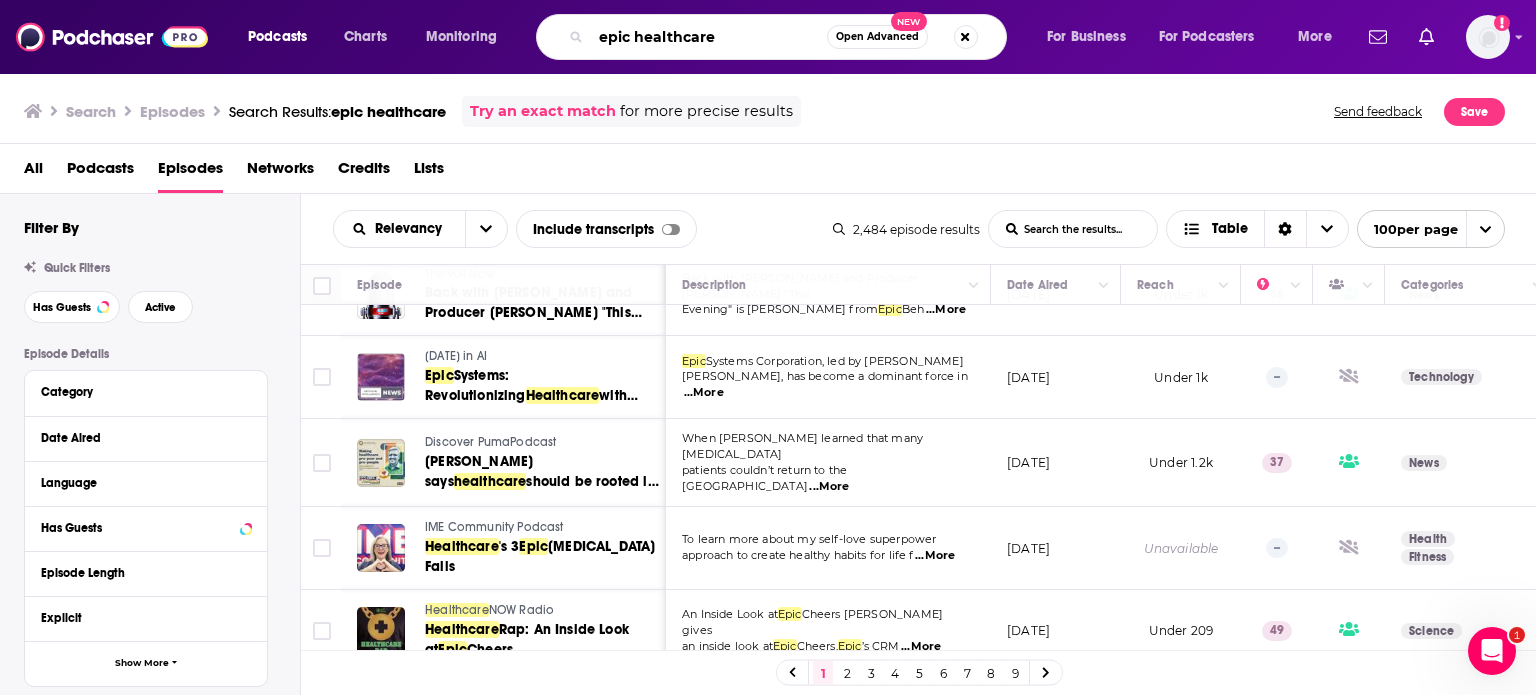 drag, startPoint x: 729, startPoint y: 31, endPoint x: 524, endPoint y: -3, distance: 207.80038 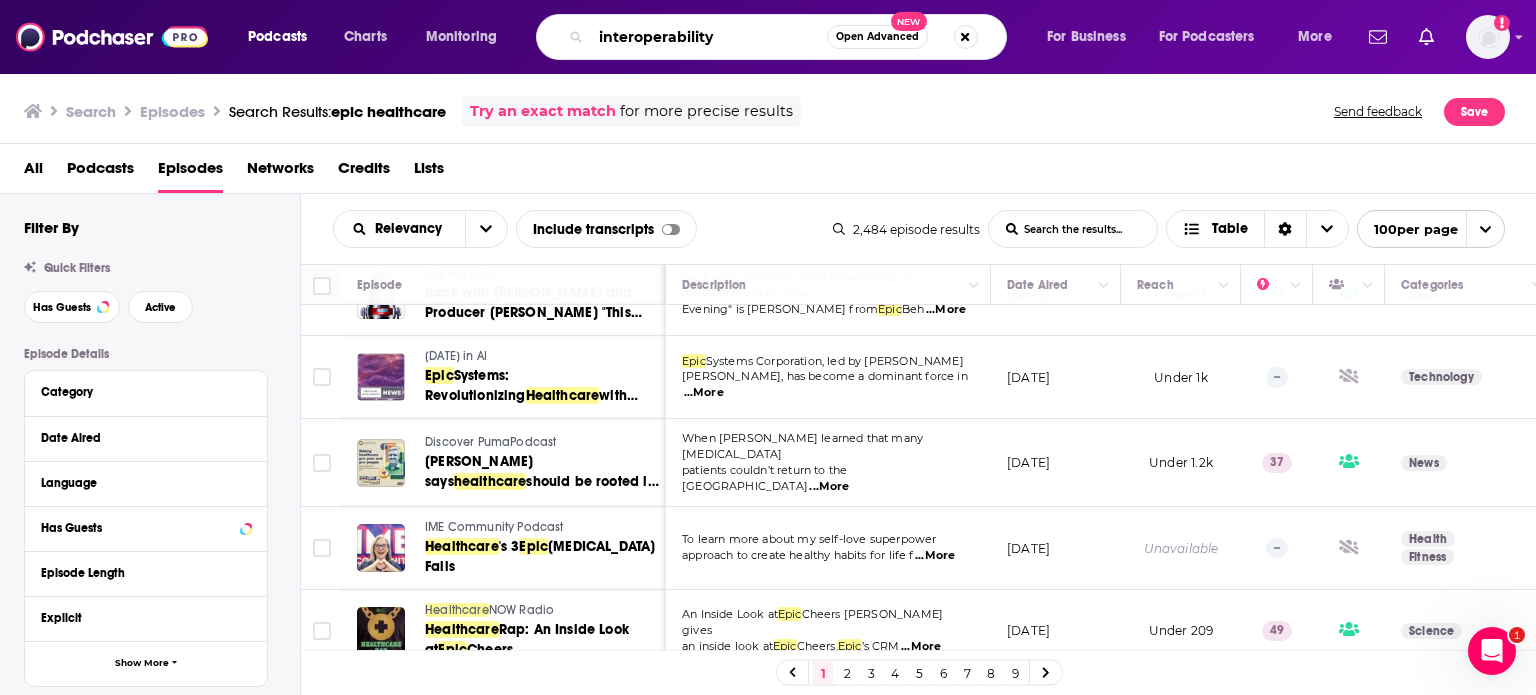 type on "interoperability" 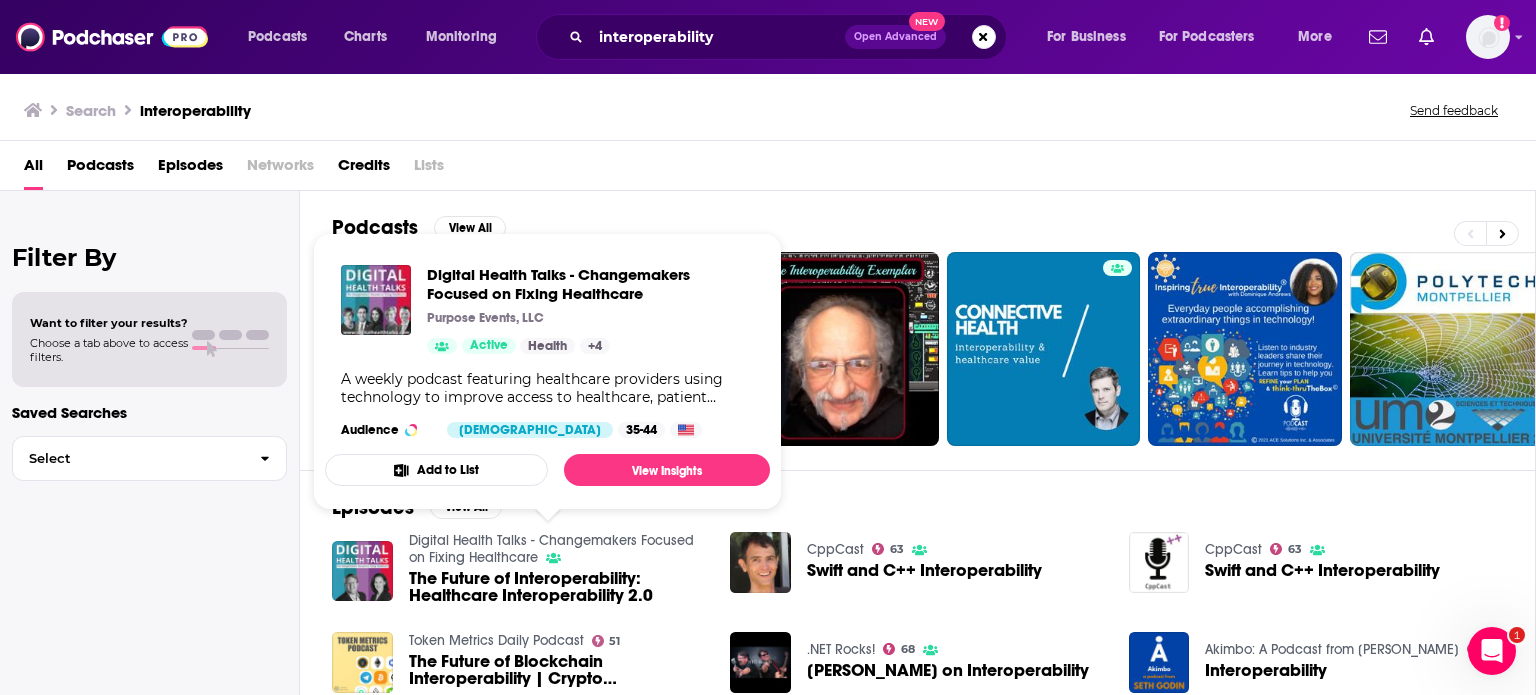 click on "Digital Health Talks - Changemakers Focused on Fixing Healthcare" at bounding box center [551, 549] 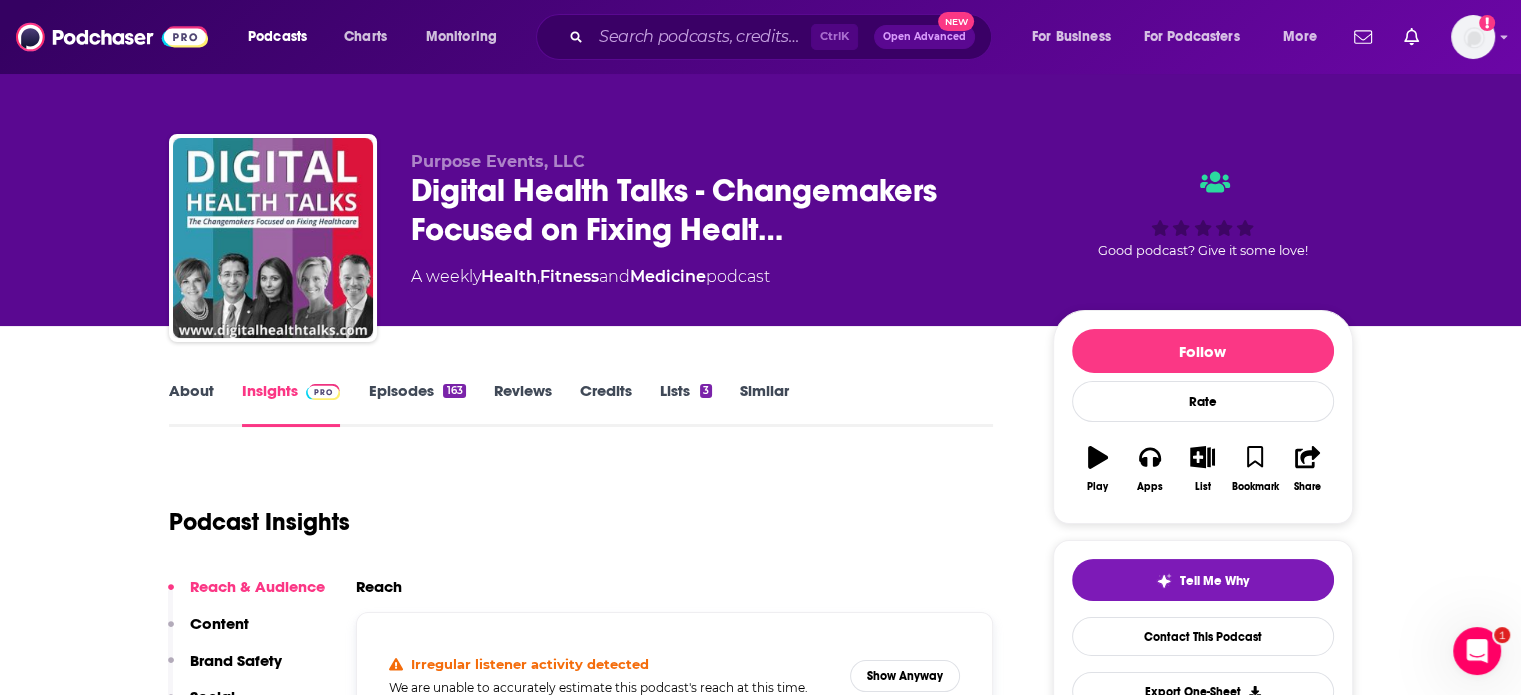 scroll, scrollTop: 23, scrollLeft: 0, axis: vertical 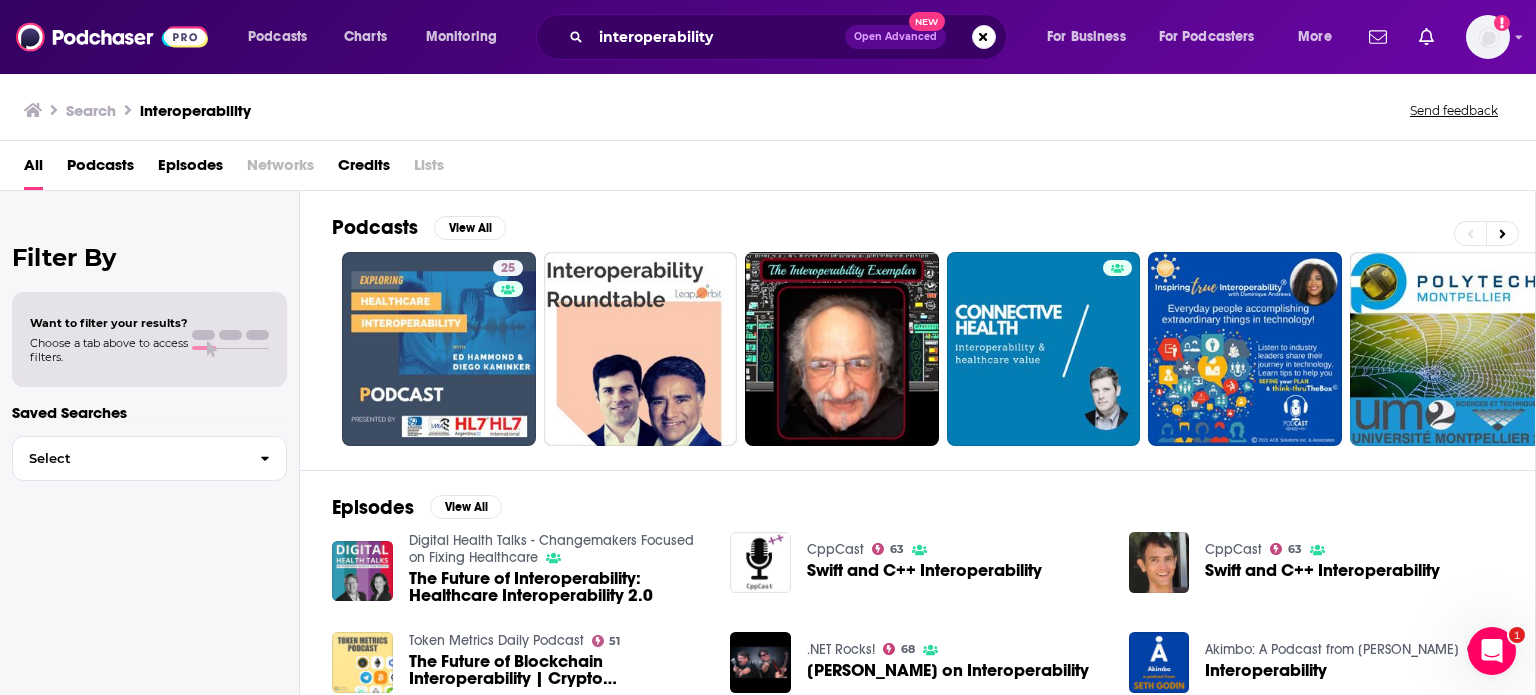 click on "The Future of Interoperability: Healthcare Interoperability 2.0" at bounding box center [558, 587] 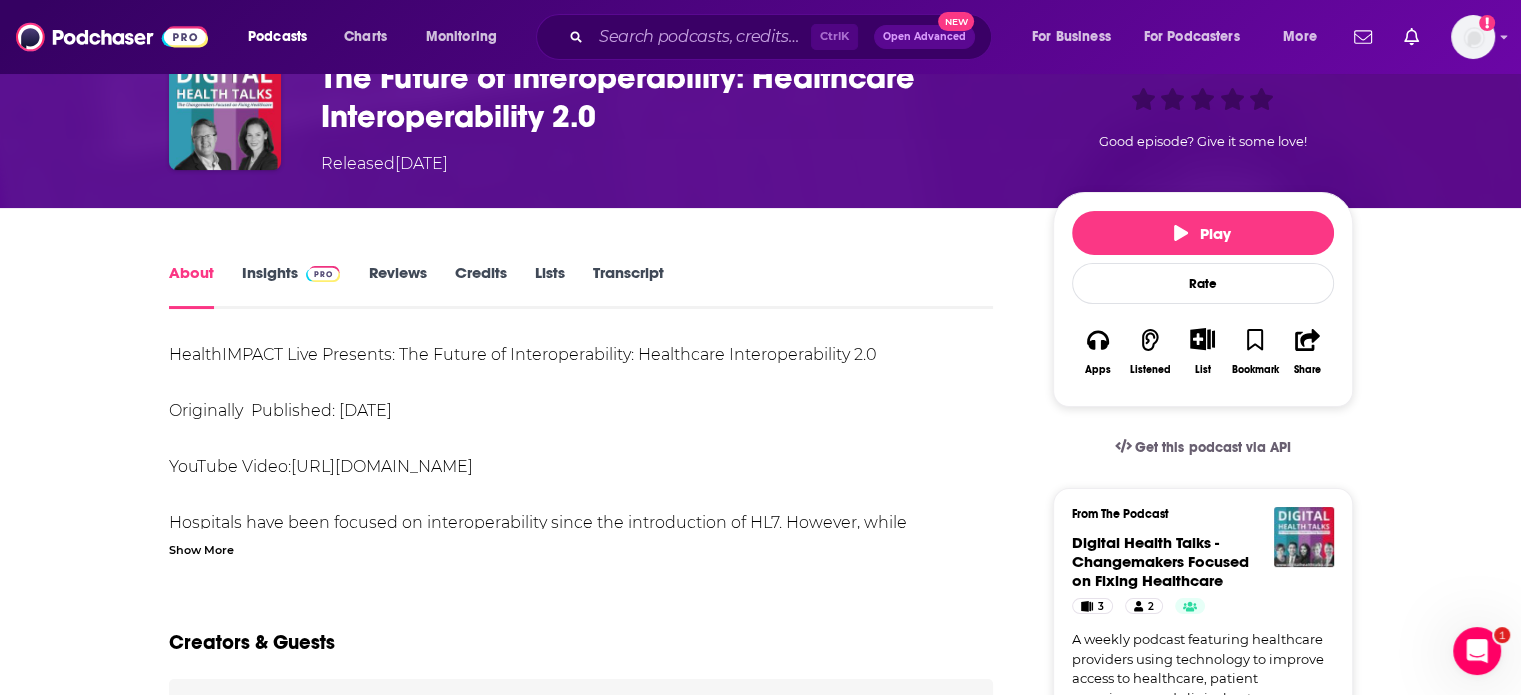 scroll, scrollTop: 0, scrollLeft: 0, axis: both 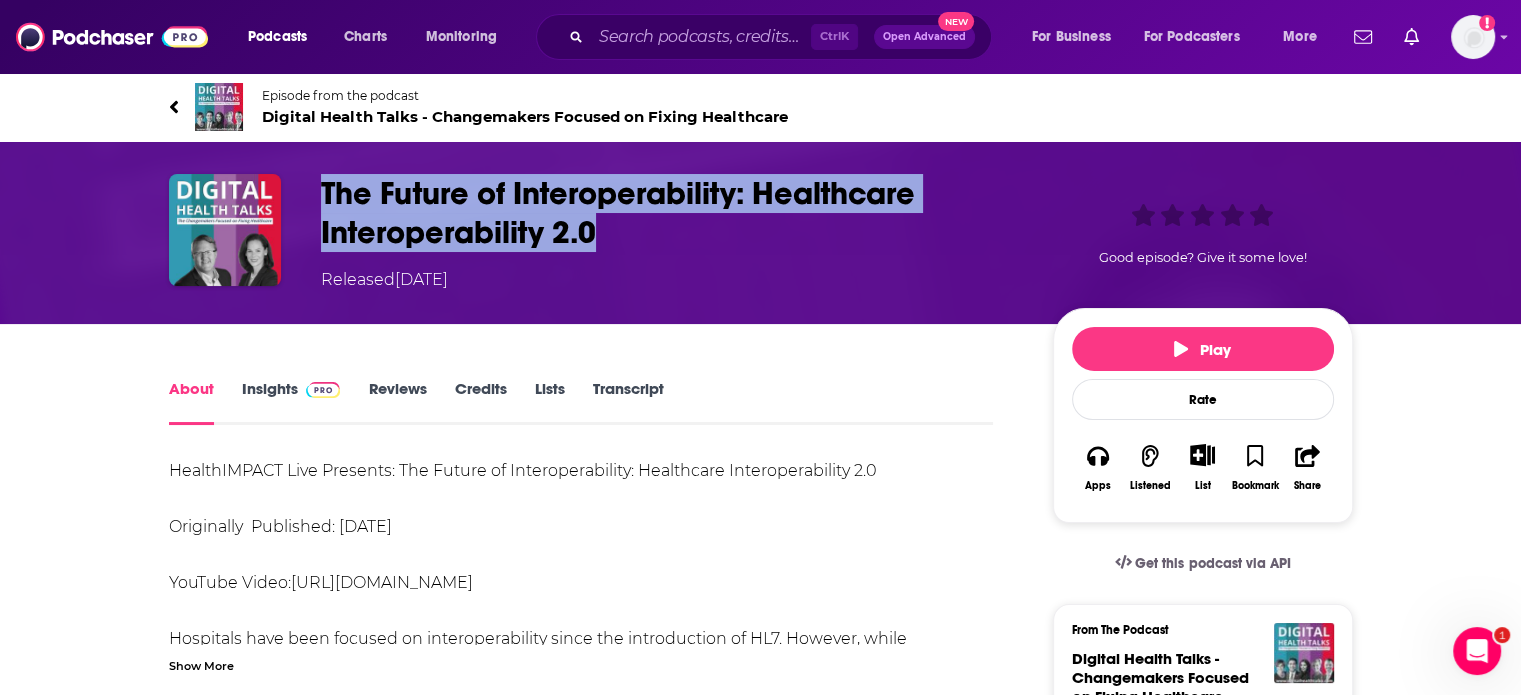 drag, startPoint x: 321, startPoint y: 184, endPoint x: 635, endPoint y: 219, distance: 315.9446 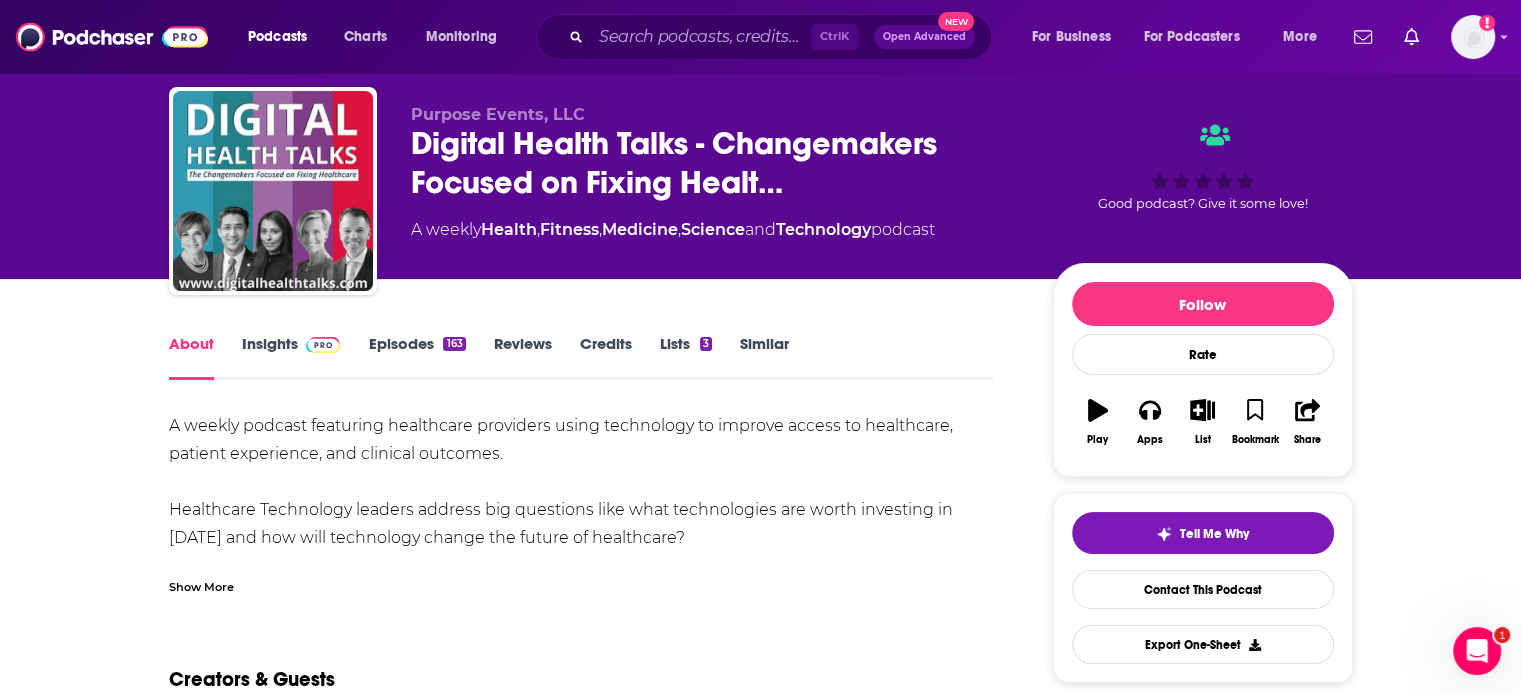 scroll, scrollTop: 0, scrollLeft: 0, axis: both 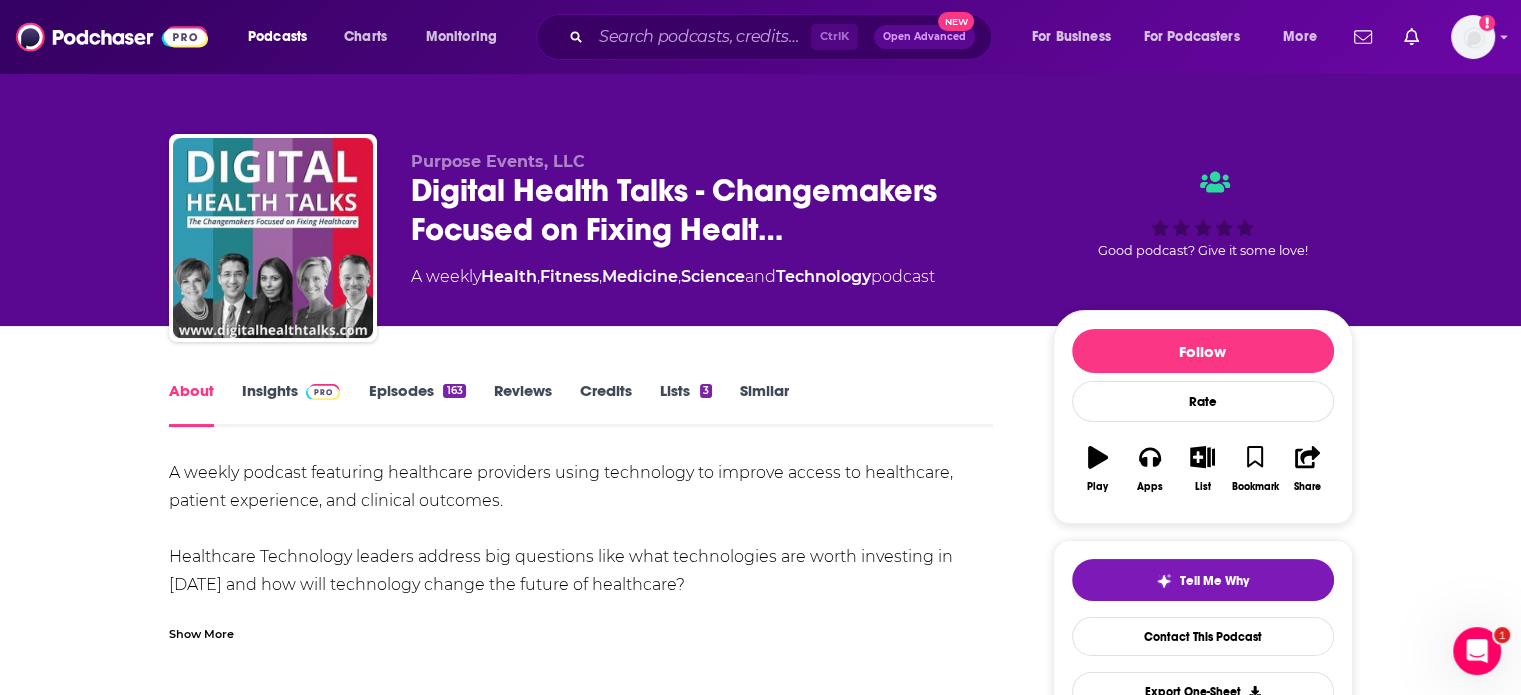 click on "Episodes 163" at bounding box center (416, 404) 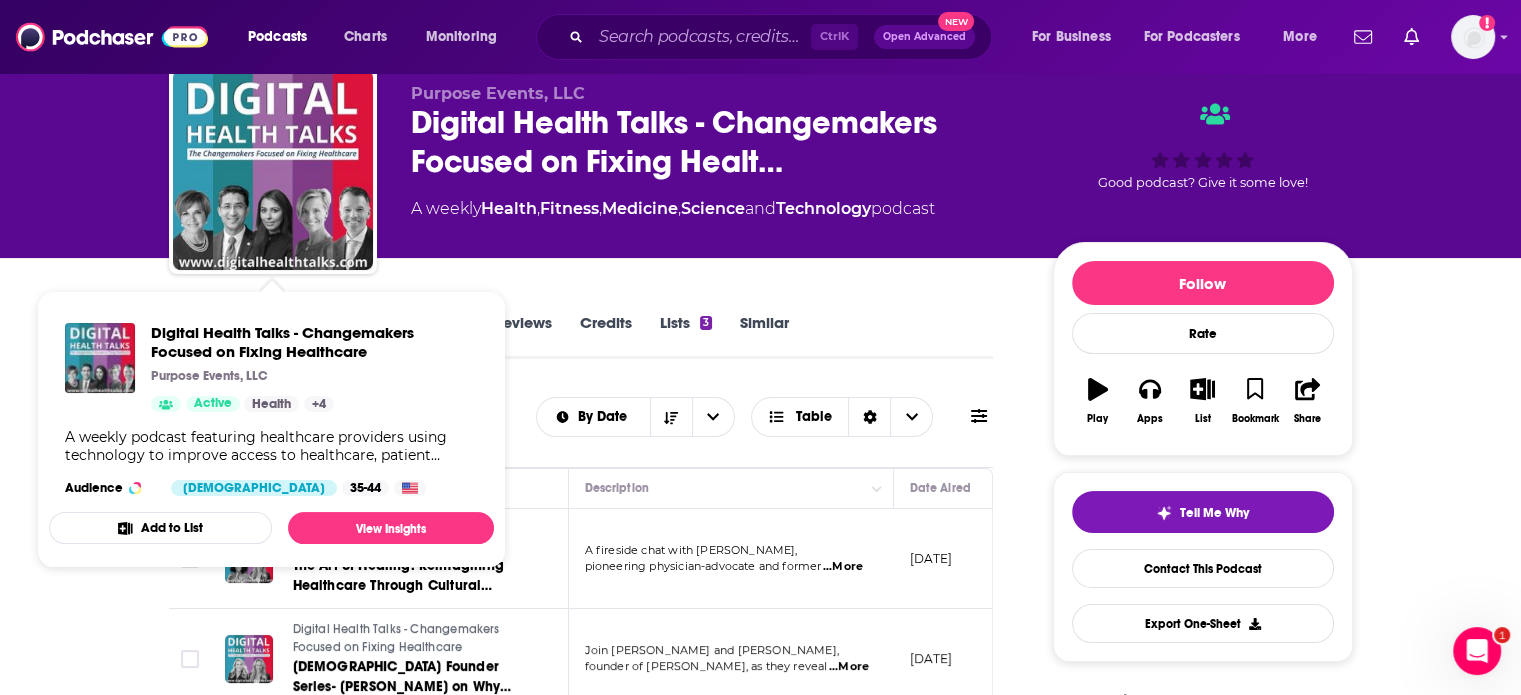 scroll, scrollTop: 67, scrollLeft: 0, axis: vertical 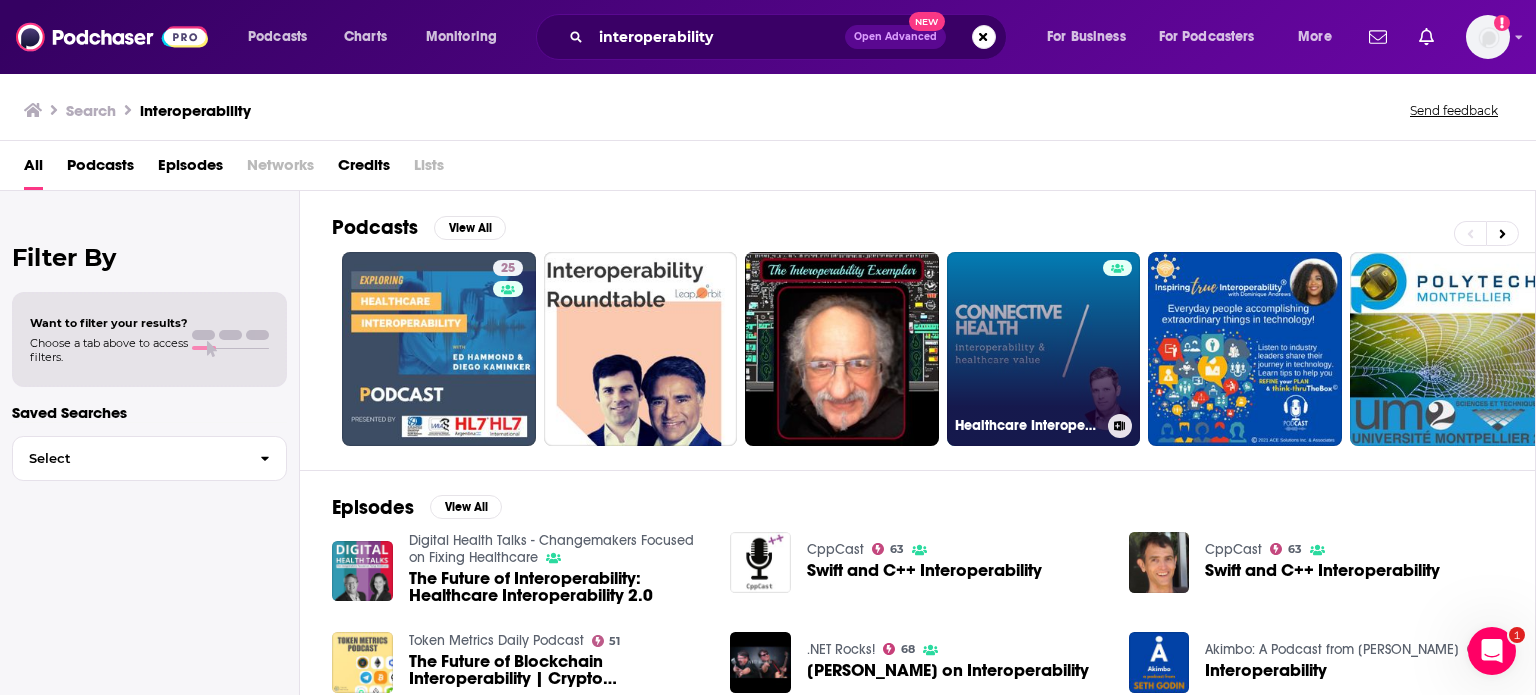 click on "Healthcare Interoperability and Value-Based Care" at bounding box center (1044, 349) 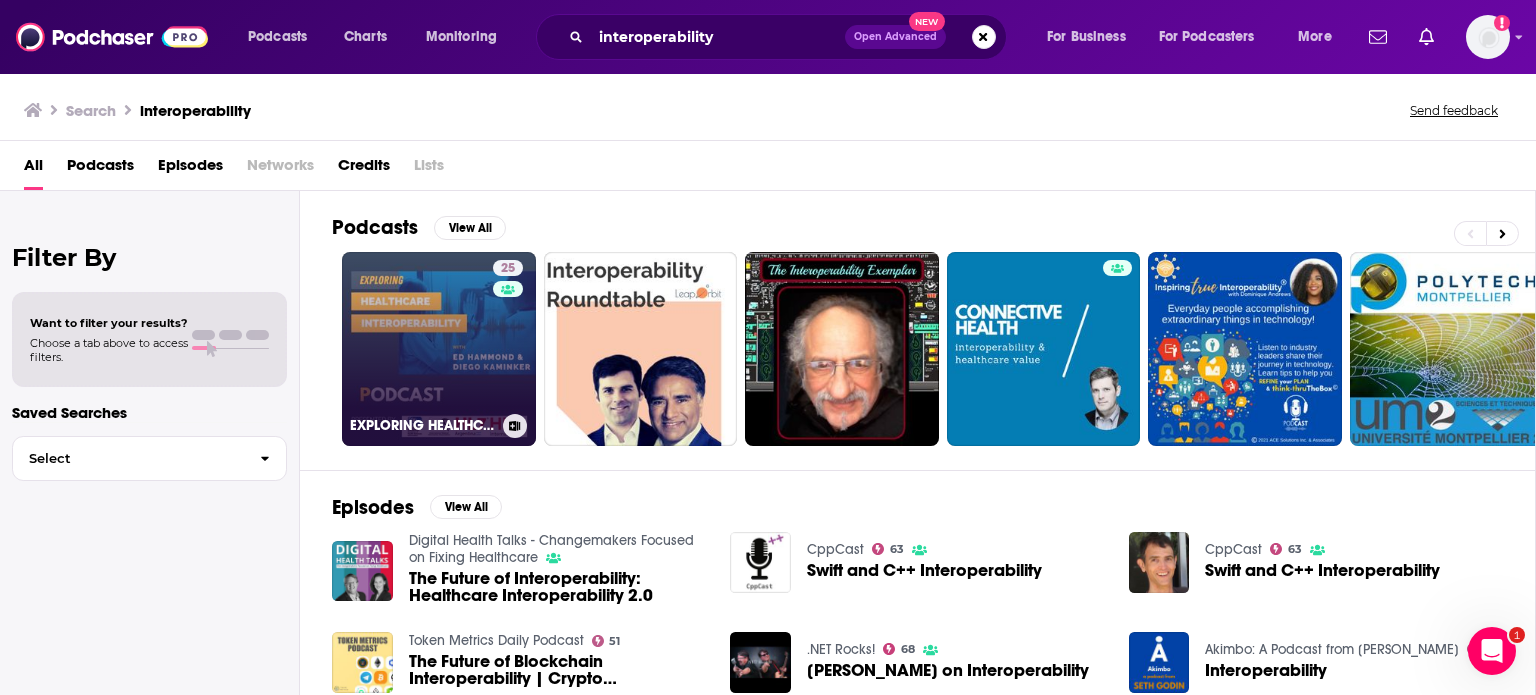 click on "25 EXPLORING HEALTHCARE INTEROPERABILITY" at bounding box center (439, 349) 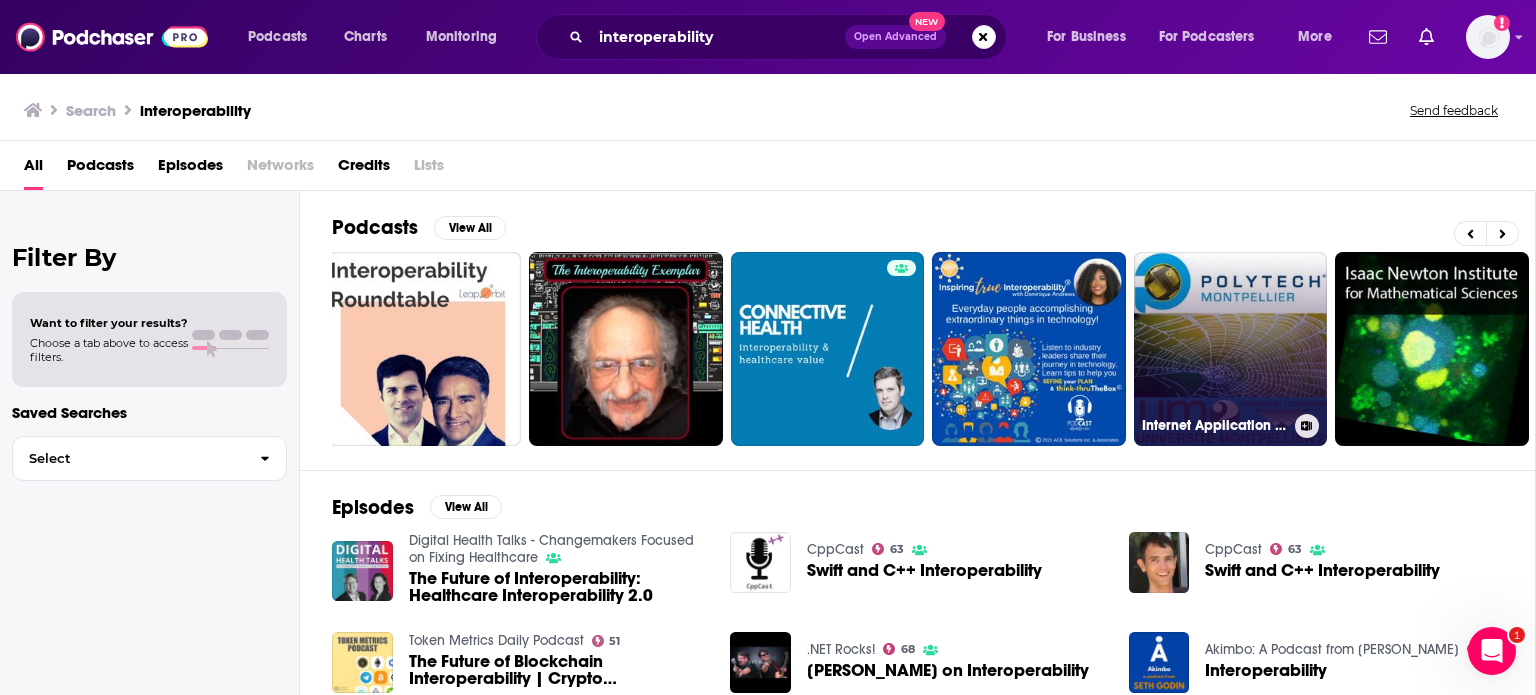 scroll, scrollTop: 0, scrollLeft: 218, axis: horizontal 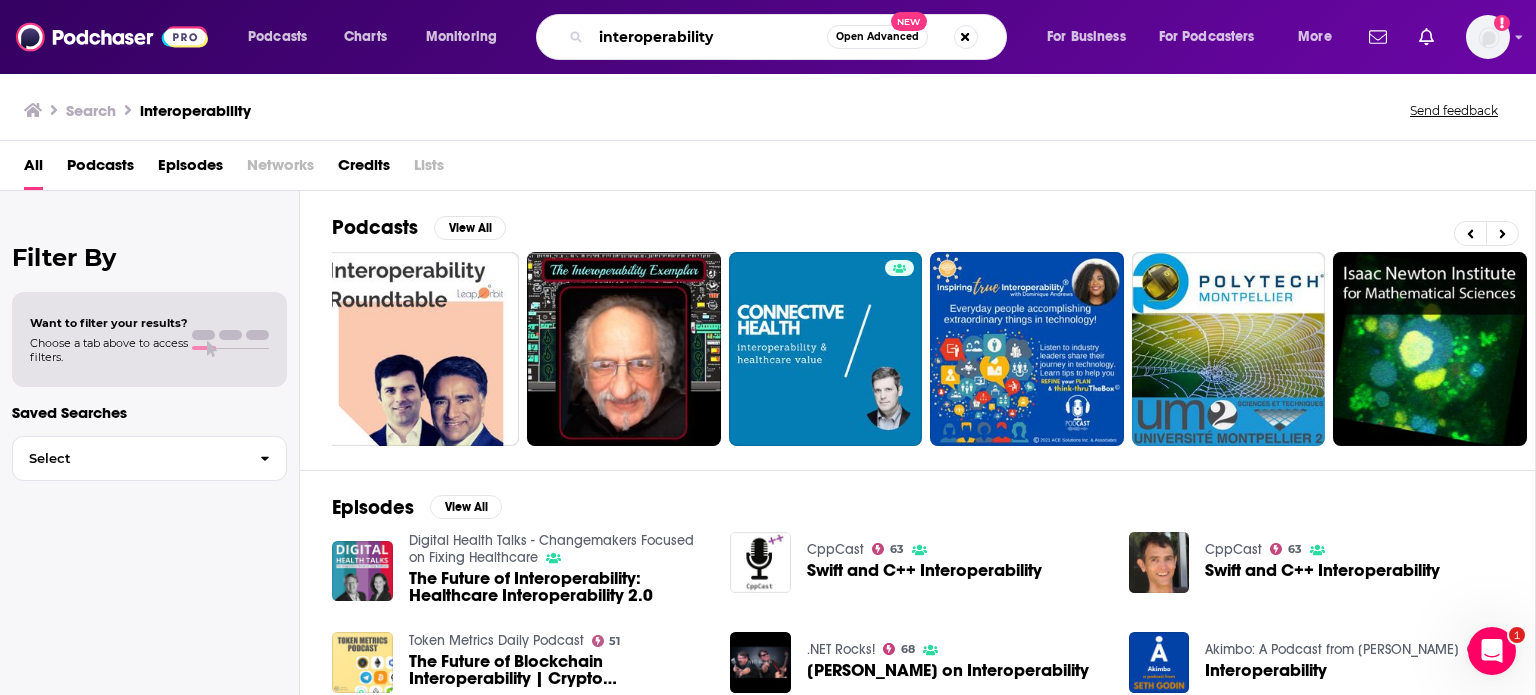 click on "interoperability" at bounding box center [709, 37] 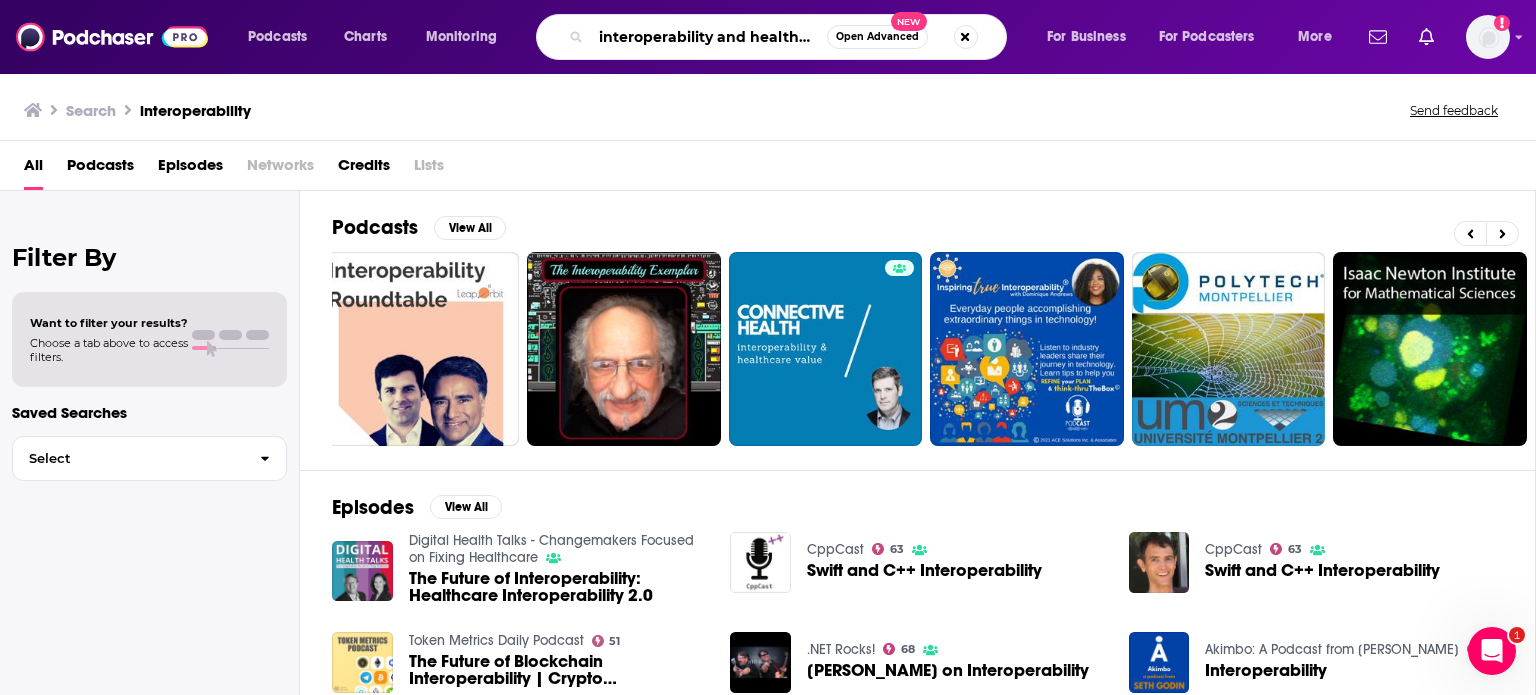 scroll, scrollTop: 0, scrollLeft: 10, axis: horizontal 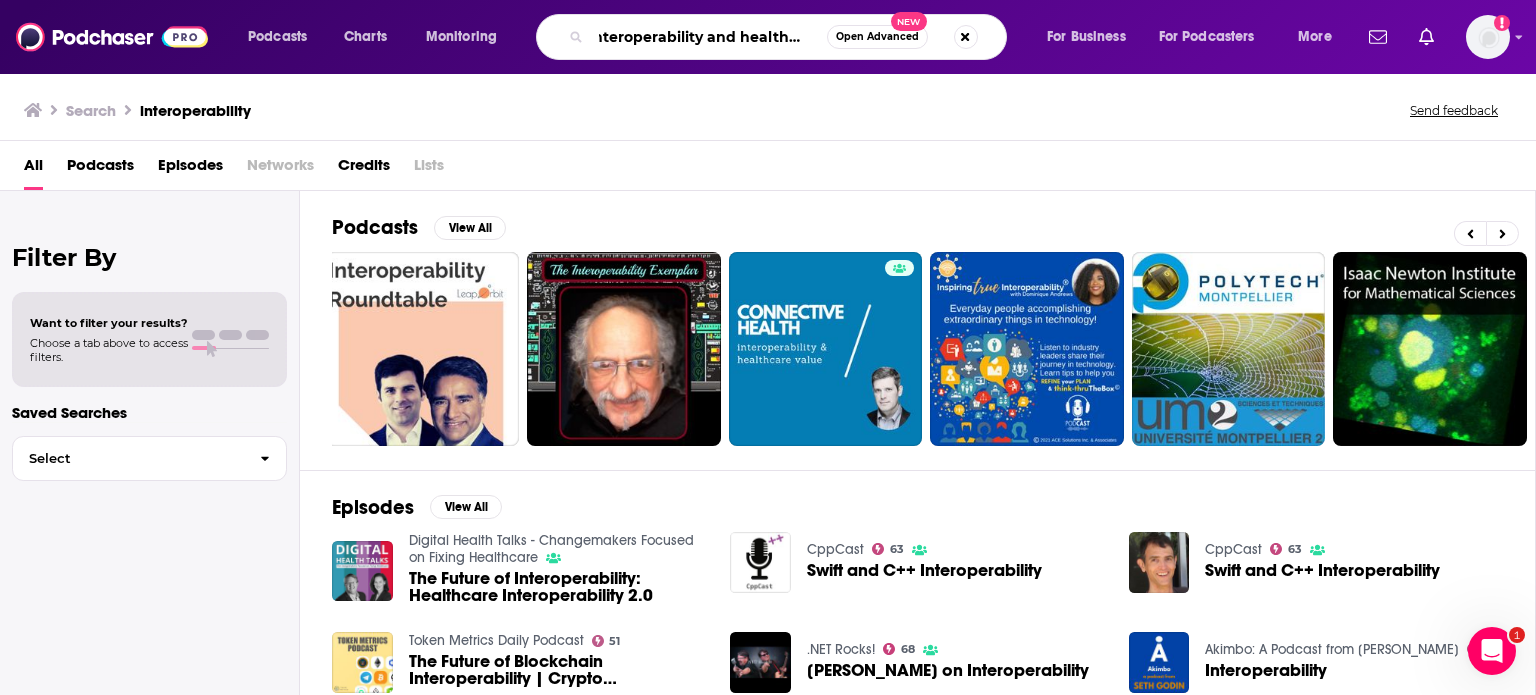 type on "interoperability and healthcare" 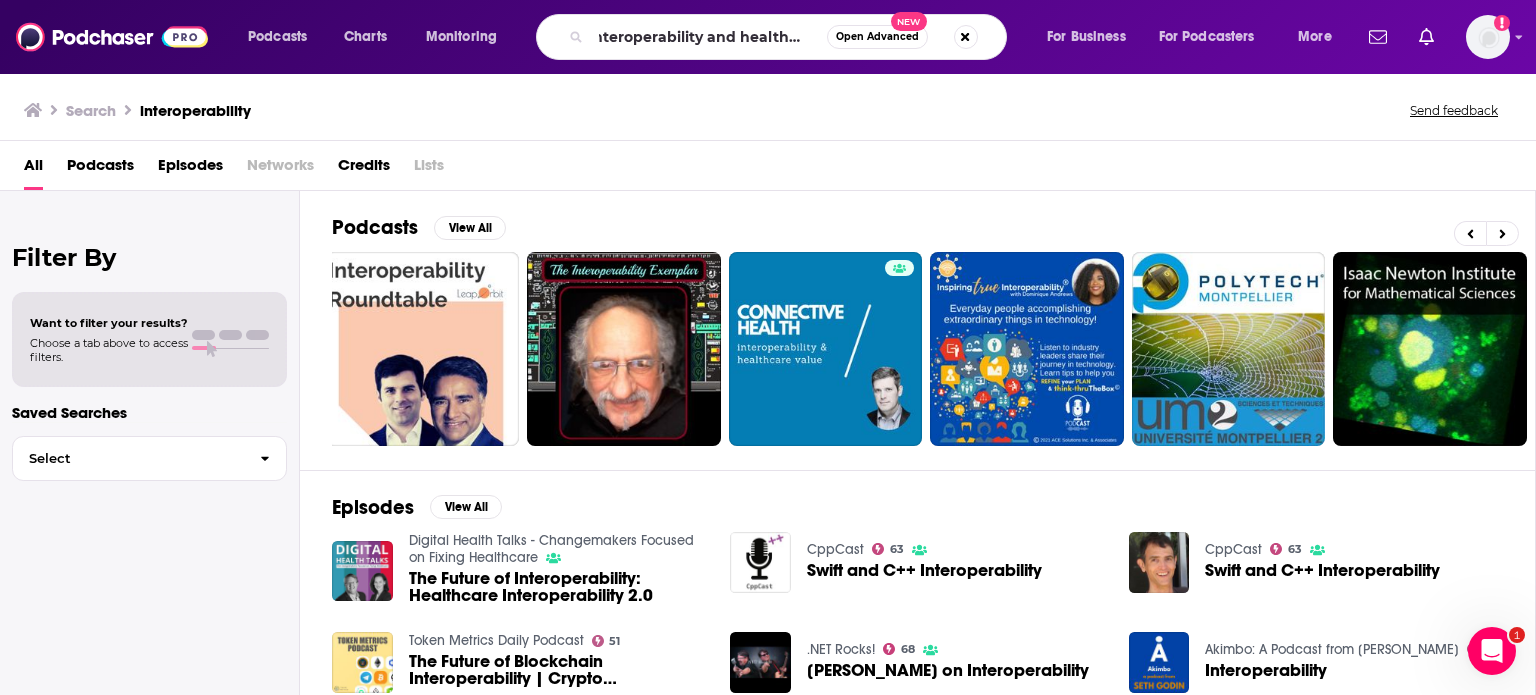 scroll, scrollTop: 0, scrollLeft: 0, axis: both 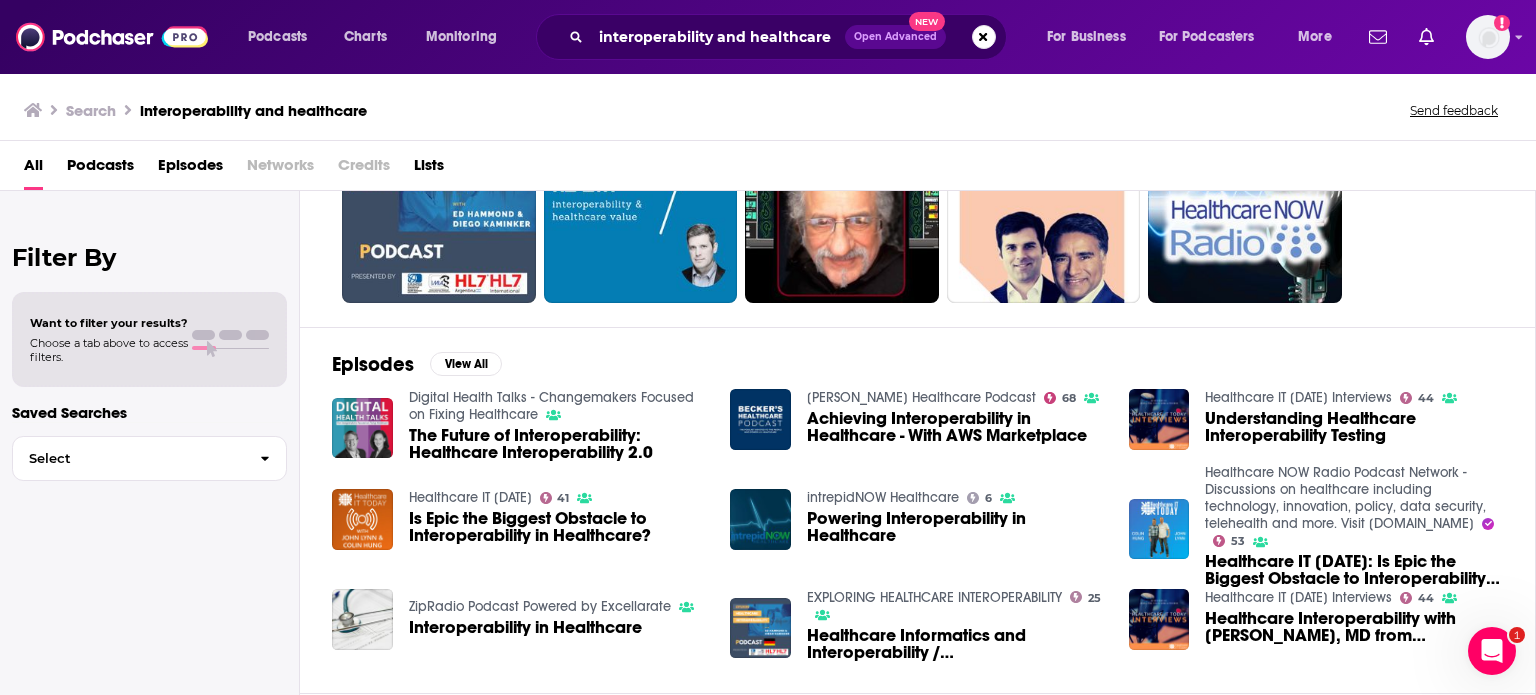 click on "Understanding Healthcare Interoperability Testing" at bounding box center [1354, 427] 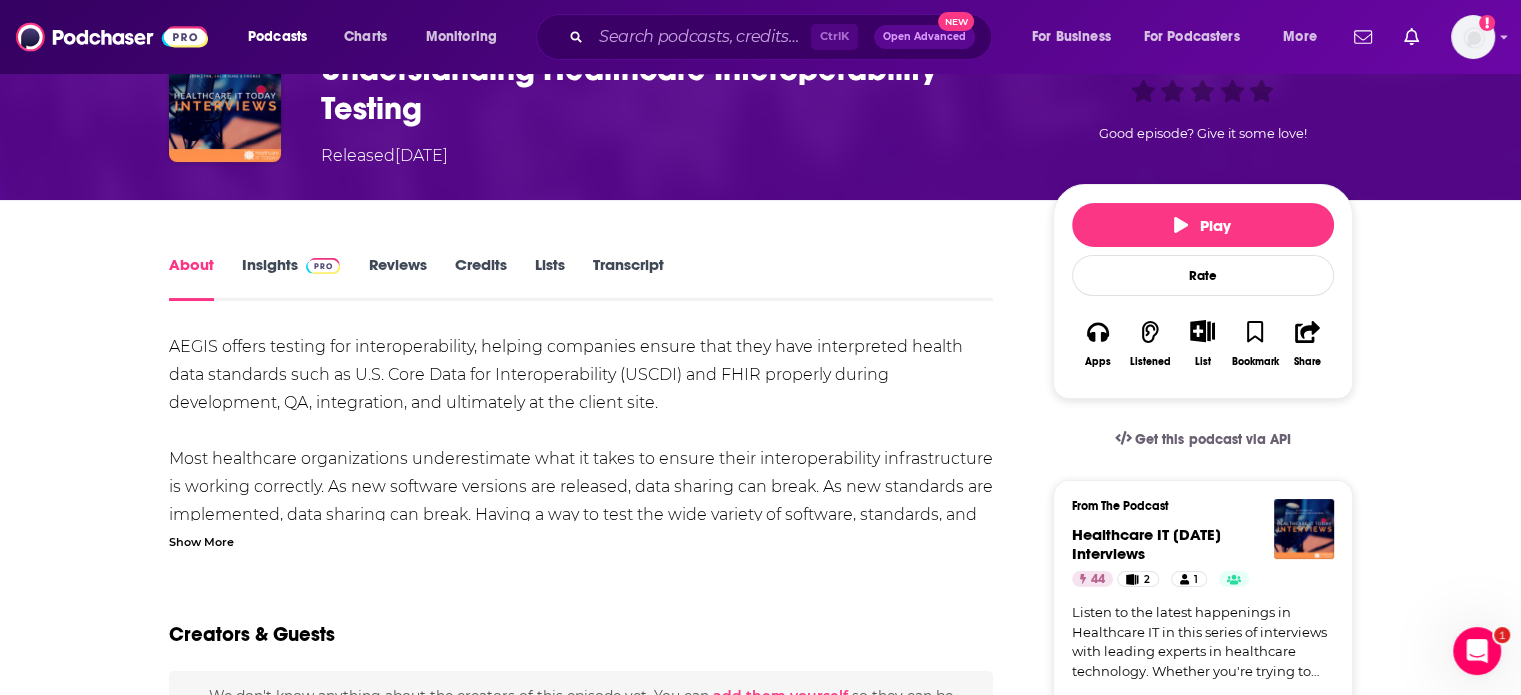 scroll, scrollTop: 0, scrollLeft: 0, axis: both 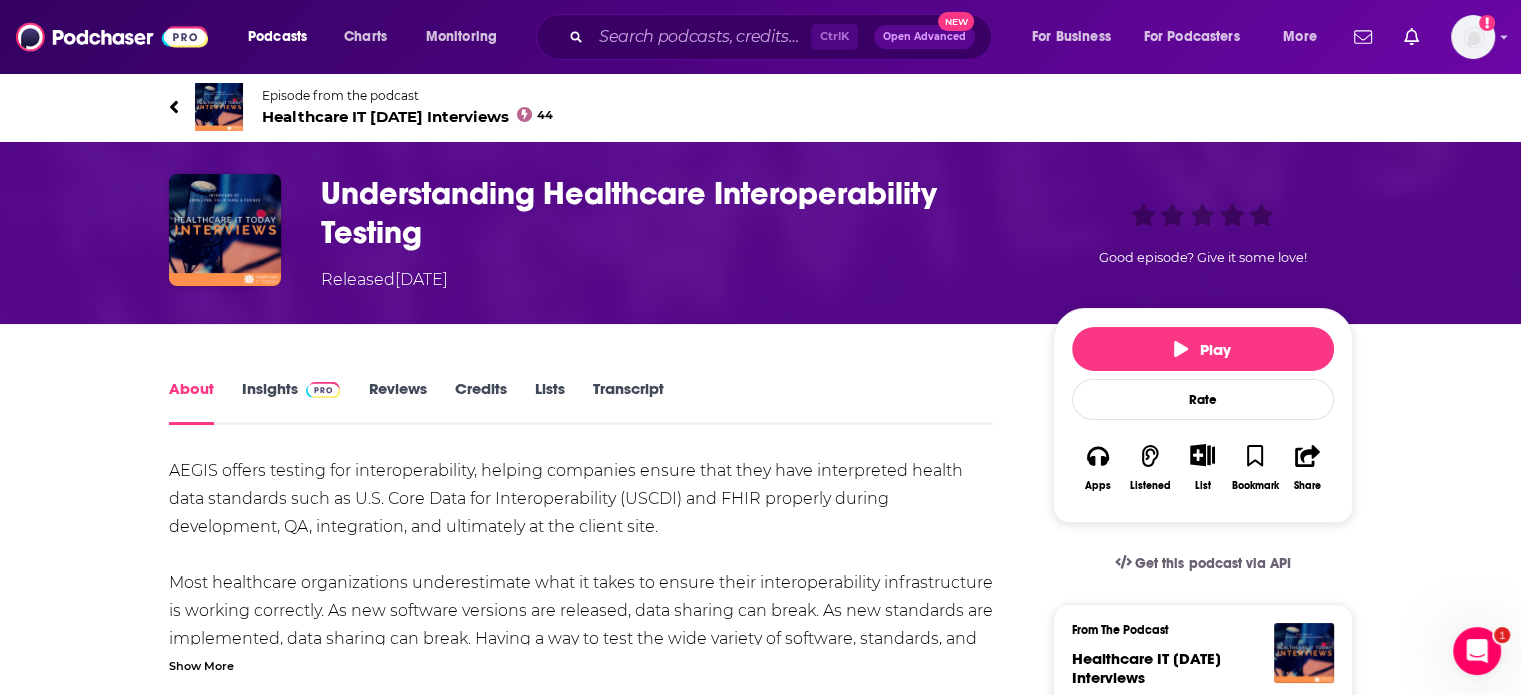 click on "Insights" at bounding box center [291, 402] 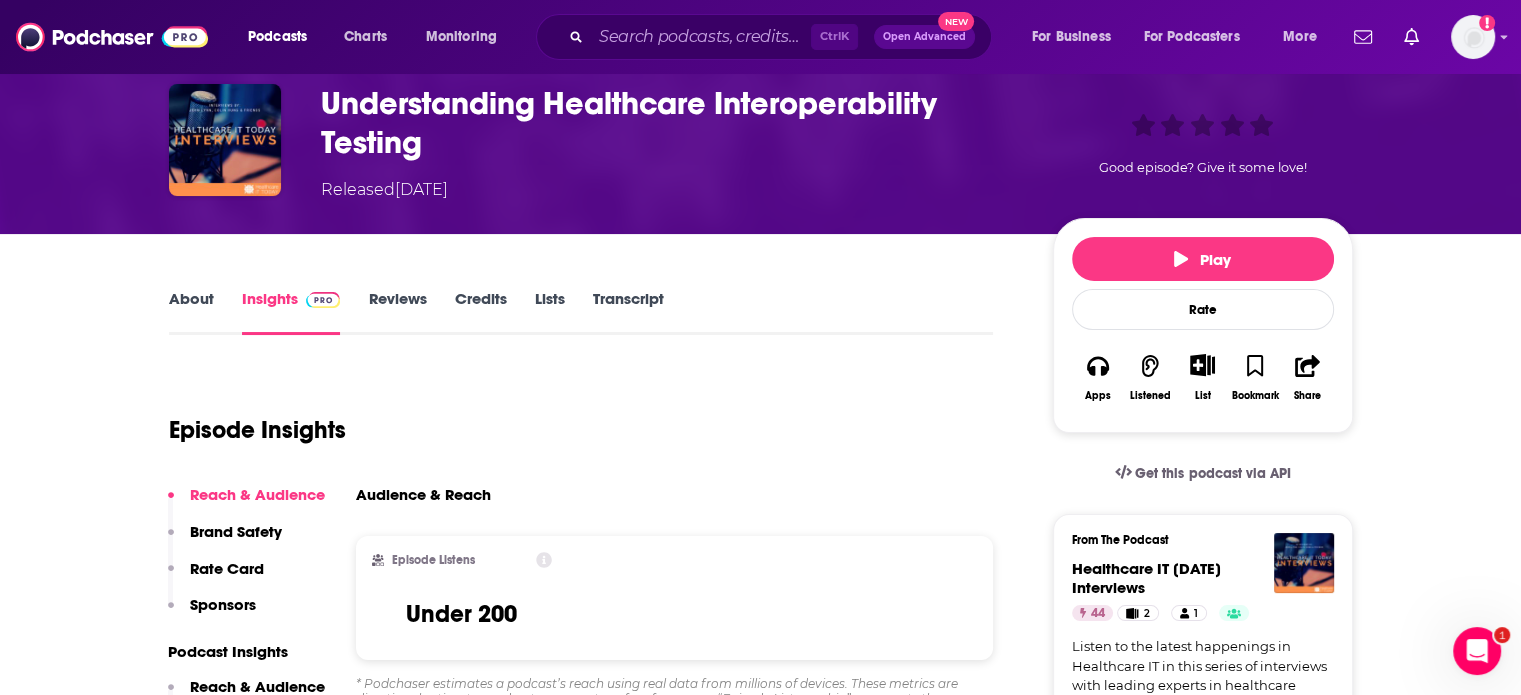 scroll, scrollTop: 114, scrollLeft: 0, axis: vertical 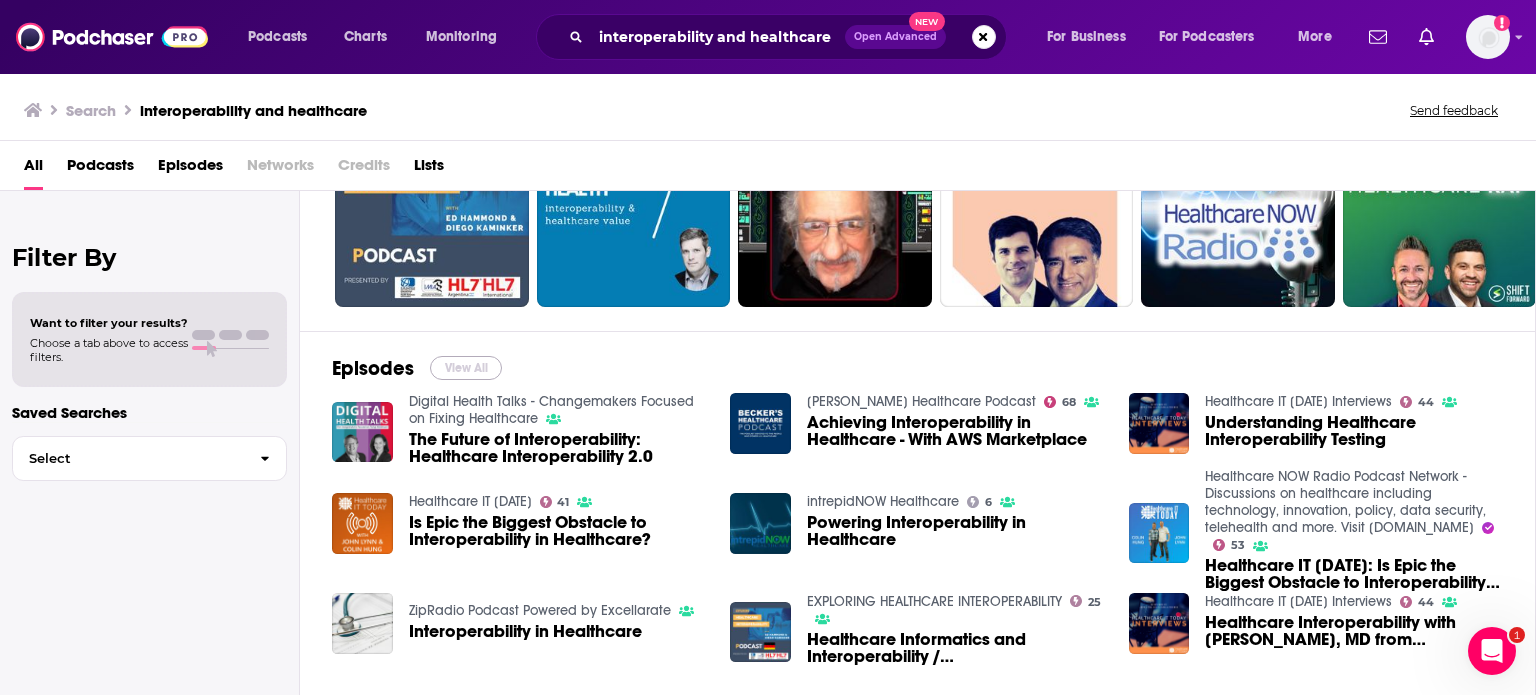 click on "View All" at bounding box center [466, 368] 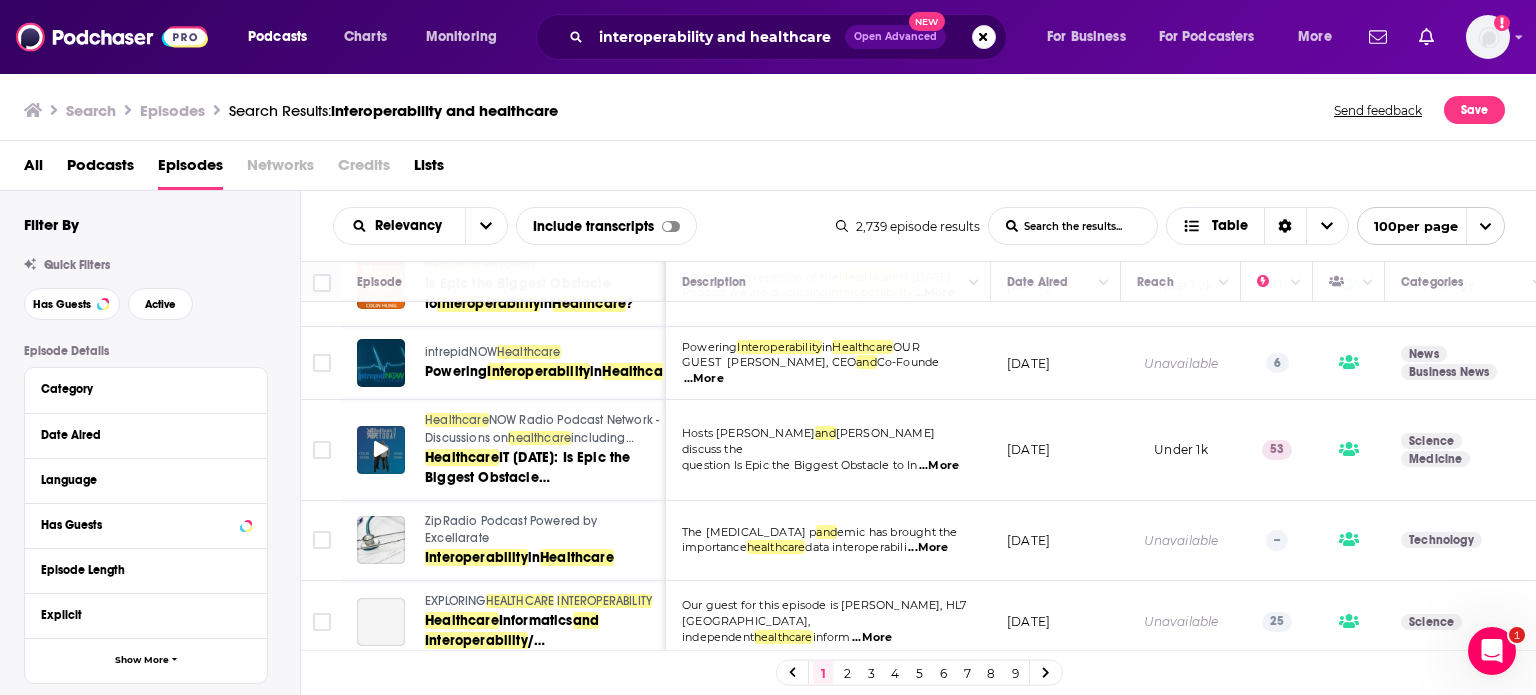 scroll, scrollTop: 326, scrollLeft: 0, axis: vertical 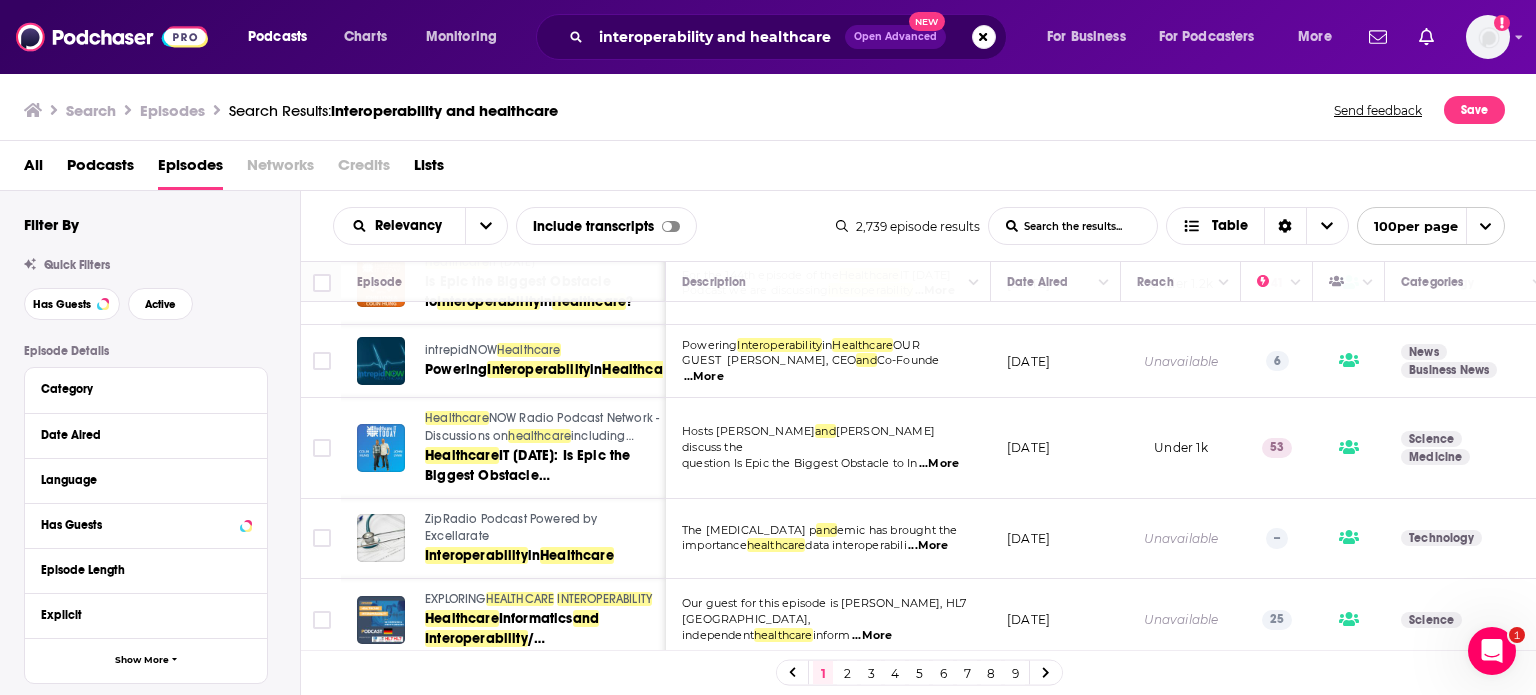 click on "...More" at bounding box center [704, 377] 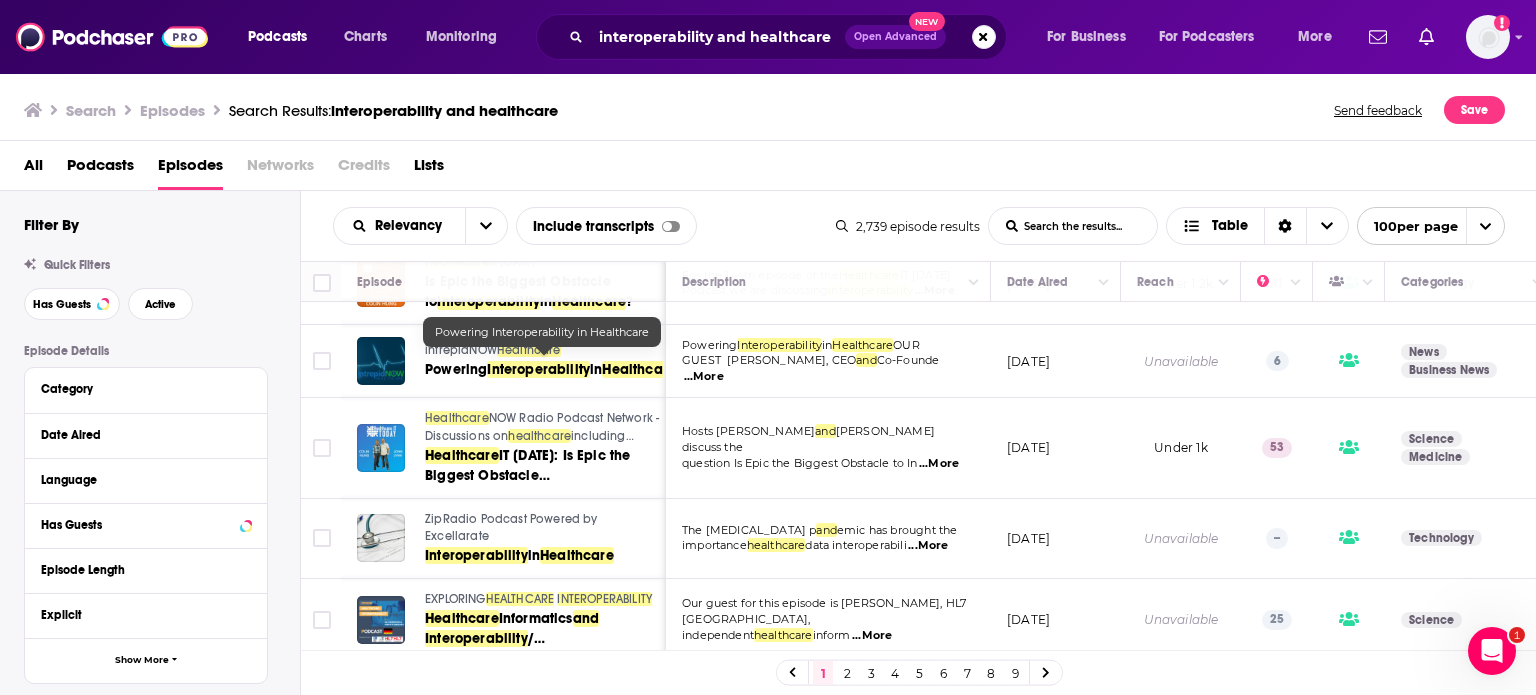 click on "Interoperability" at bounding box center [538, 369] 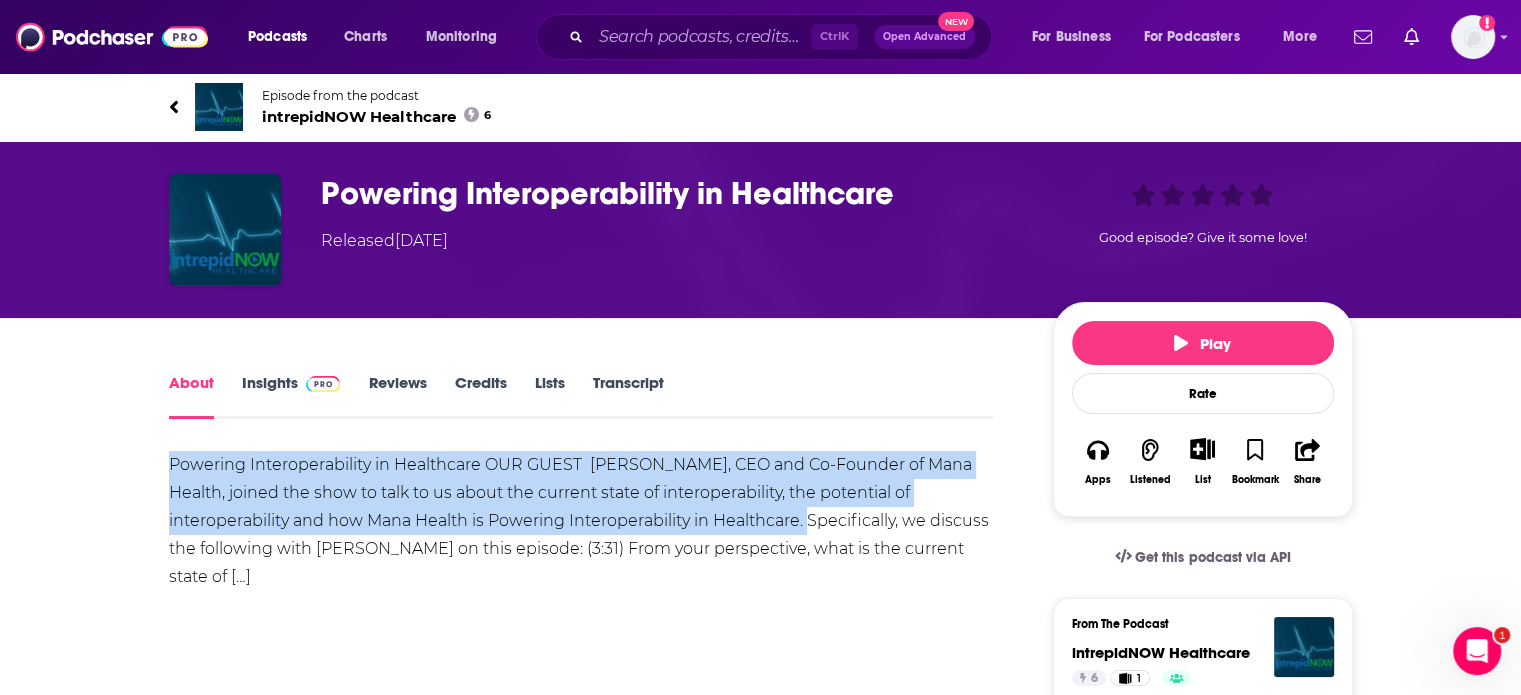 drag, startPoint x: 159, startPoint y: 451, endPoint x: 808, endPoint y: 515, distance: 652.148 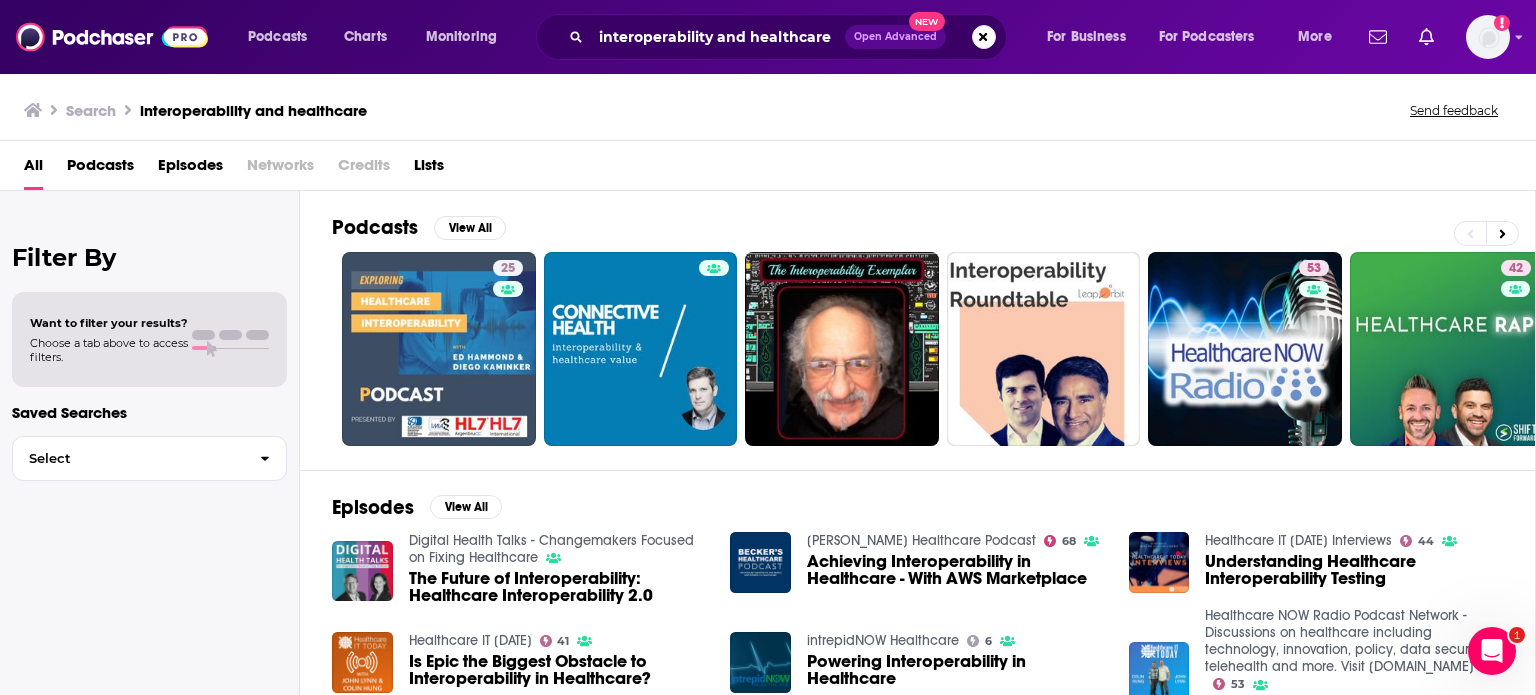 click on "Podcasts View All 25 53 42 1 + 17" at bounding box center (934, 330) 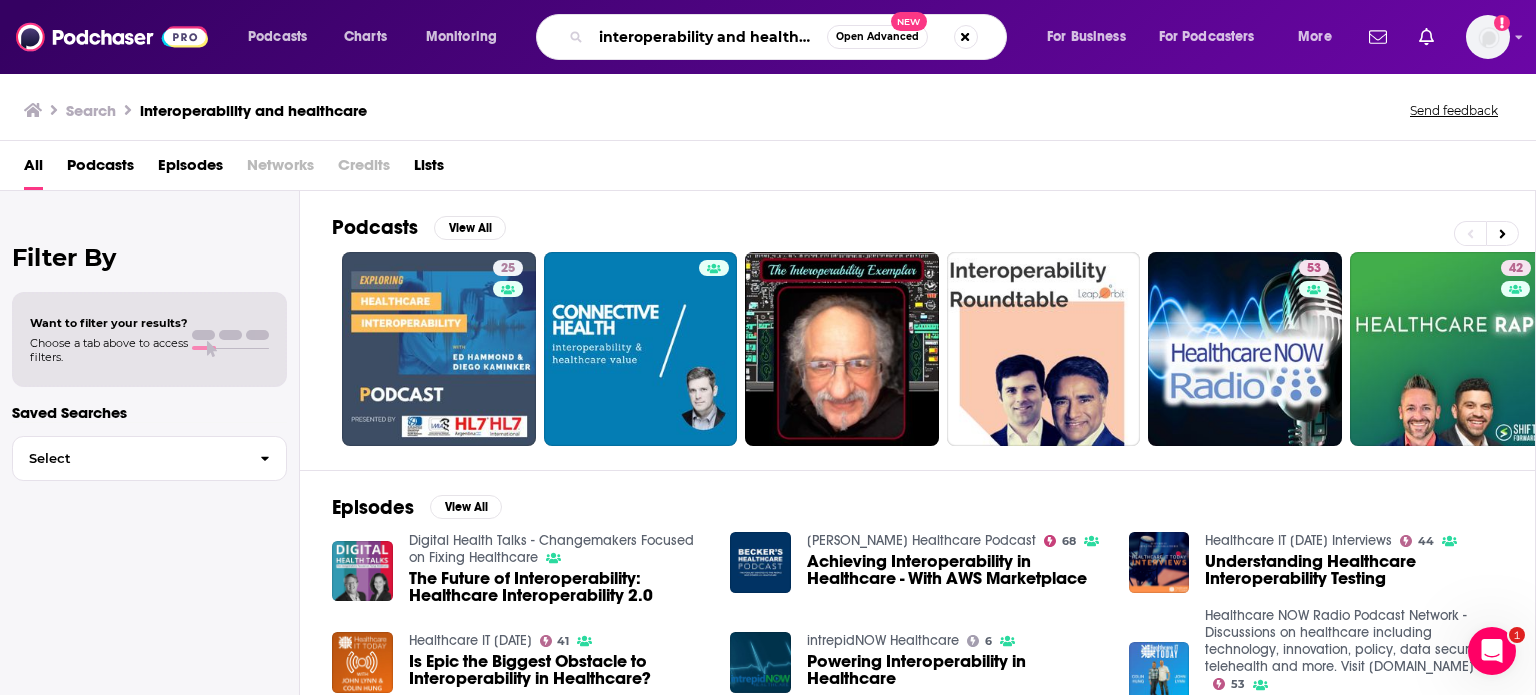 click on "interoperability and healthcare" at bounding box center (709, 37) 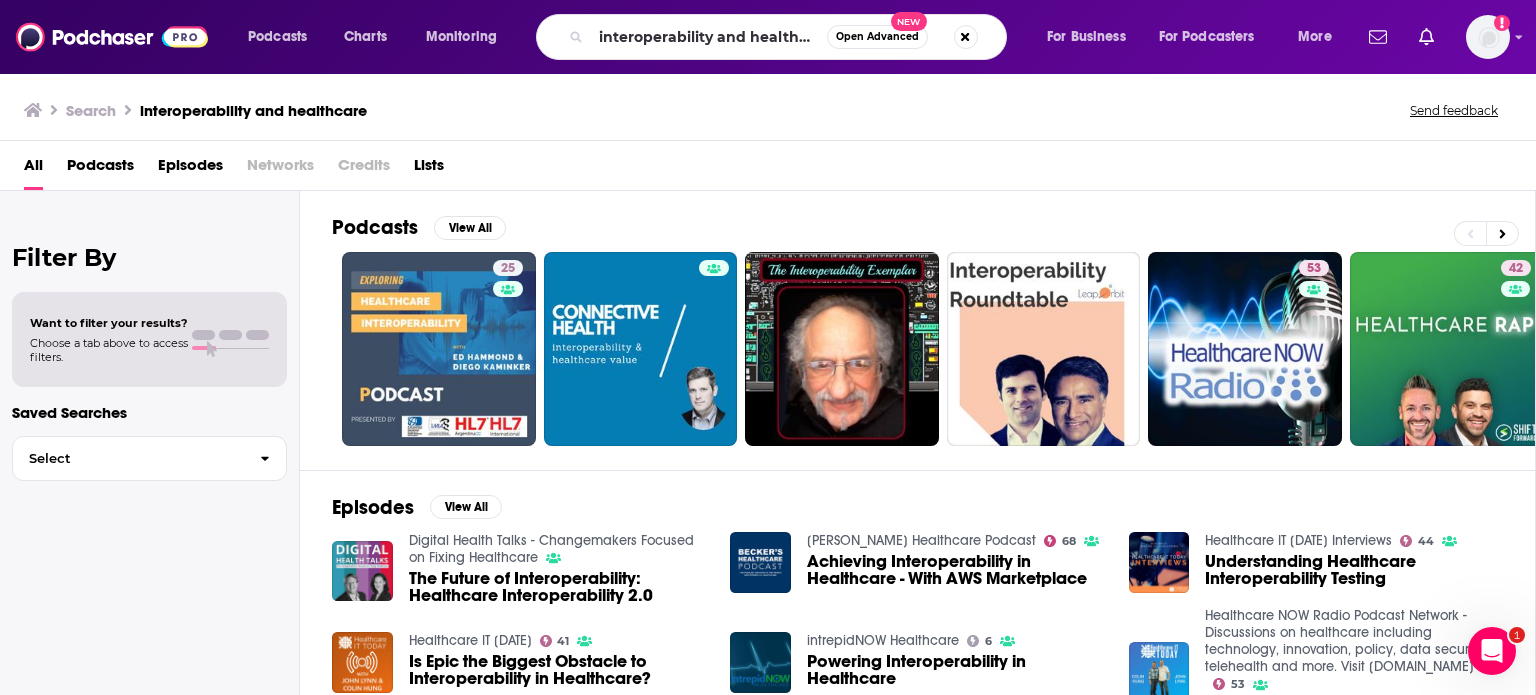 click on "interoperability and healthcare Open Advanced New" at bounding box center [771, 37] 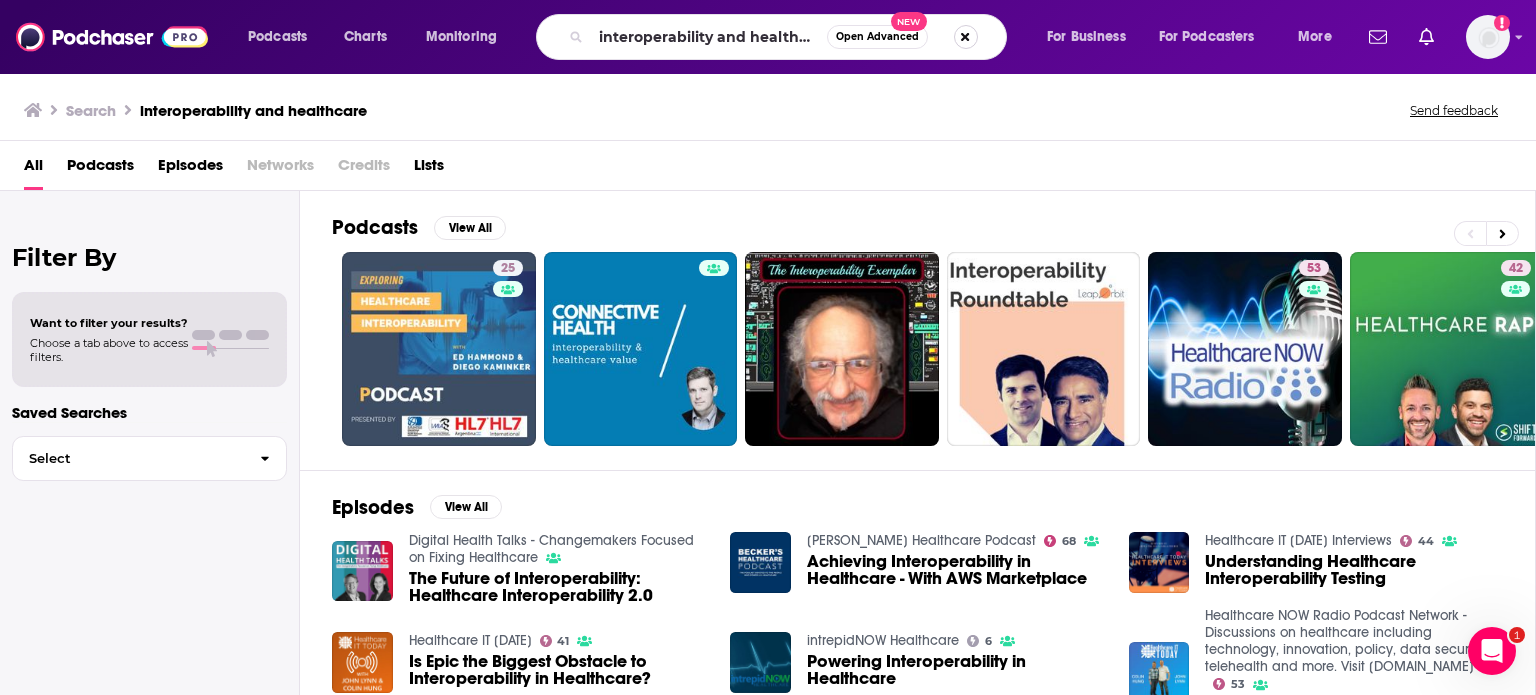 click at bounding box center [966, 37] 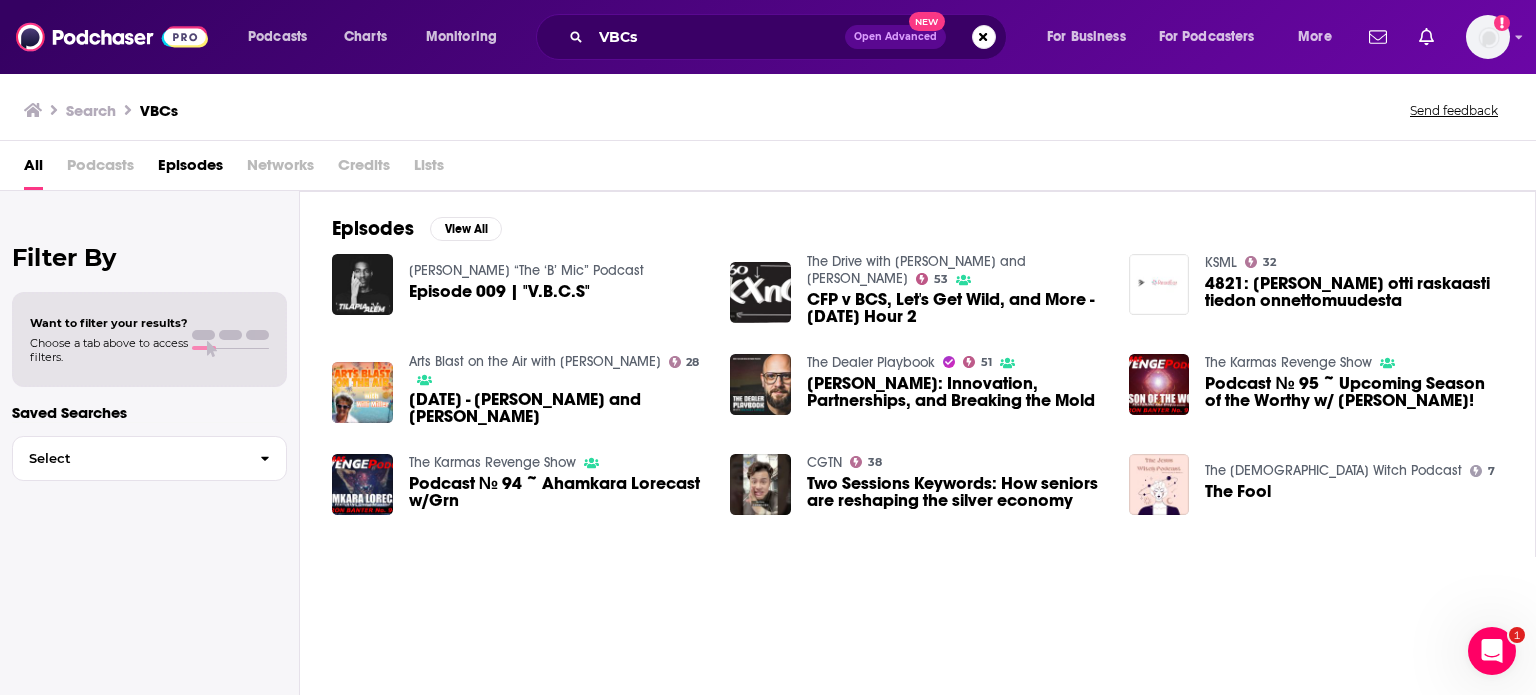 click on "Episodes View All Anthony Gaston’s “The ‘B’ Mic” Podcast Episode 009 | "V.B.C.S" The Drive with Heather and Sean 53 CFP v BCS, Let's Get Wild, and More - Thursday Hour 2 KSML 32 4821: Jussi Niinistö otti raskaasti tiedon onnettomuudesta Arts Blast on the Air with Willi Miller 28 5/17/2023 - Dr Jacob Craig and Bobbee Larsson The Dealer Playbook 51 Danny Zaslavsky: Innovation, Partnerships, and Breaking the Mold The Karmas Revenge Show Podcast № 95 ~ Upcoming Season of the Worthy w/ Ana Bray! The Karmas Revenge Show Podcast № 94 ~ Ahamkara Lorecast w/Grn CGTN 38 Two Sessions Keywords: How seniors are reshaping the silver economy The Jesus Witch Podcast 7 The Fool" at bounding box center [918, 443] 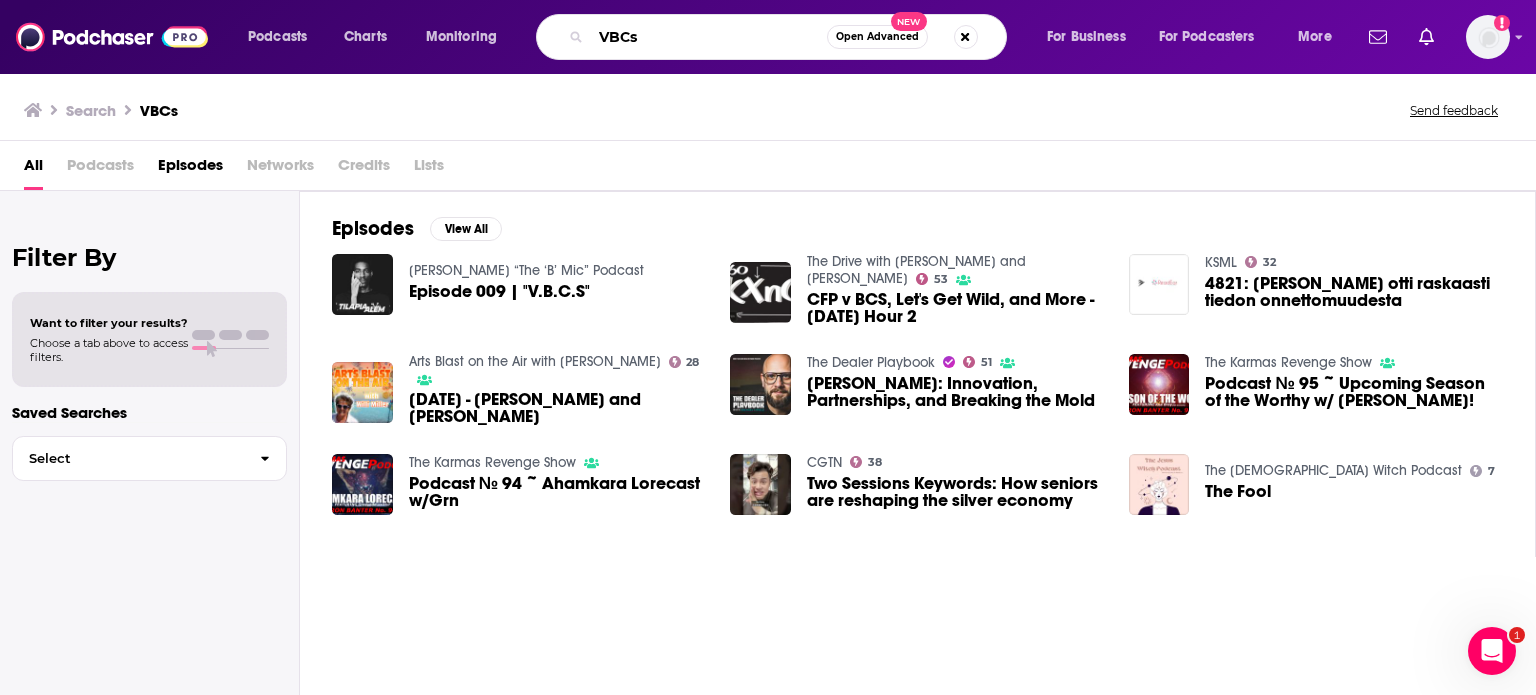 click on "VBCs" at bounding box center [709, 37] 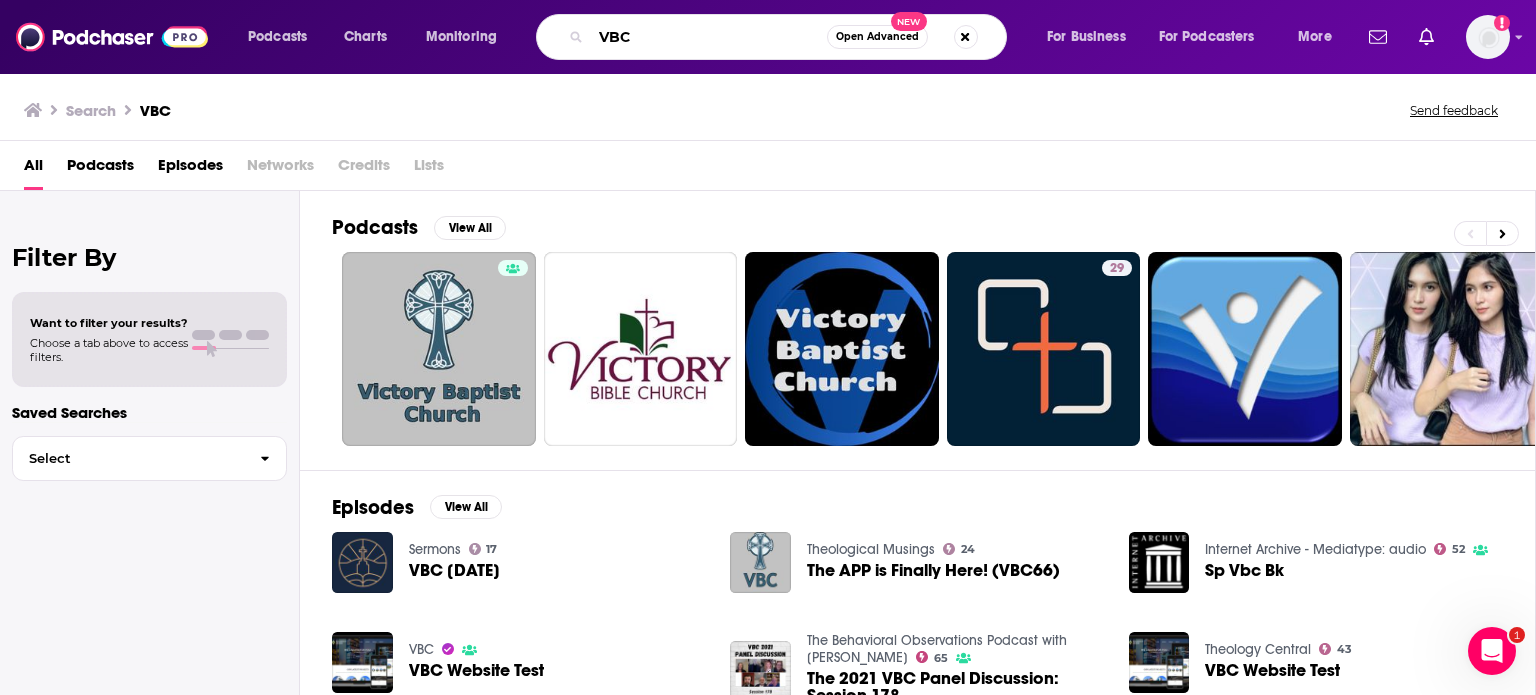 click on "VBC" at bounding box center [709, 37] 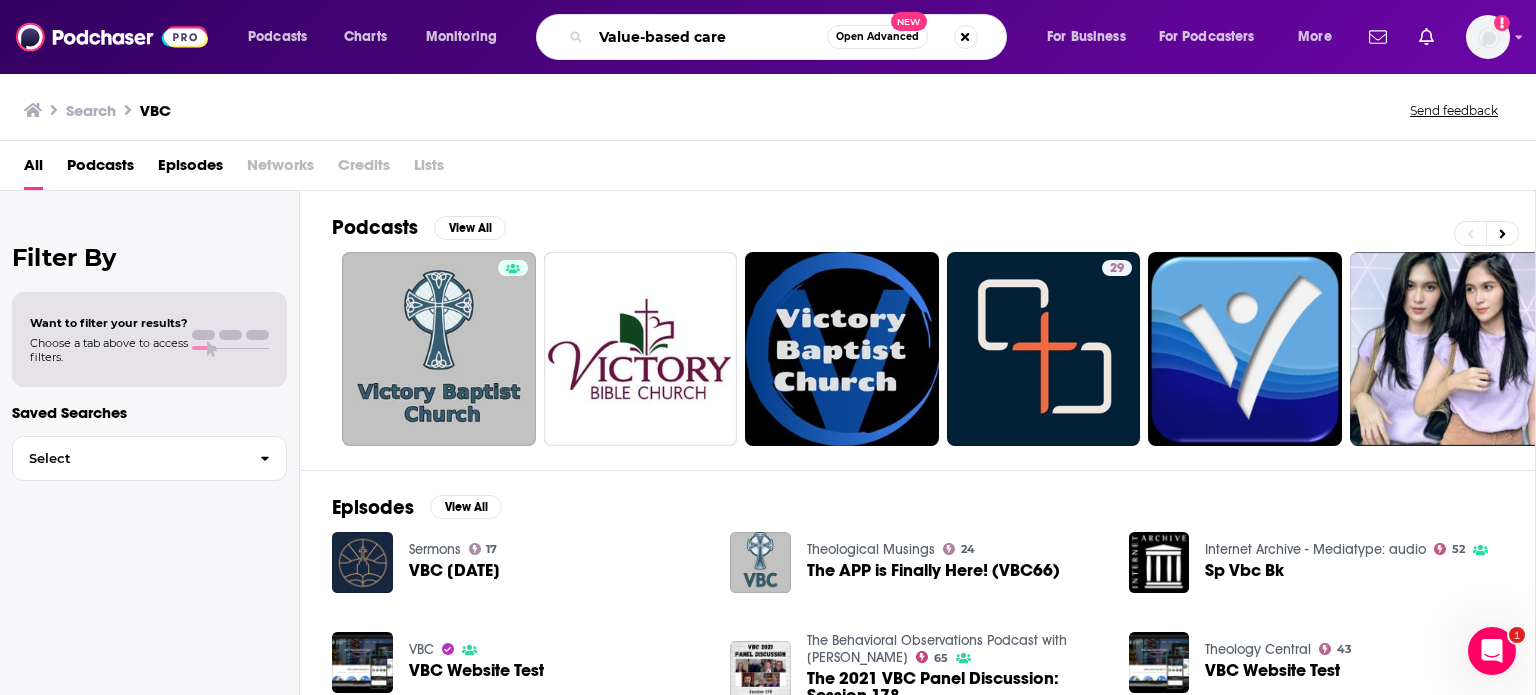 type on "Value-based care" 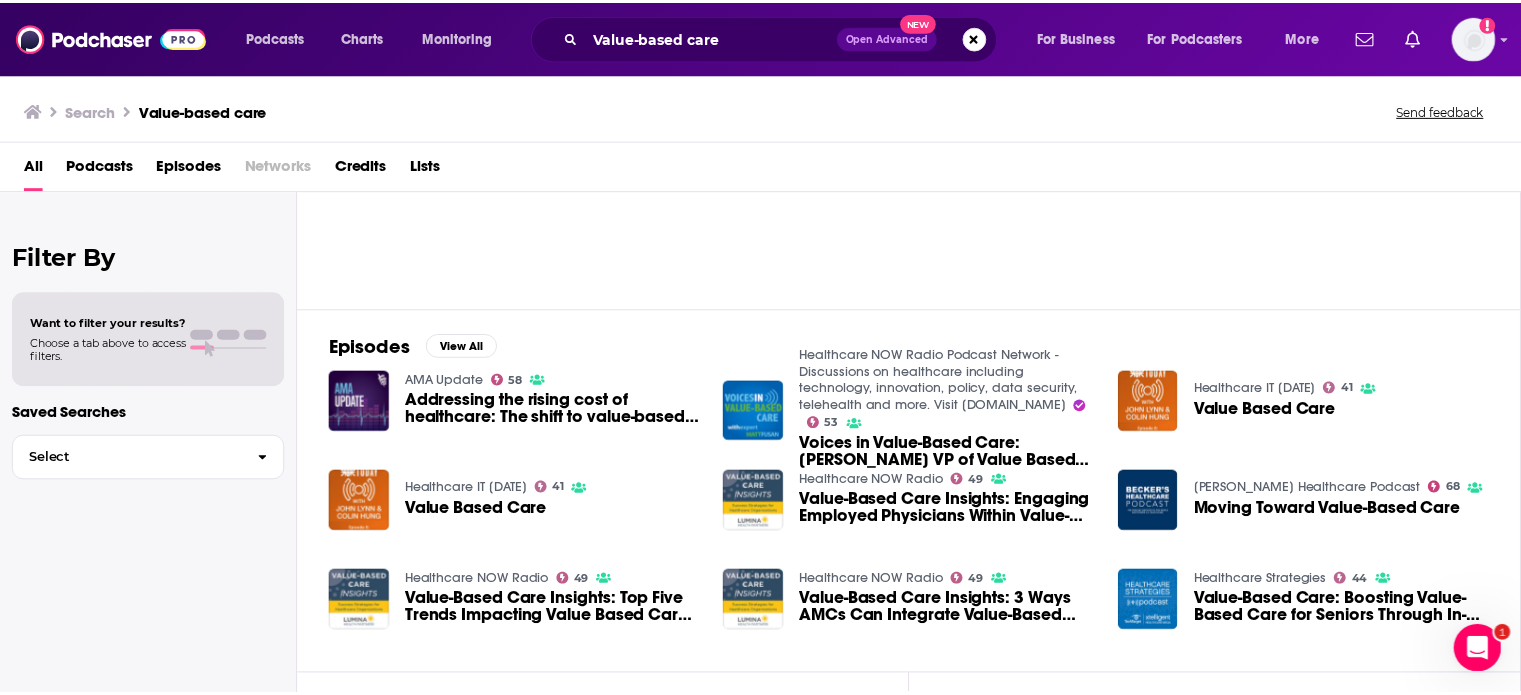 scroll, scrollTop: 161, scrollLeft: 0, axis: vertical 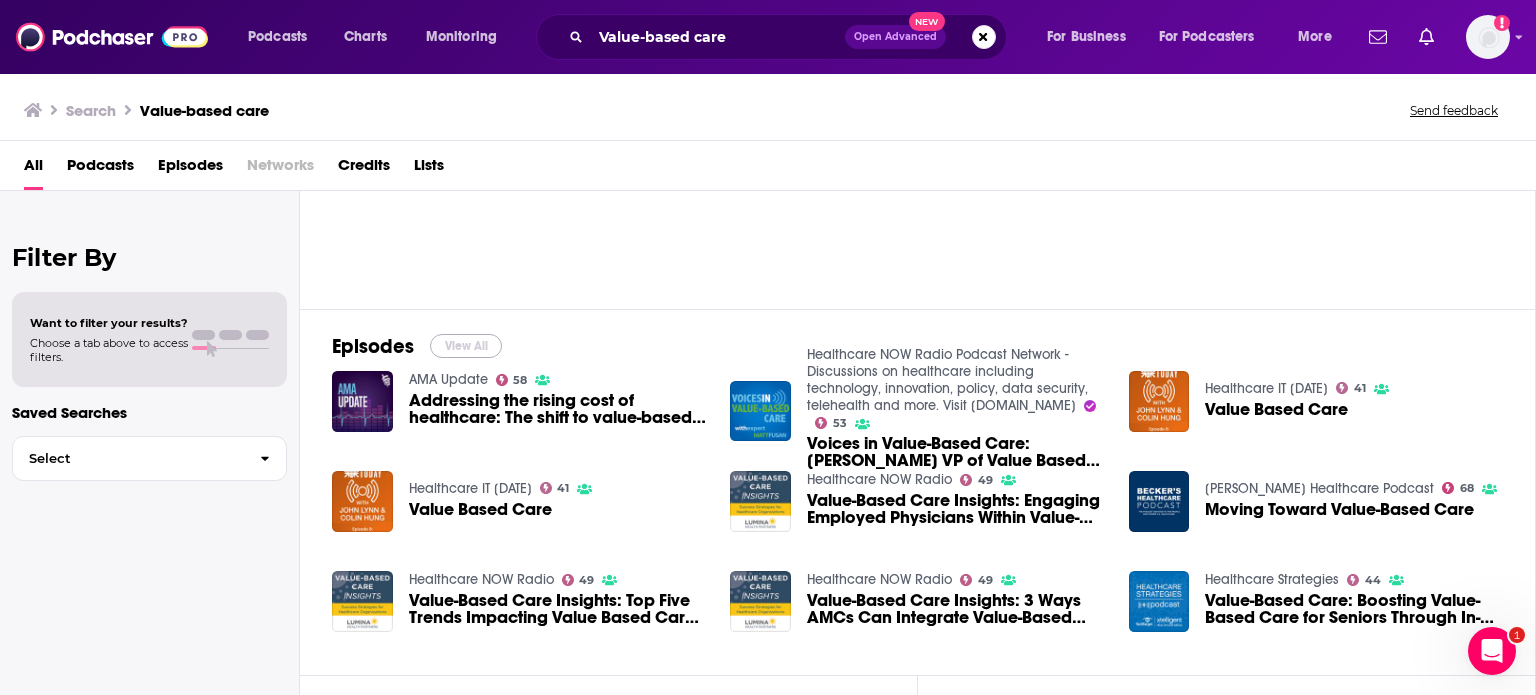 click on "View All" at bounding box center (466, 346) 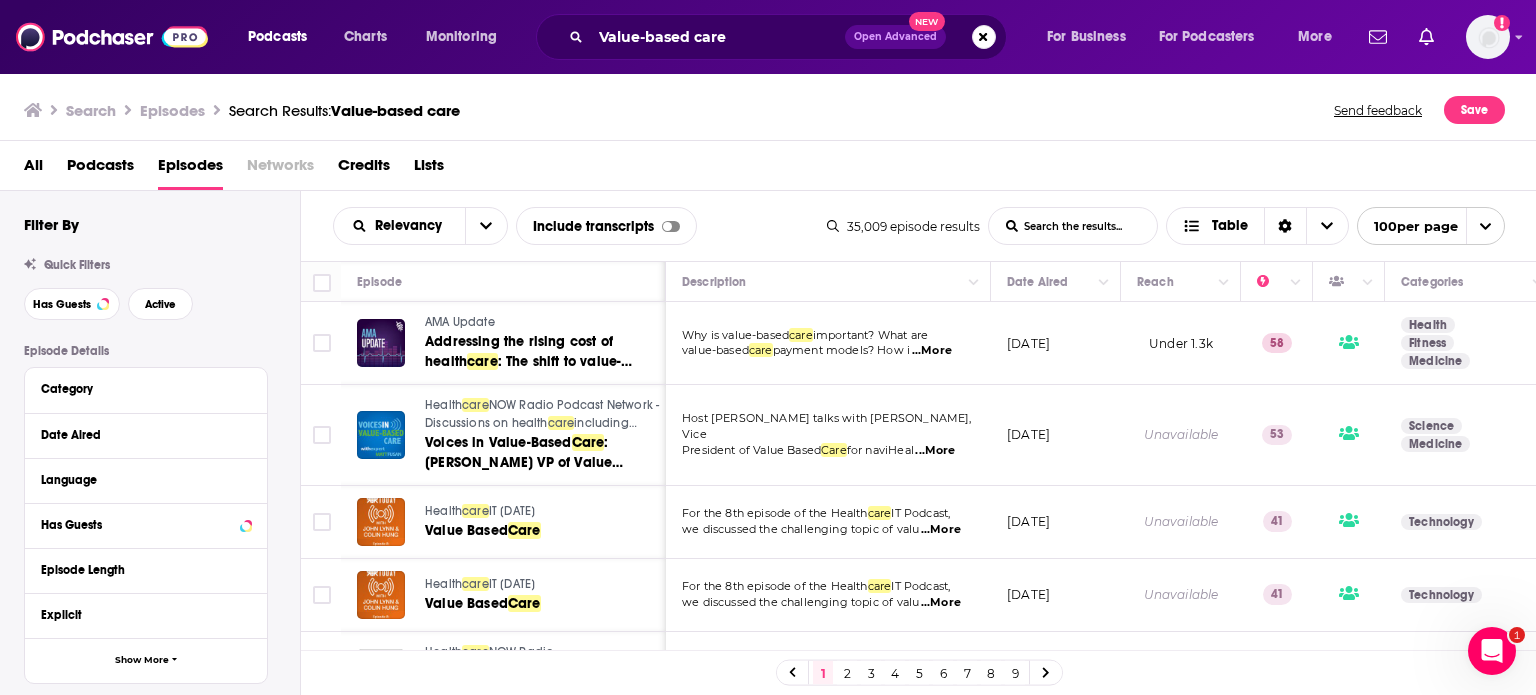 click on "...More" at bounding box center (932, 351) 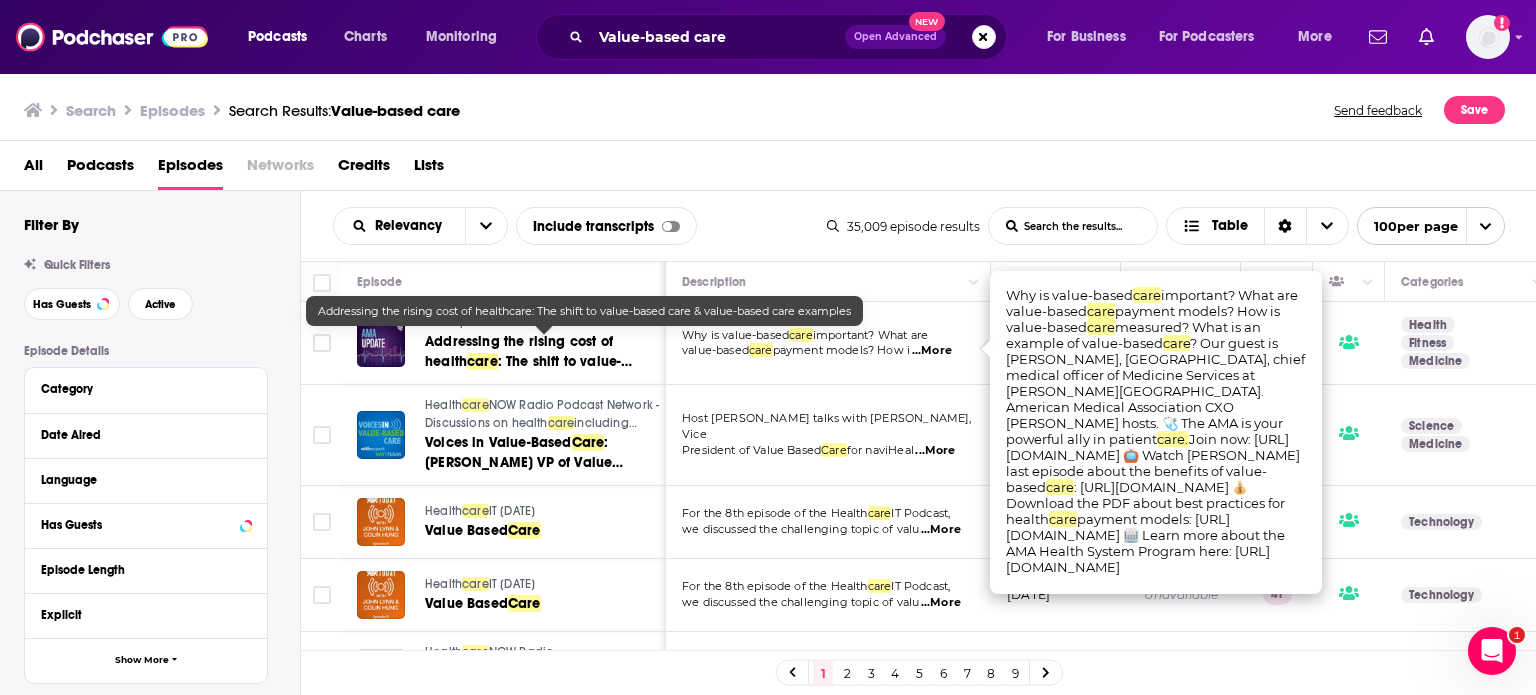 click on "Addressing the rising cost of health" at bounding box center (519, 351) 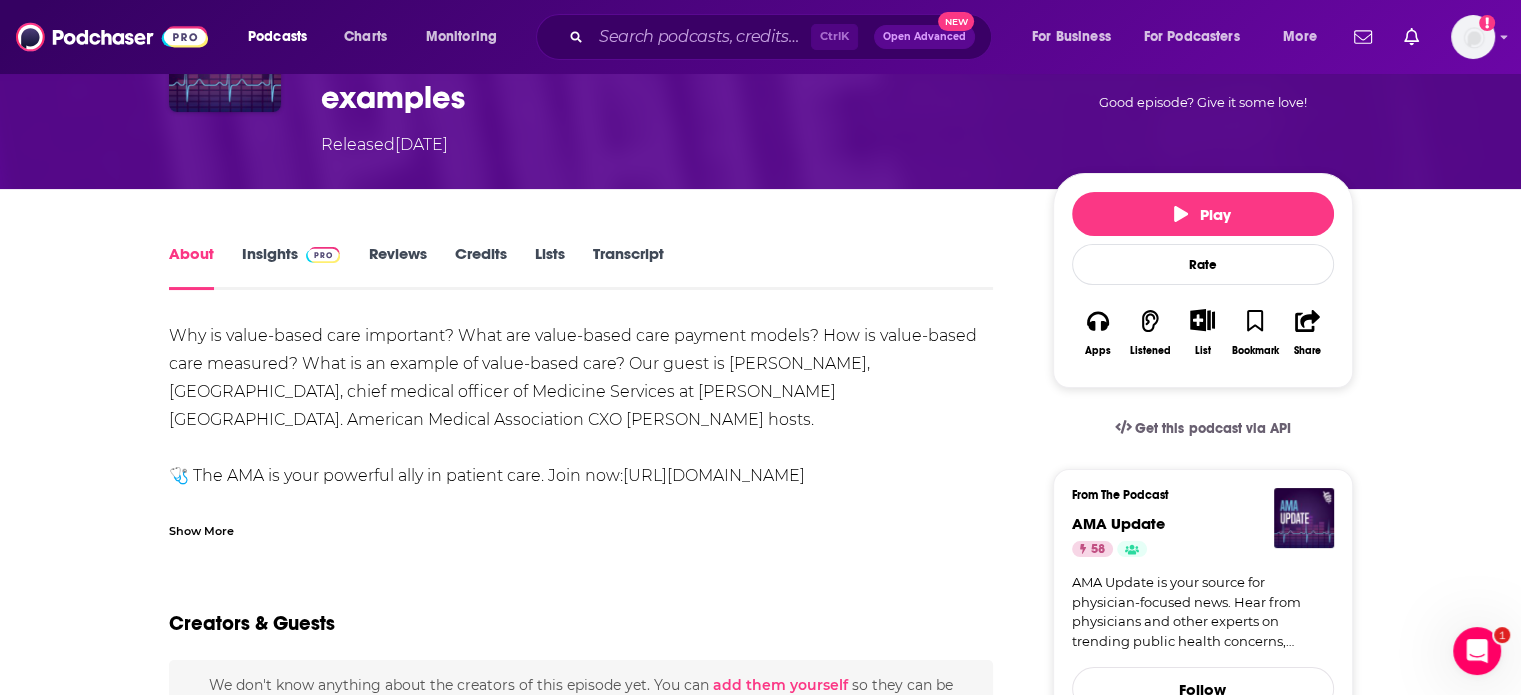 scroll, scrollTop: 175, scrollLeft: 0, axis: vertical 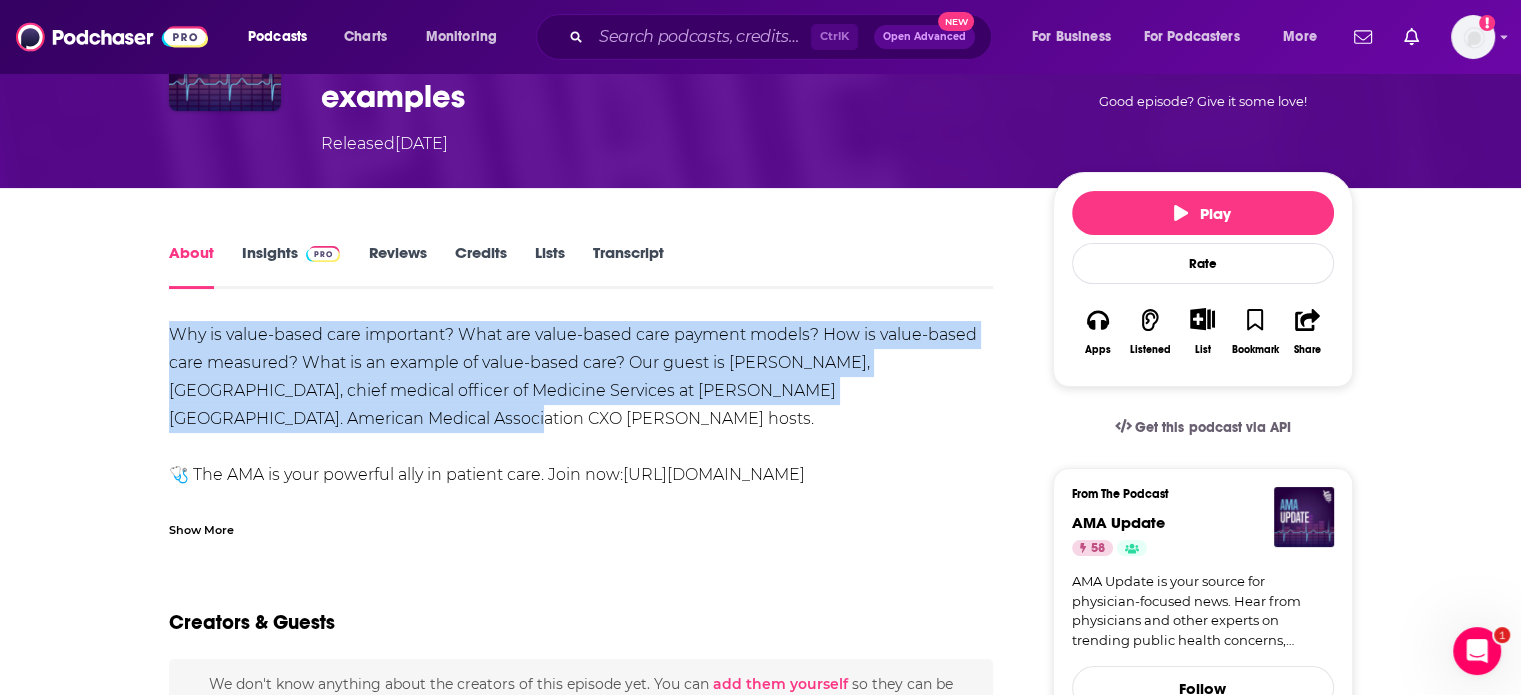 drag, startPoint x: 244, startPoint y: 410, endPoint x: 119, endPoint y: 332, distance: 147.33974 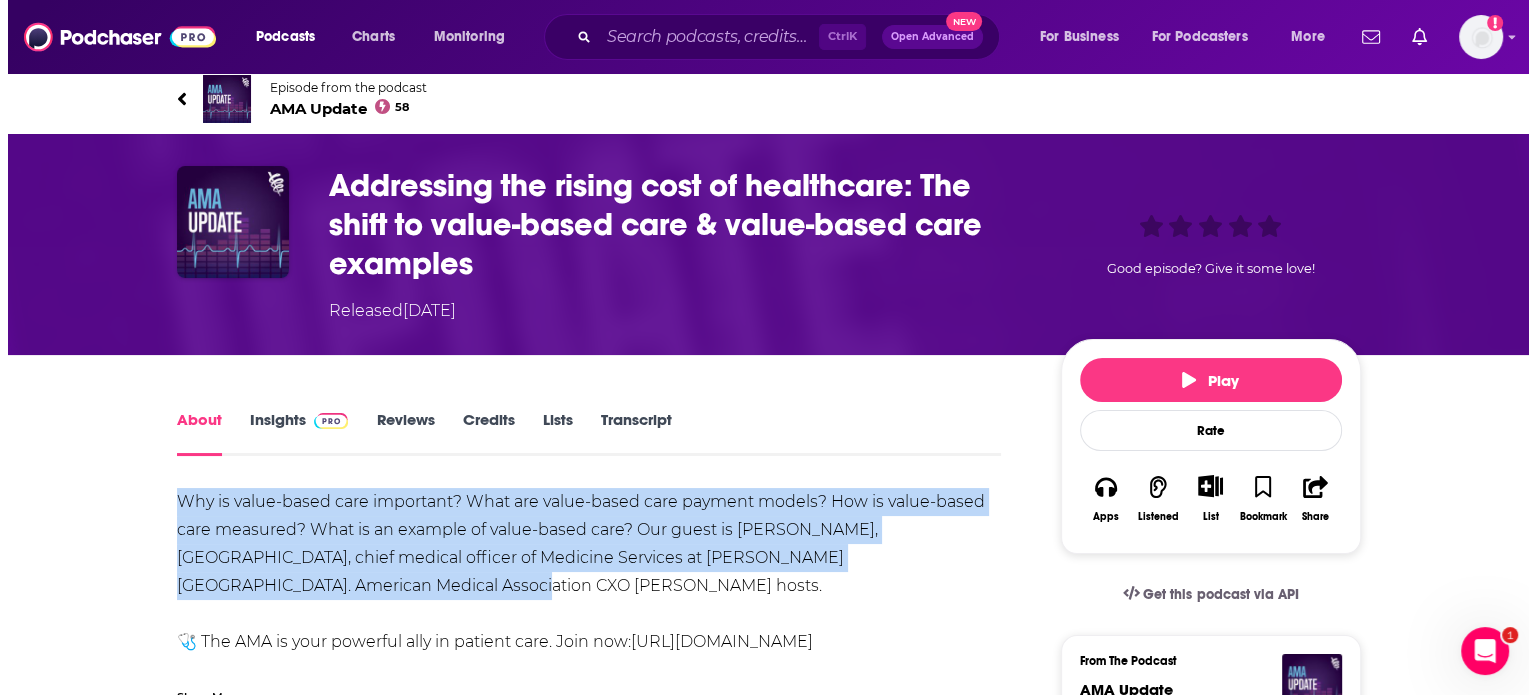 scroll, scrollTop: 0, scrollLeft: 0, axis: both 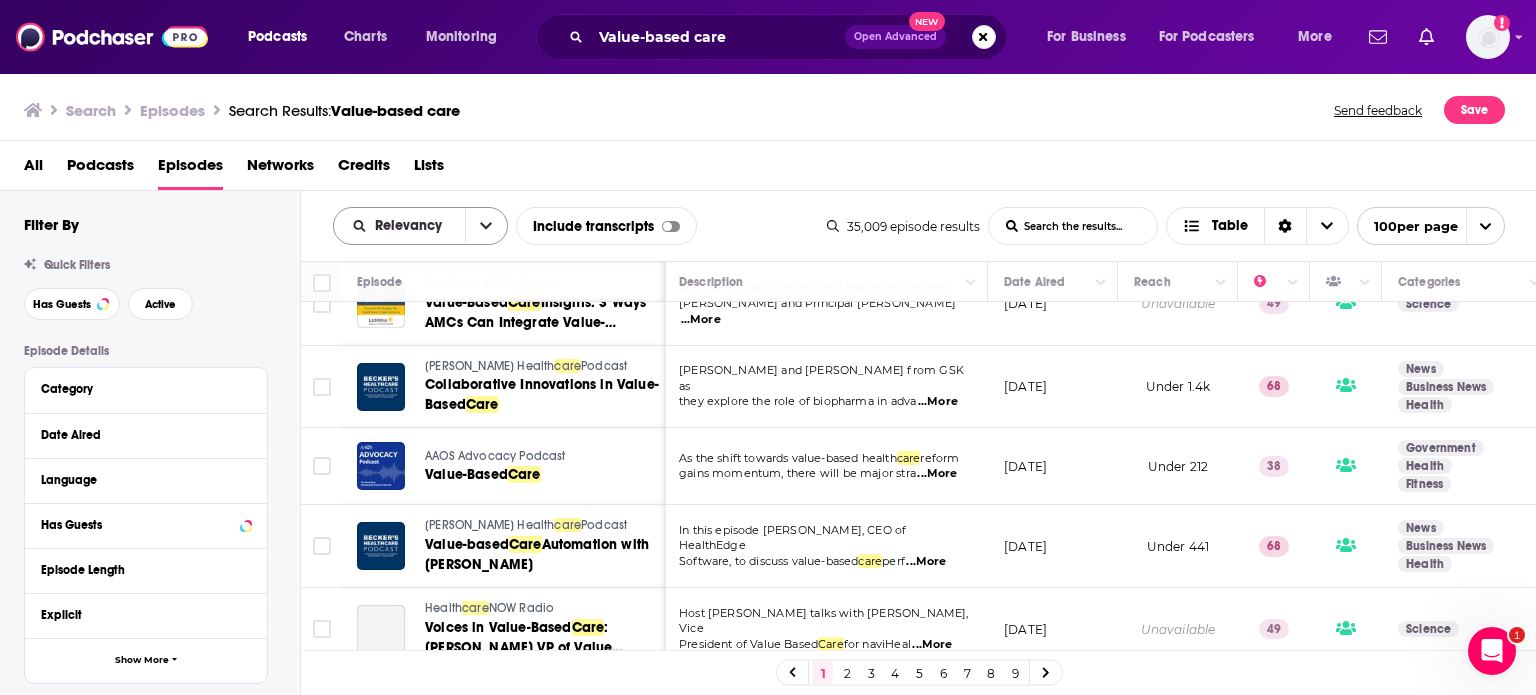 click at bounding box center [486, 226] 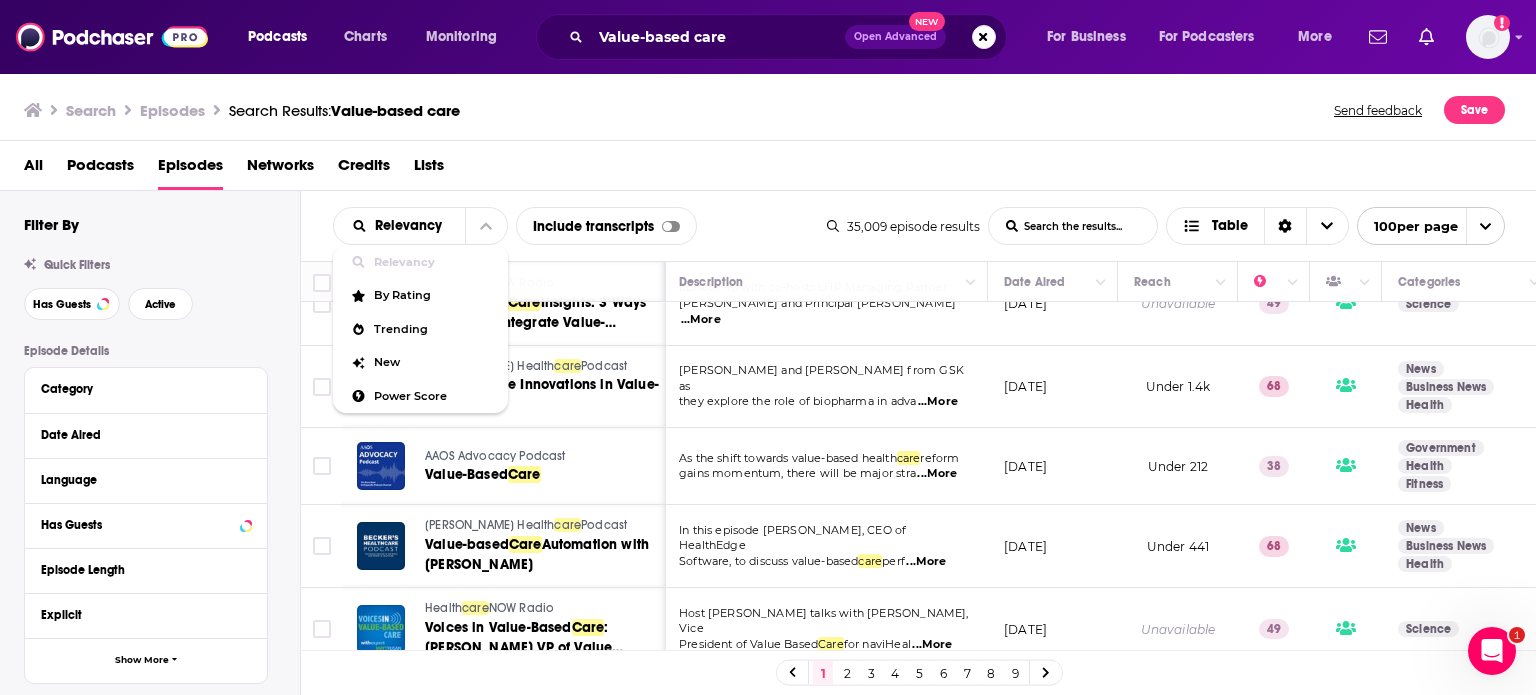 click on "Relevancy Relevancy By Rating Trending New Power Score List Search Input Search the results... Include transcripts Table" at bounding box center (580, 226) 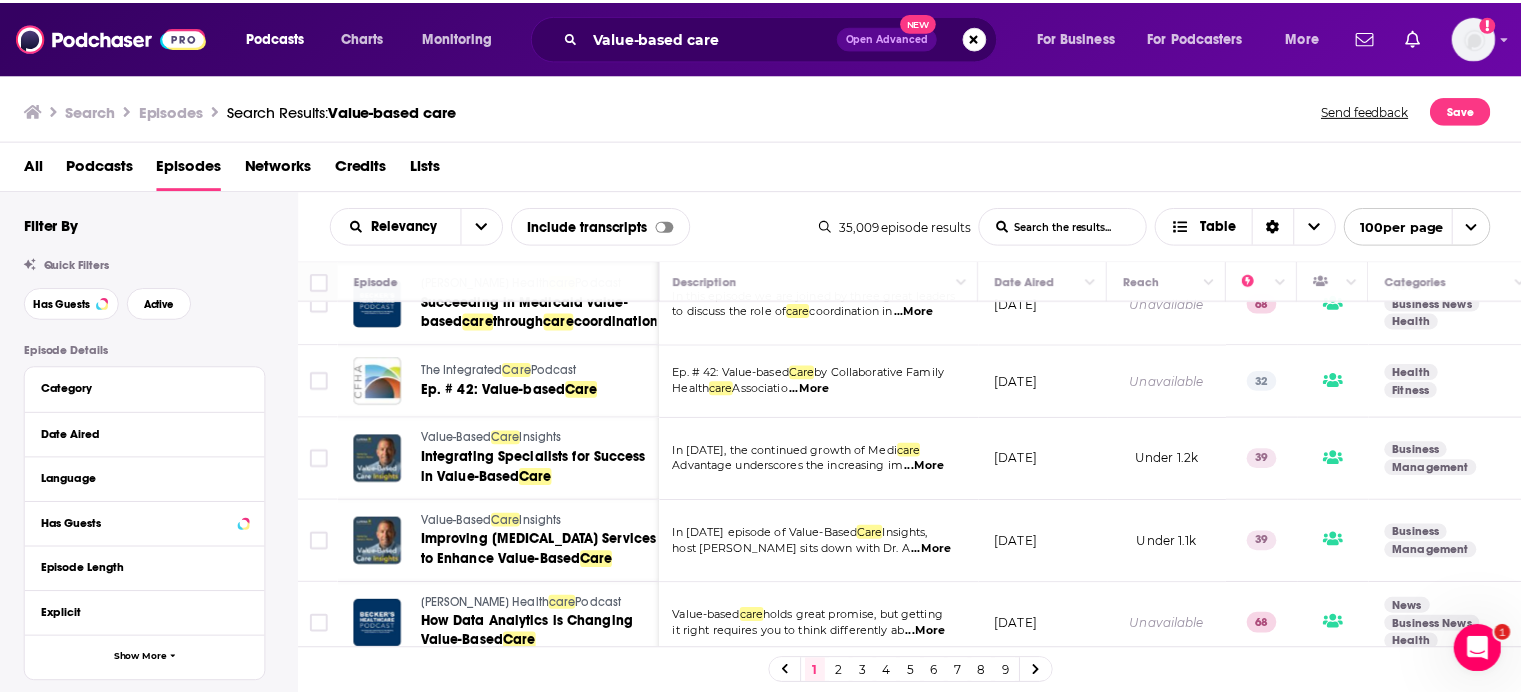 scroll, scrollTop: 2039, scrollLeft: 3, axis: both 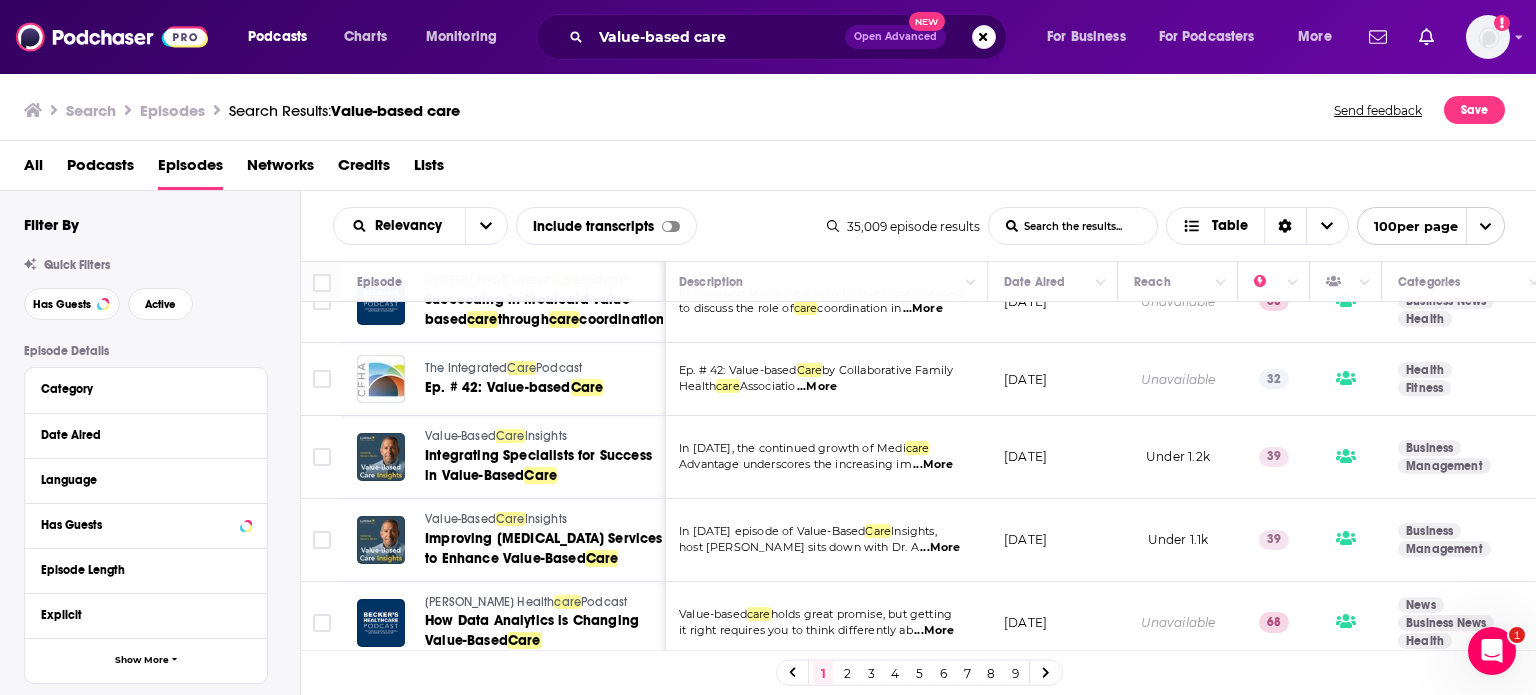 click on "...More" at bounding box center (933, 465) 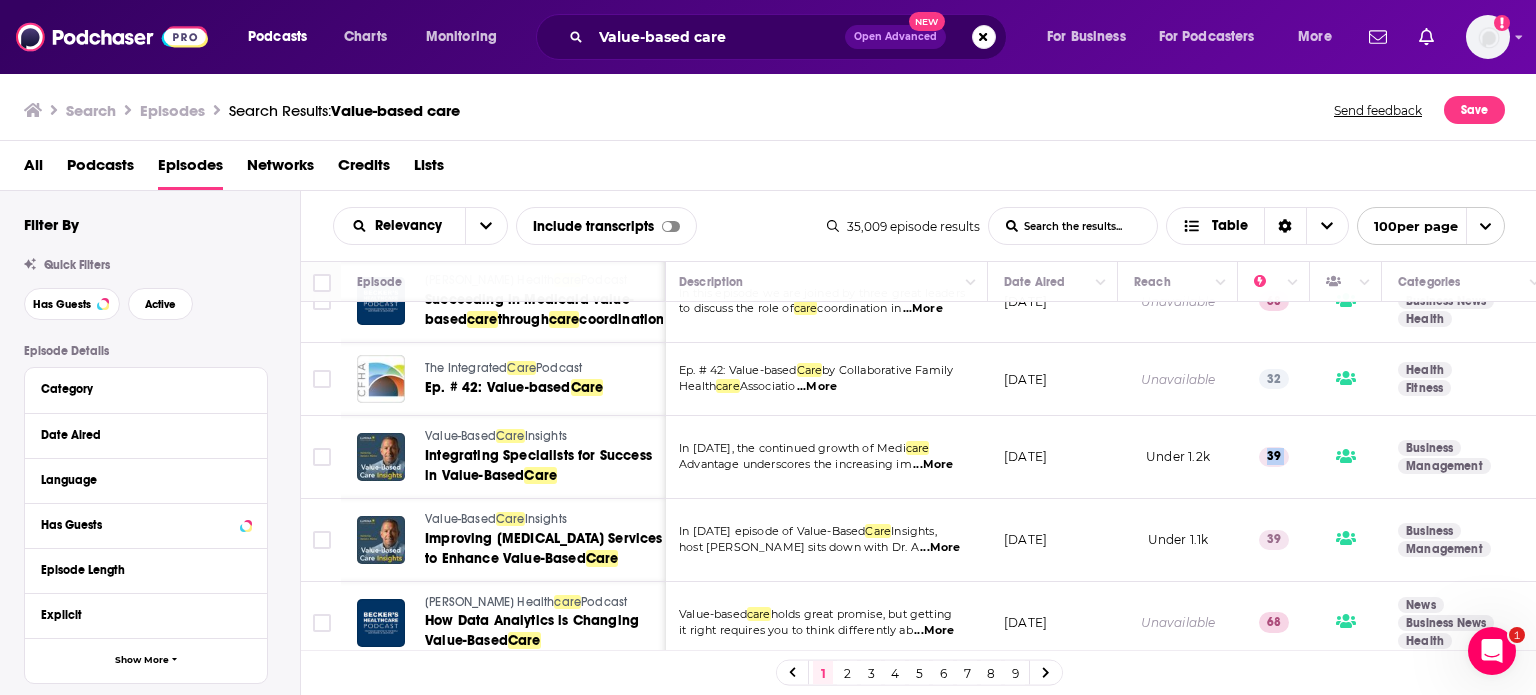 drag, startPoint x: 1268, startPoint y: 412, endPoint x: 1314, endPoint y: 463, distance: 68.68042 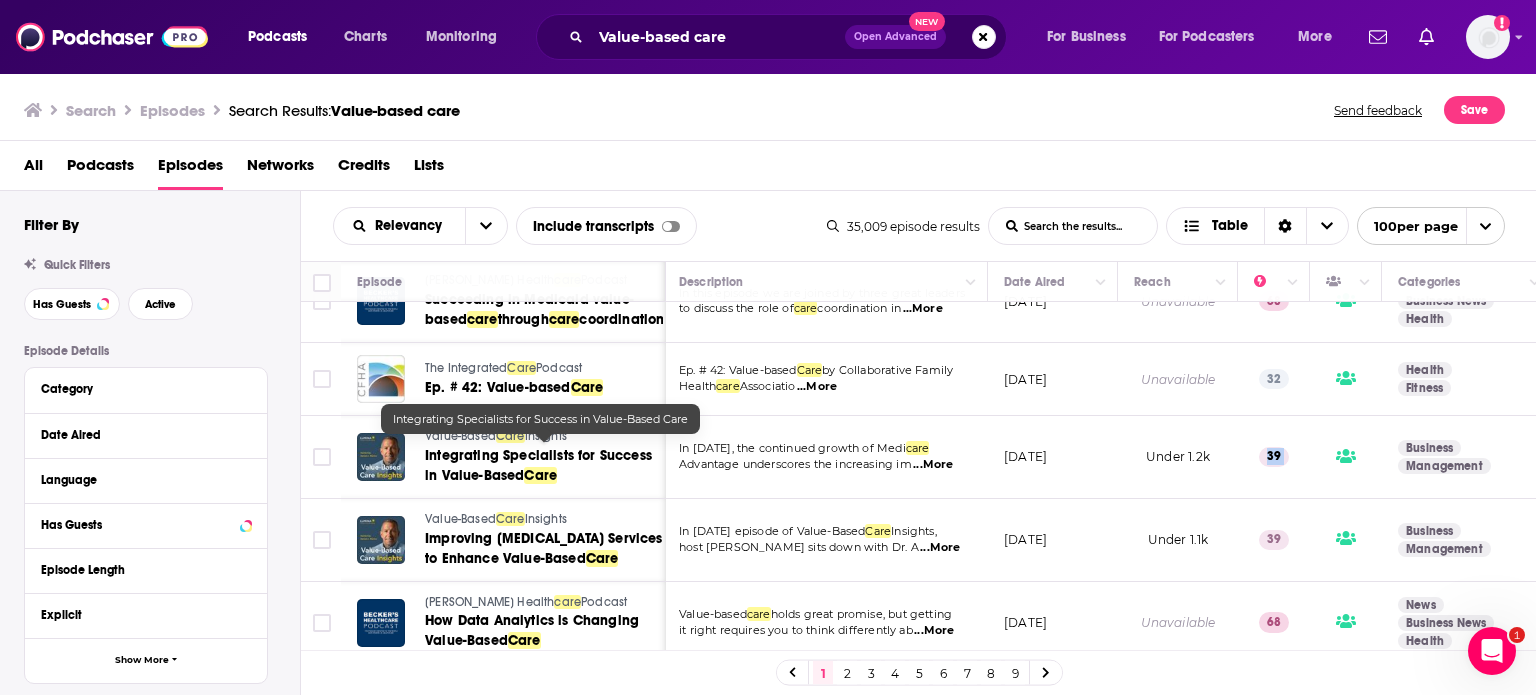 click on "Integrating Specialists for Success in Value-Based" at bounding box center [538, 465] 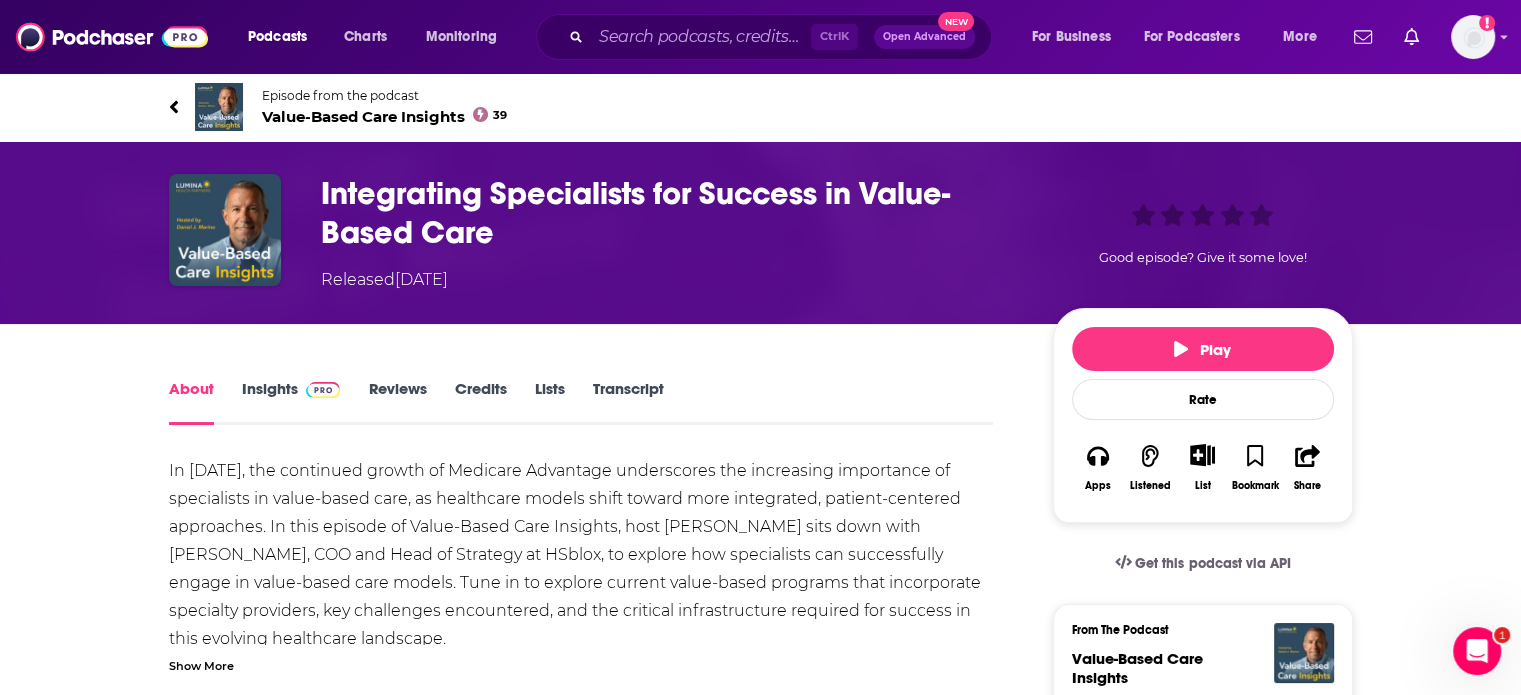 click on "Insights" at bounding box center [291, 402] 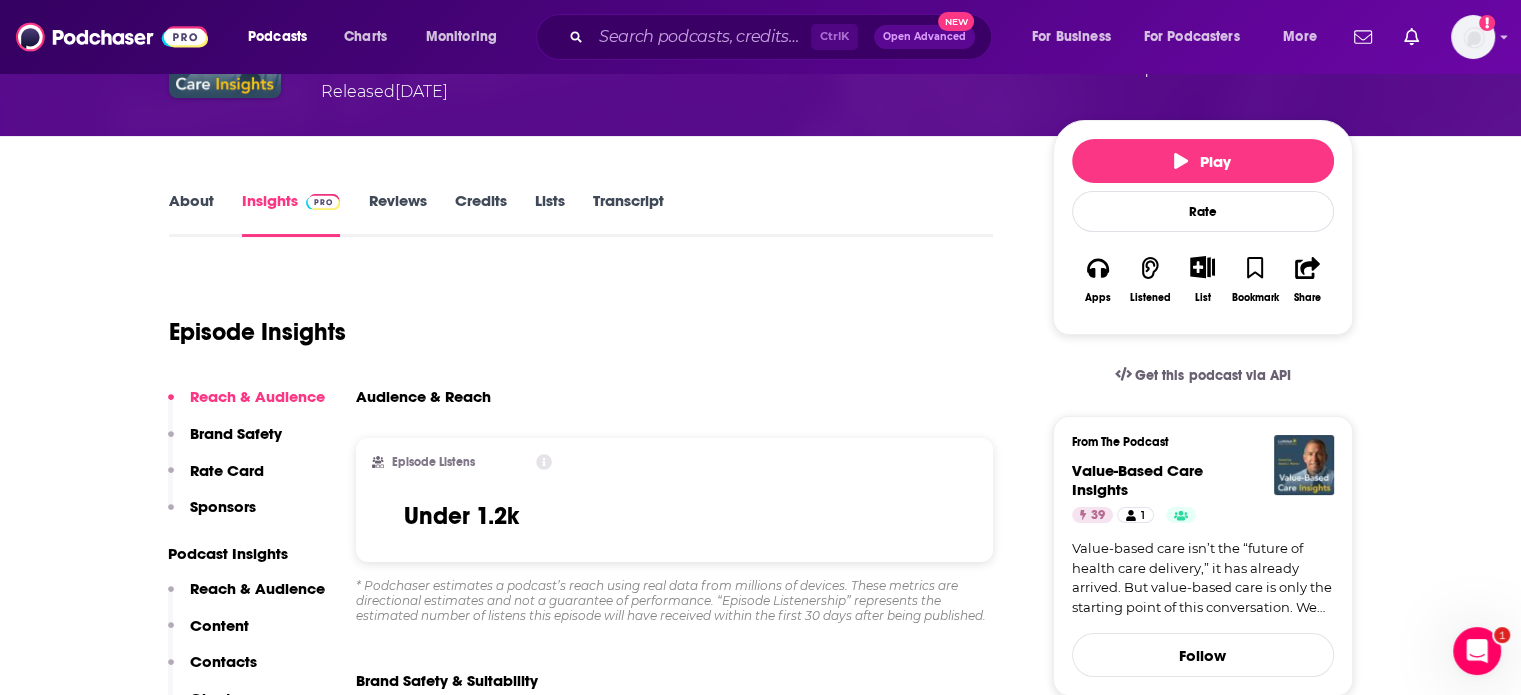 scroll, scrollTop: 100, scrollLeft: 0, axis: vertical 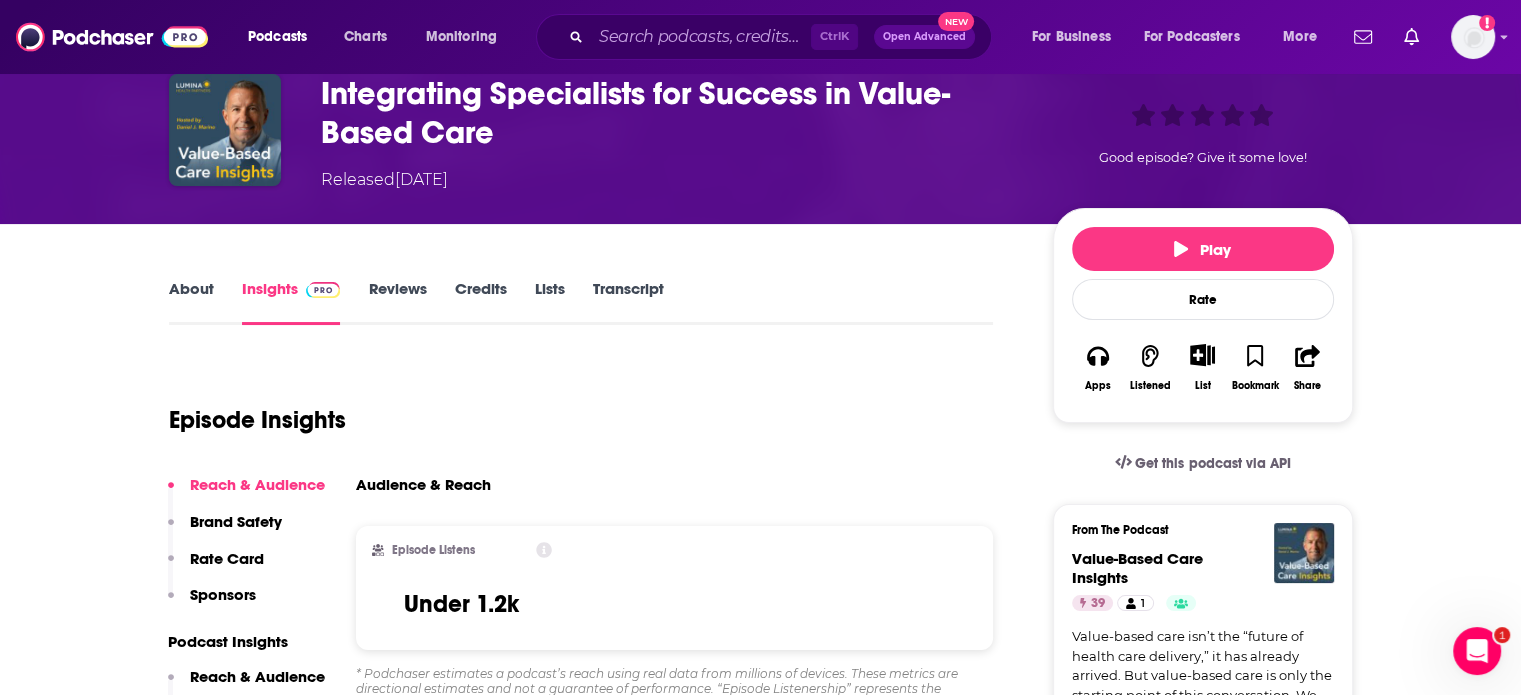 click on "About" at bounding box center [191, 302] 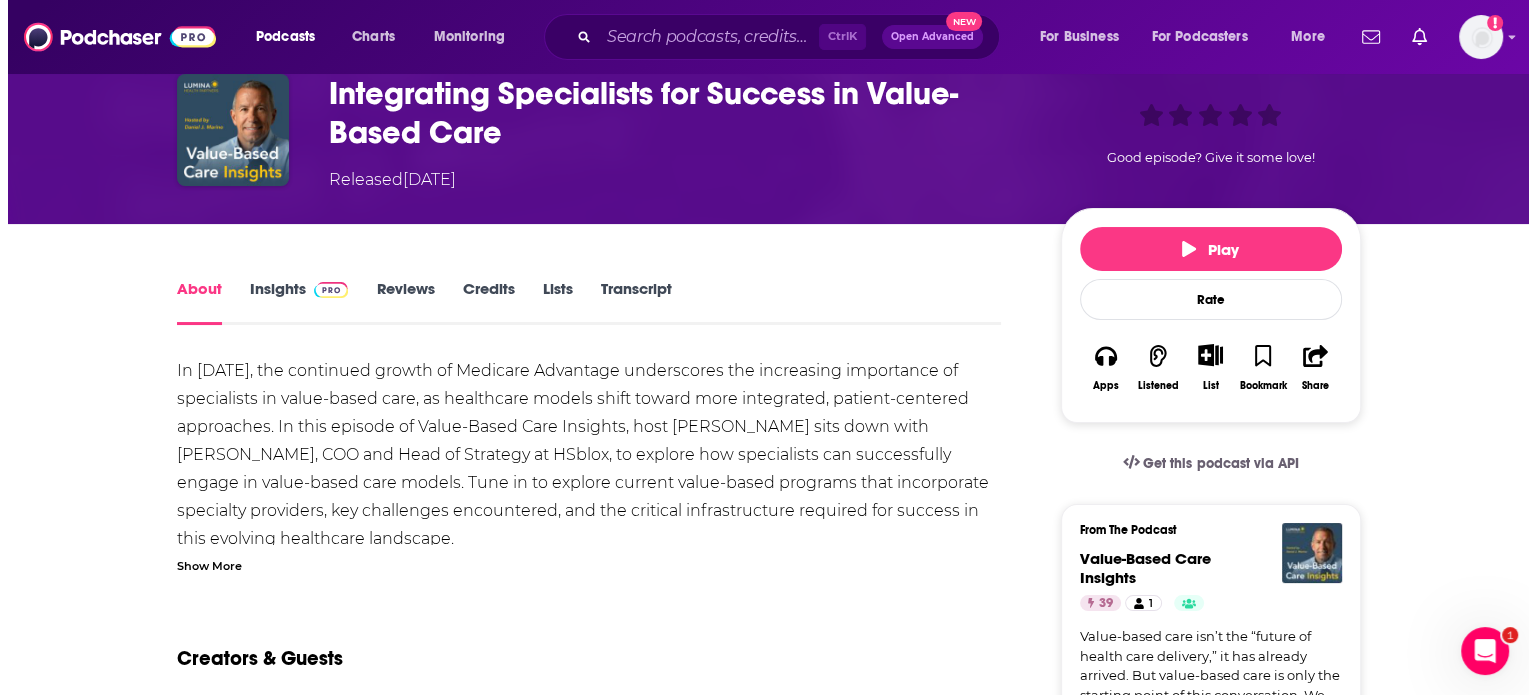 scroll, scrollTop: 0, scrollLeft: 0, axis: both 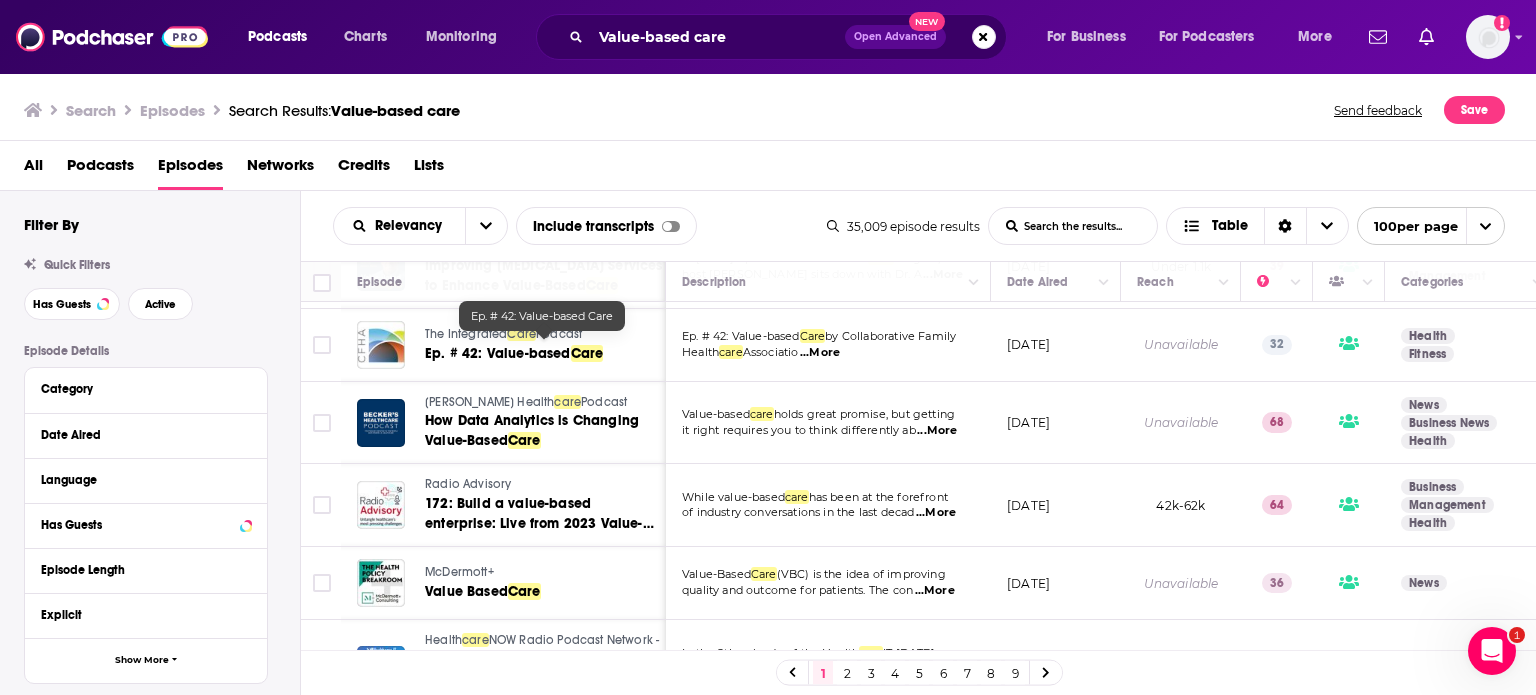 click on "Ep. # 42: Value-based" at bounding box center [498, 353] 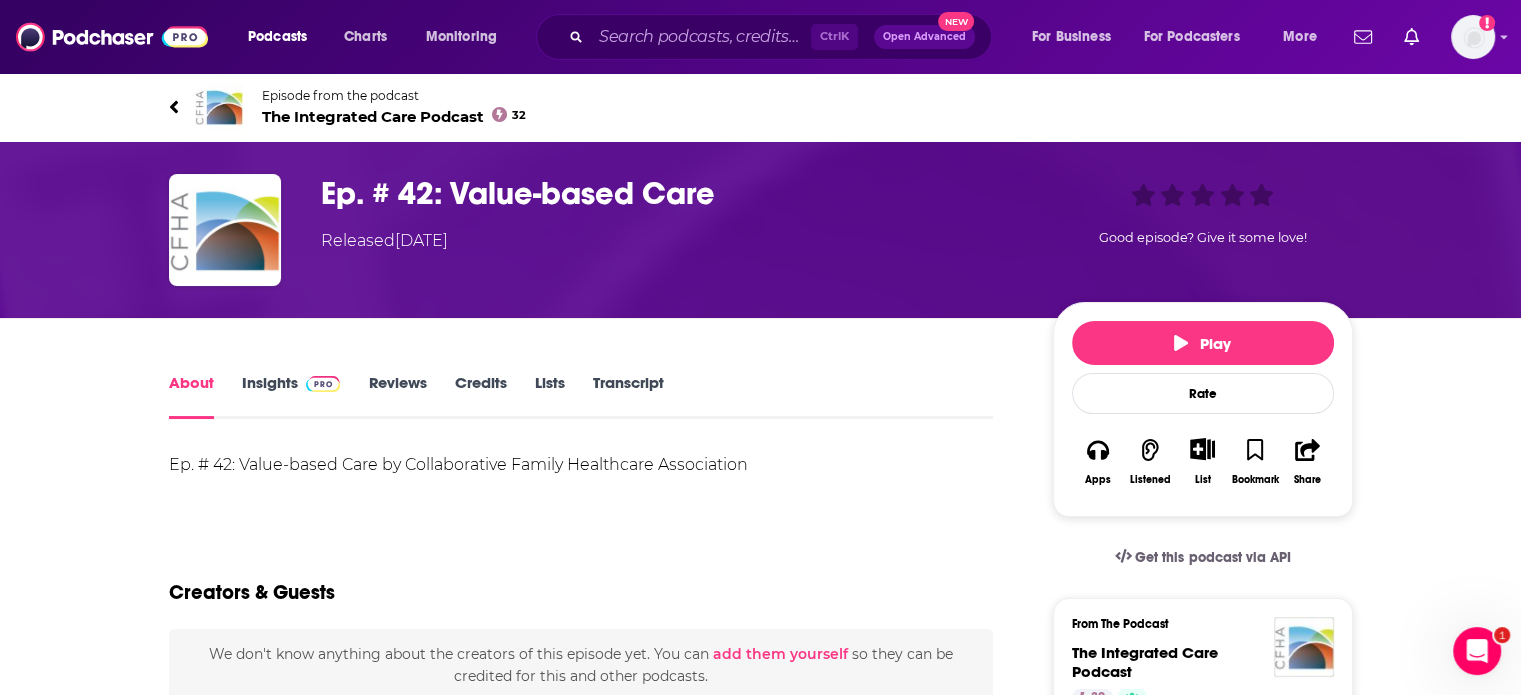 scroll, scrollTop: 60, scrollLeft: 0, axis: vertical 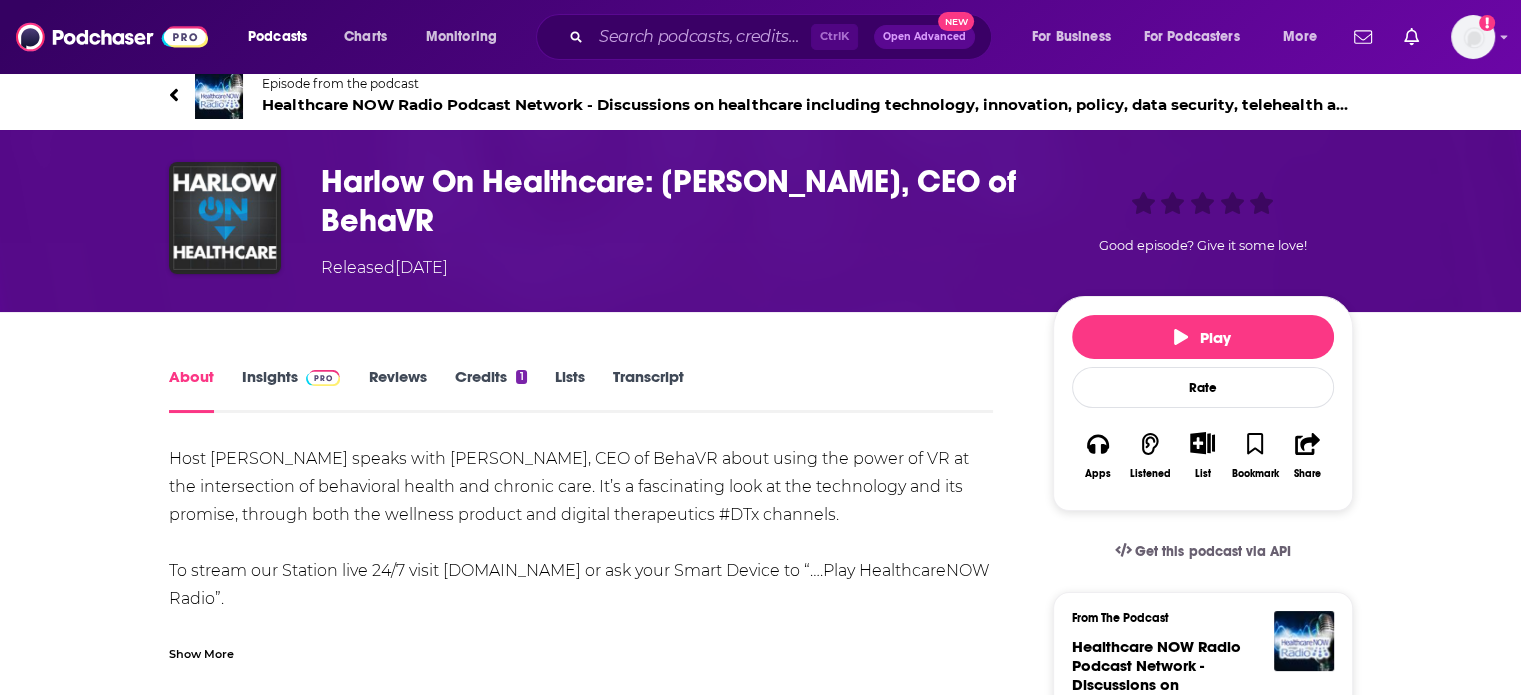 click on "Insights" at bounding box center [291, 390] 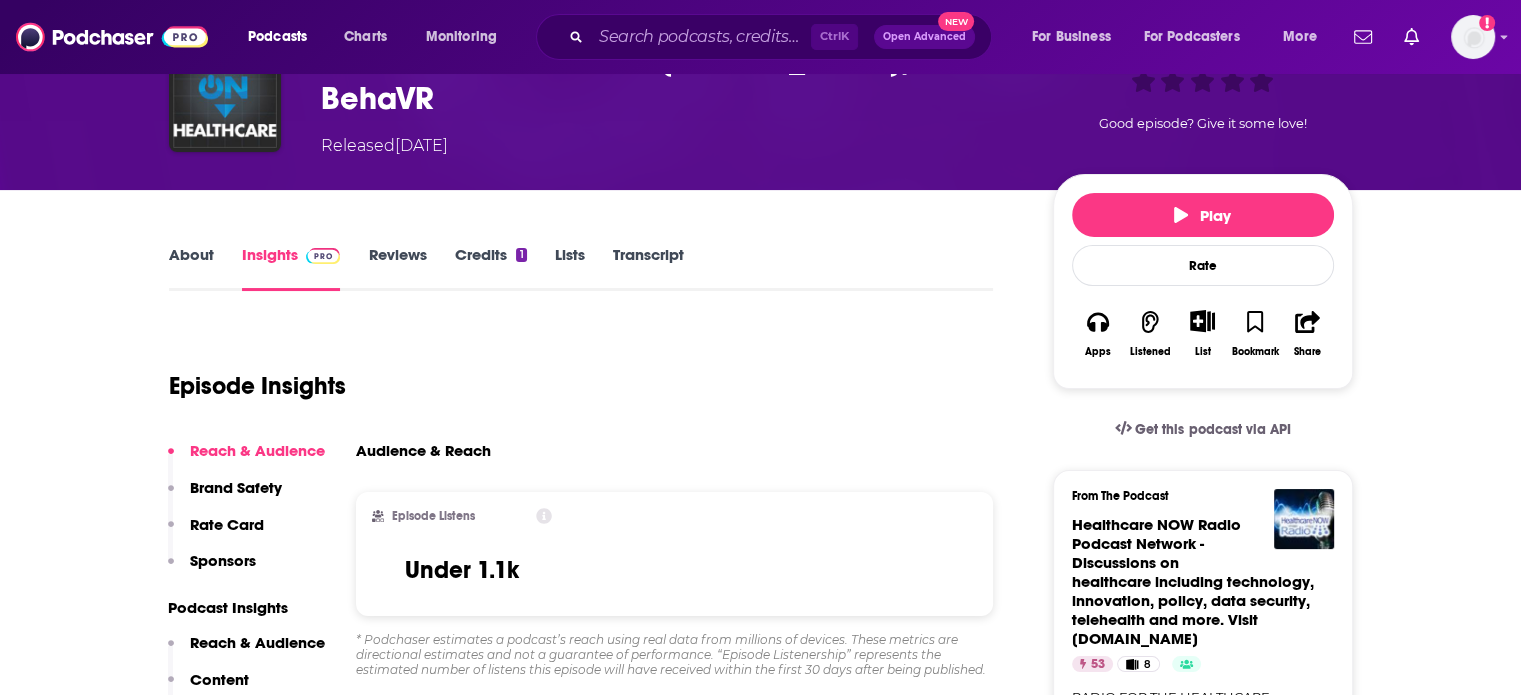 scroll, scrollTop: 132, scrollLeft: 0, axis: vertical 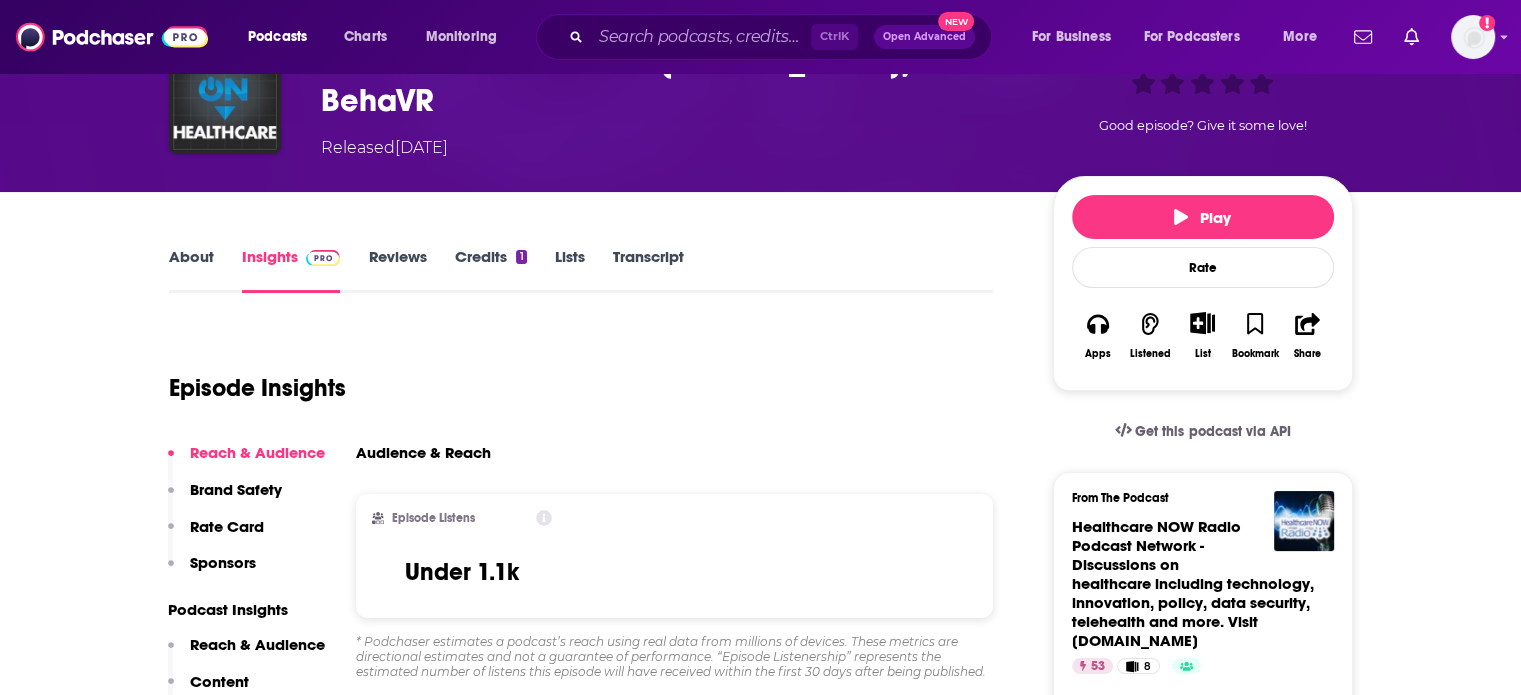 click on "About" at bounding box center (191, 270) 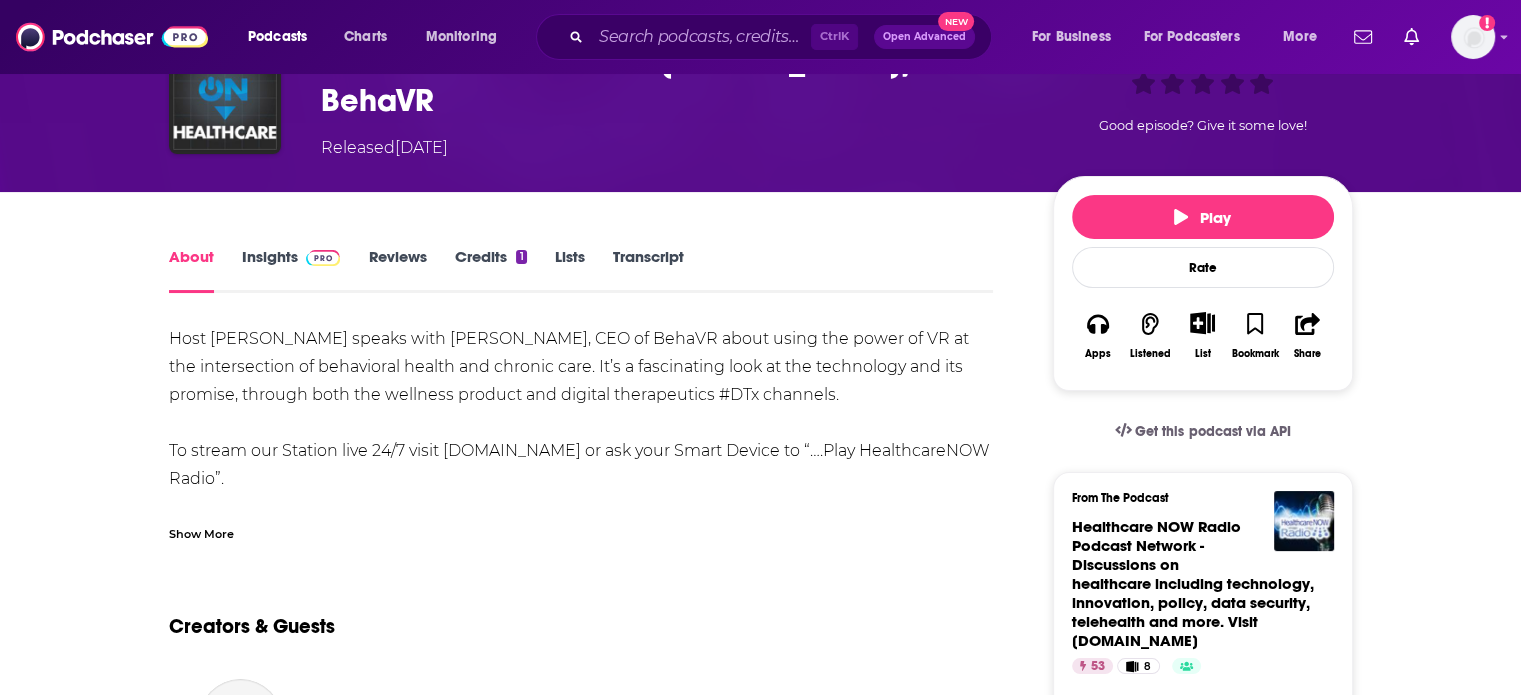 scroll, scrollTop: 0, scrollLeft: 0, axis: both 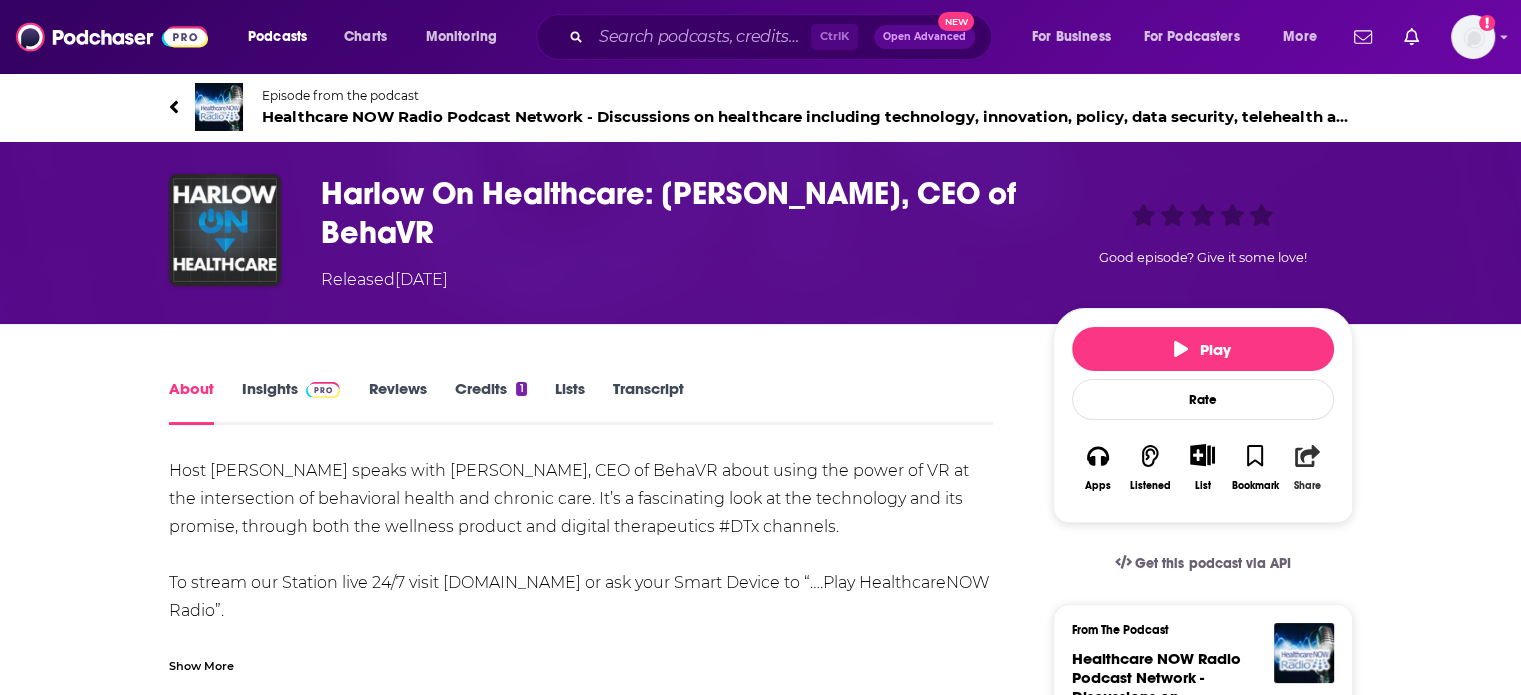 click on "Share" at bounding box center [1307, 486] 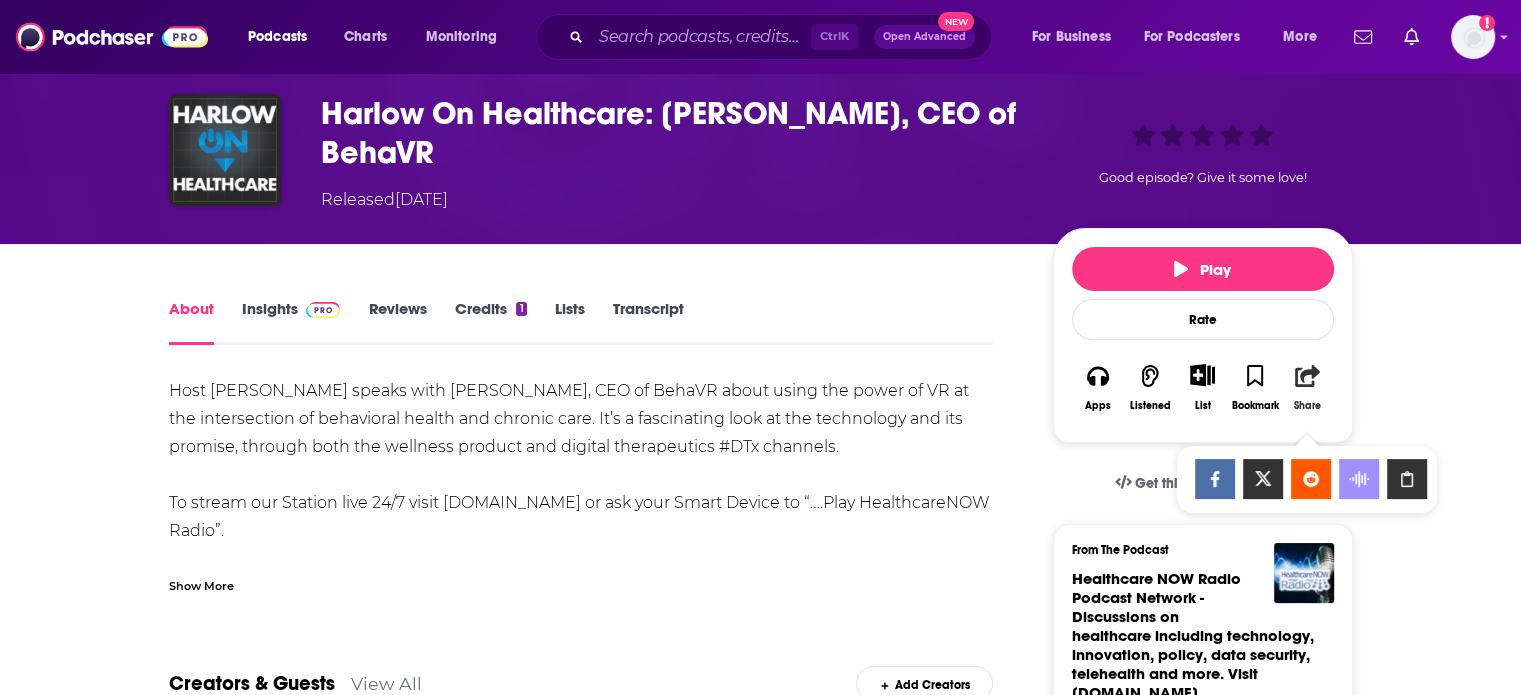 scroll, scrollTop: 220, scrollLeft: 0, axis: vertical 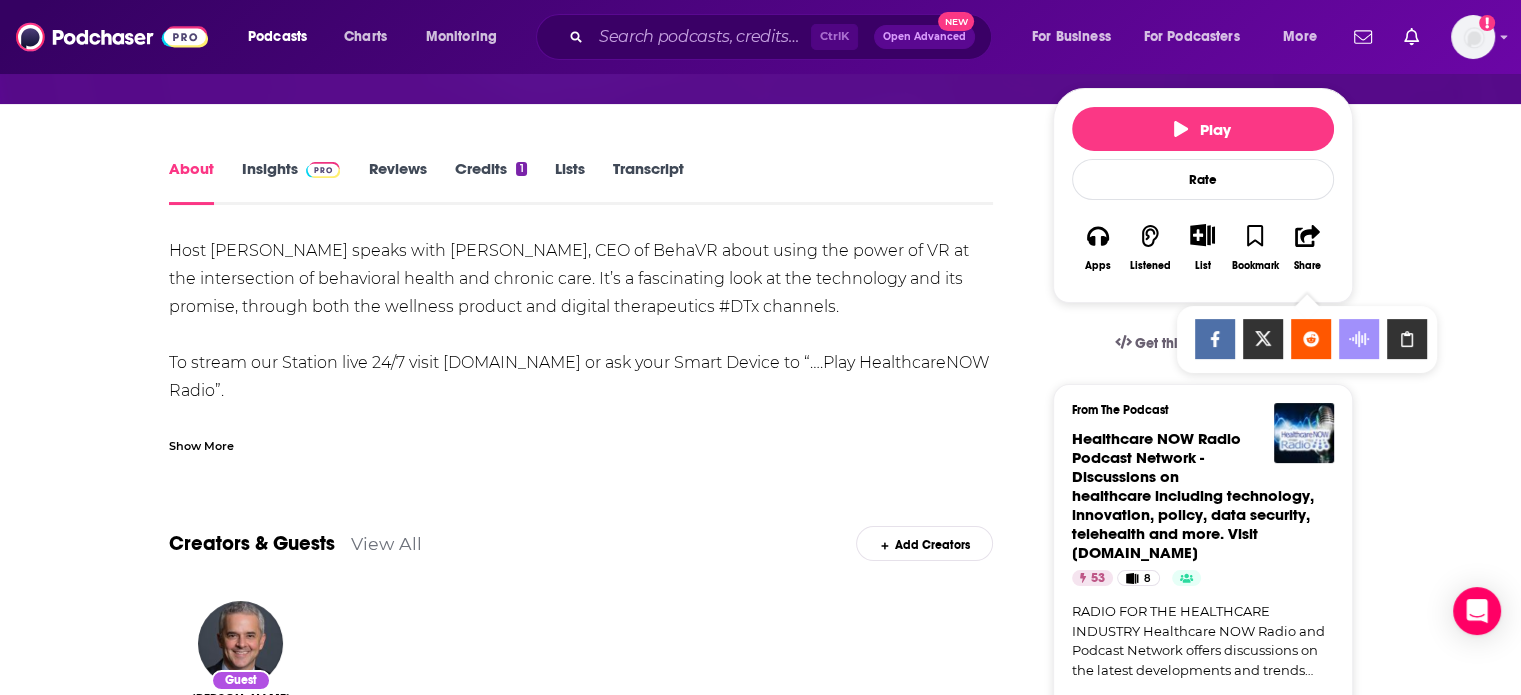 click at bounding box center (1407, 339) 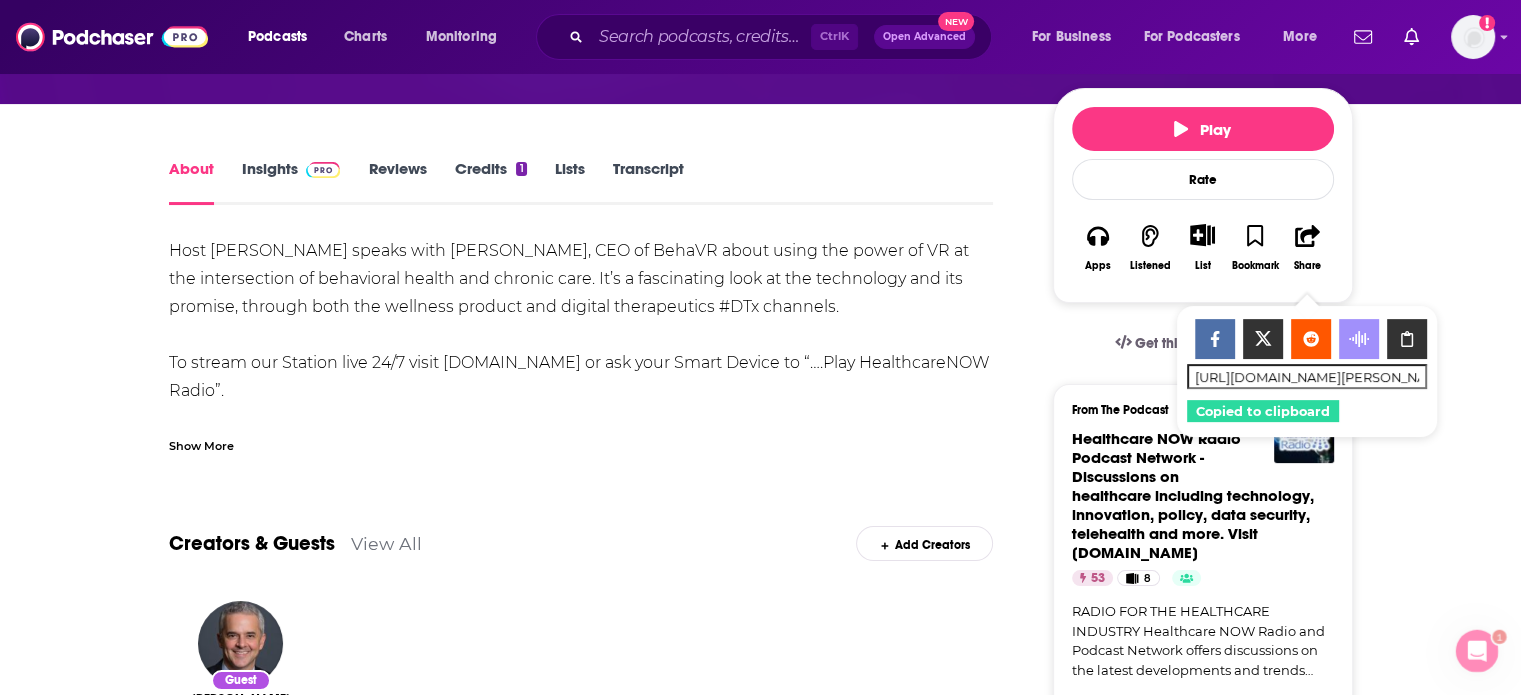 scroll, scrollTop: 0, scrollLeft: 0, axis: both 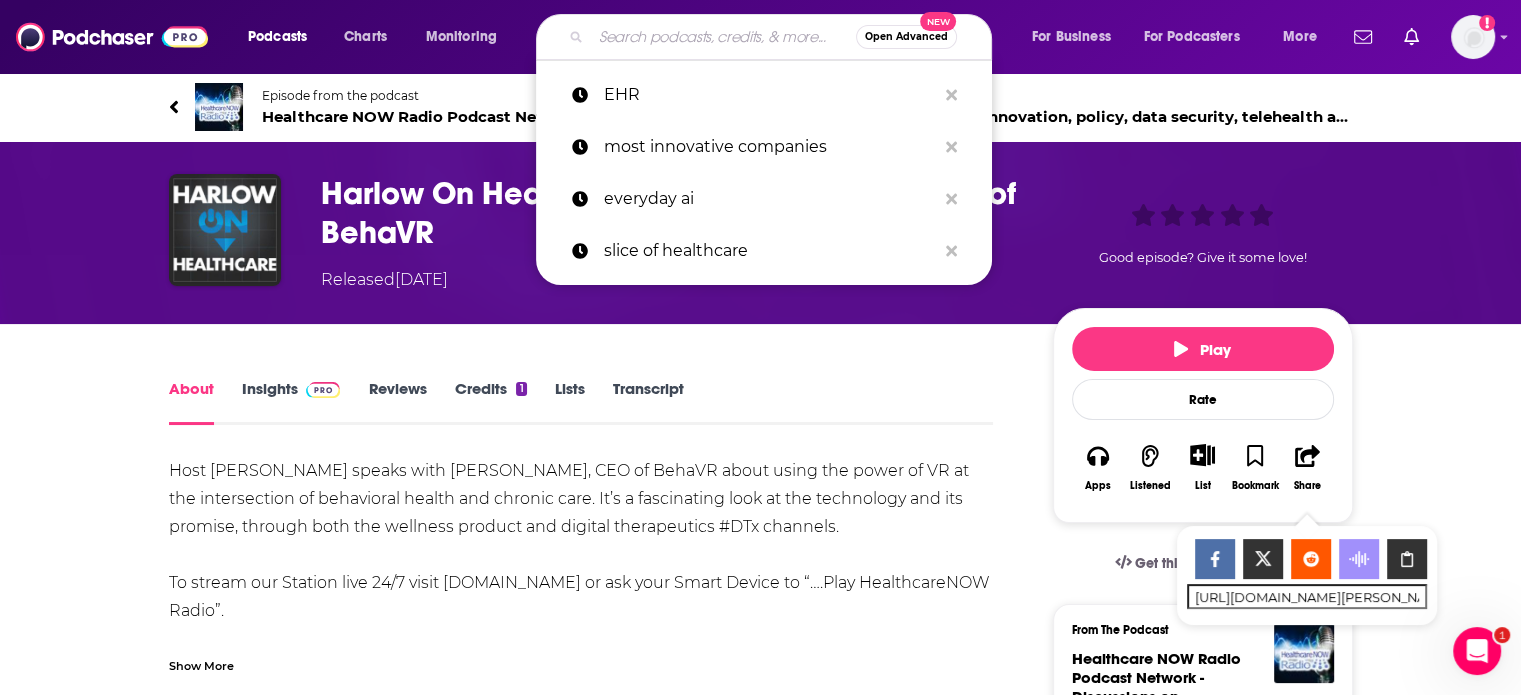 click at bounding box center (723, 37) 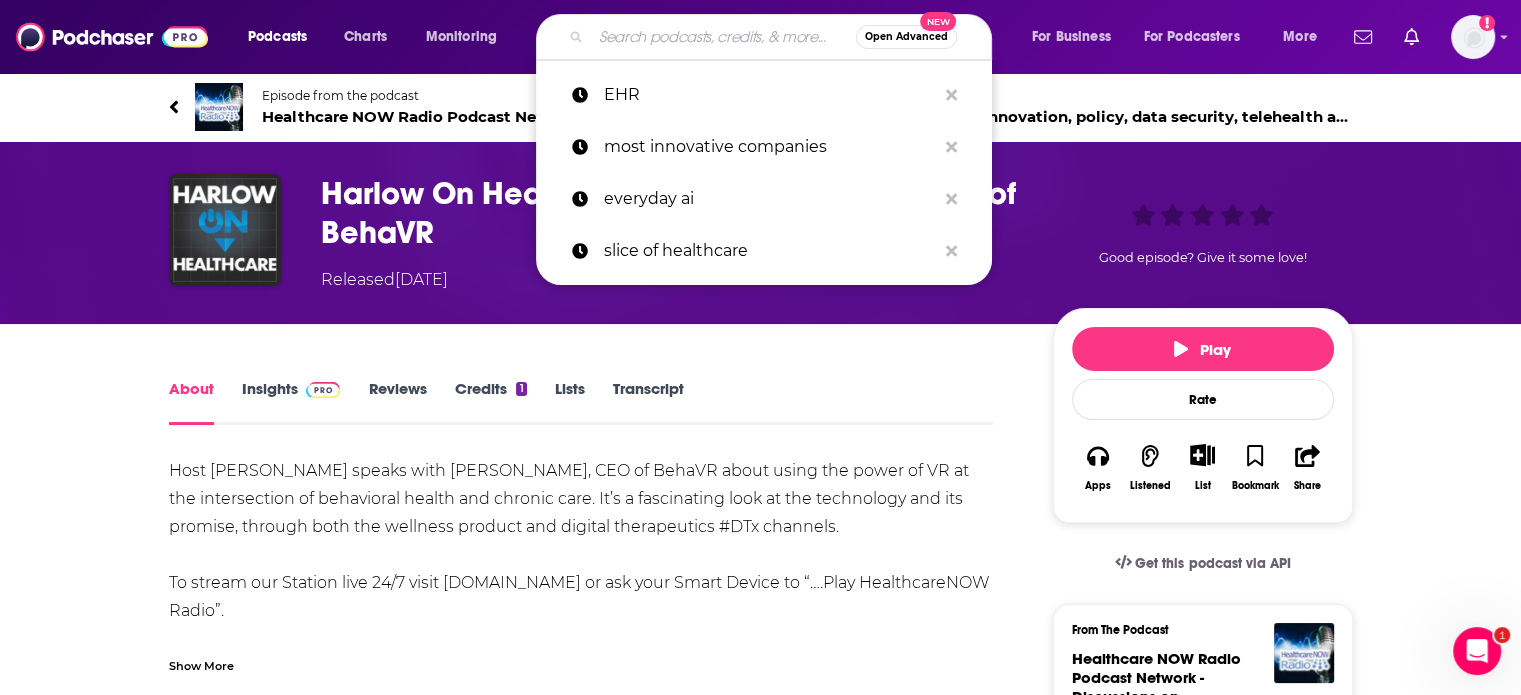 paste on "Chief Strategy" 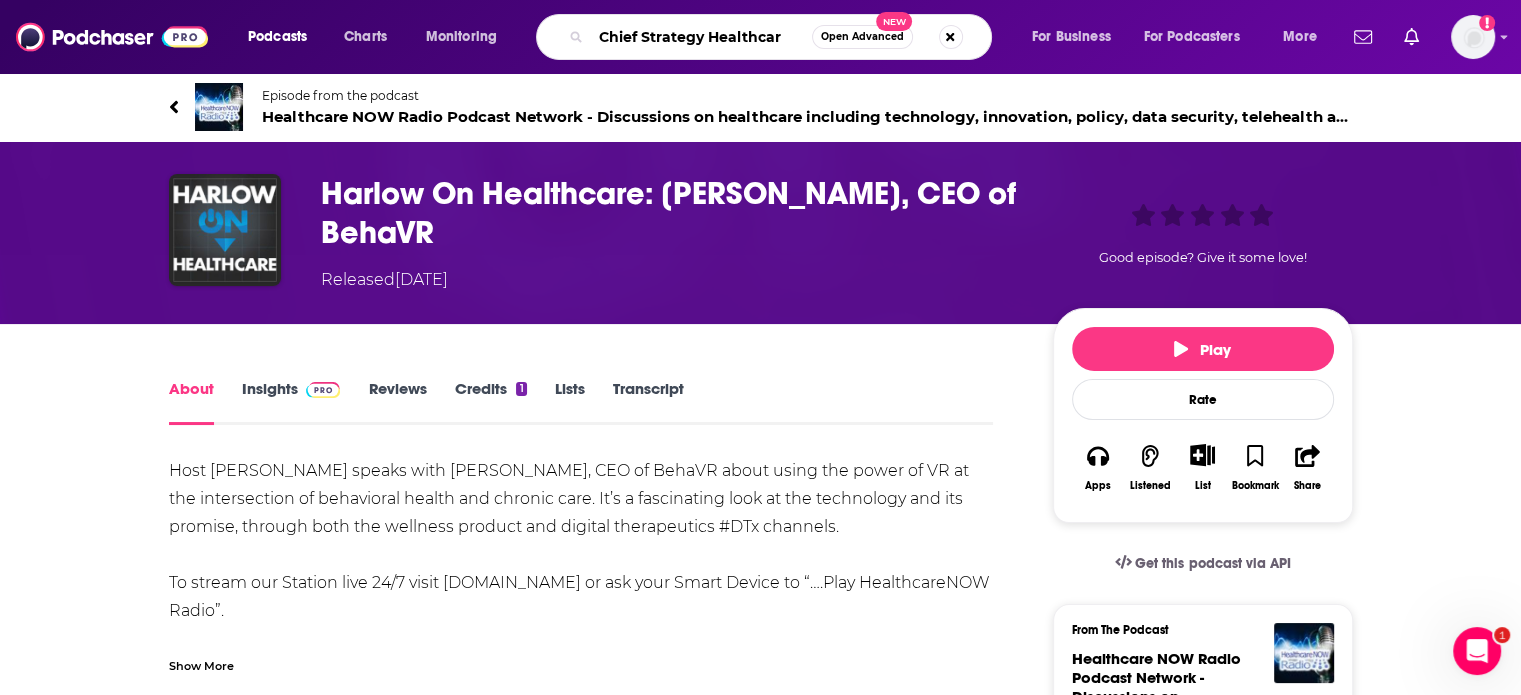 type on "Chief Strategy Healthcare" 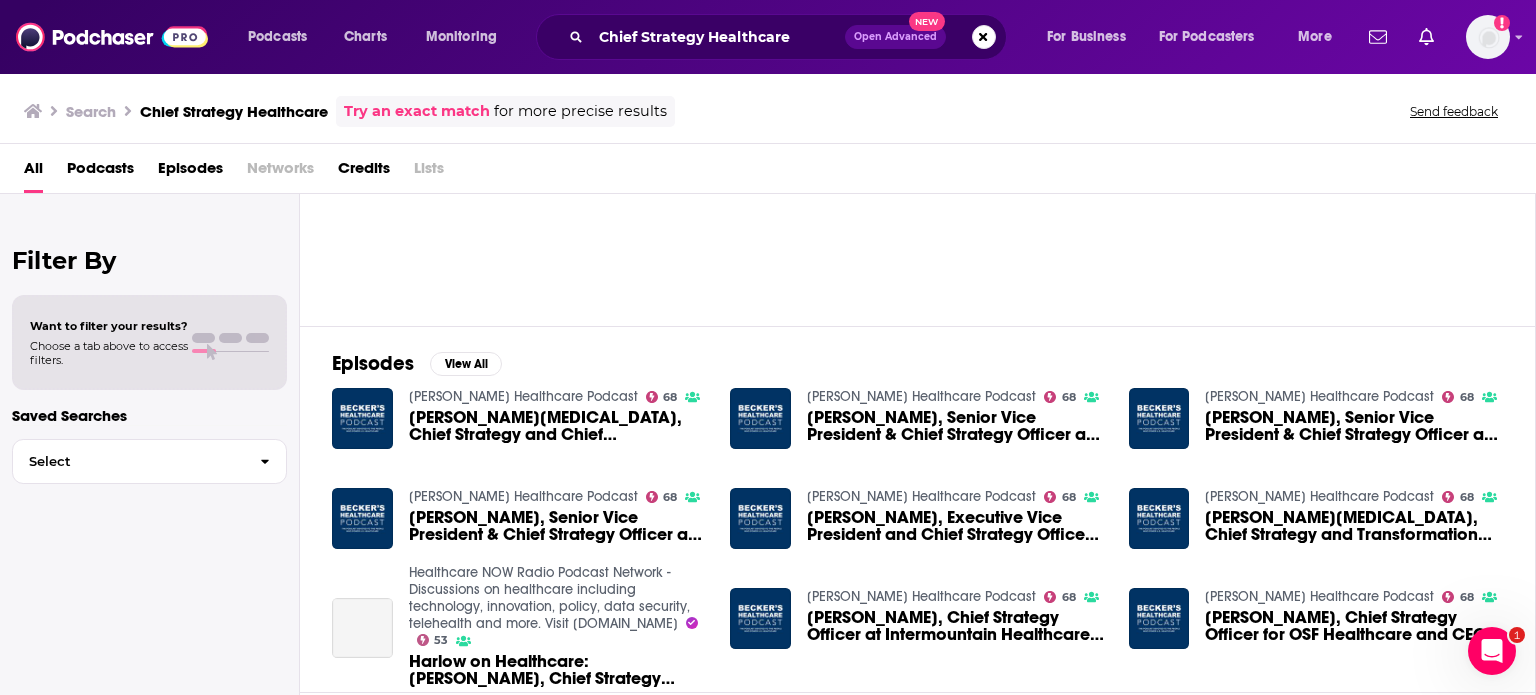 scroll, scrollTop: 146, scrollLeft: 0, axis: vertical 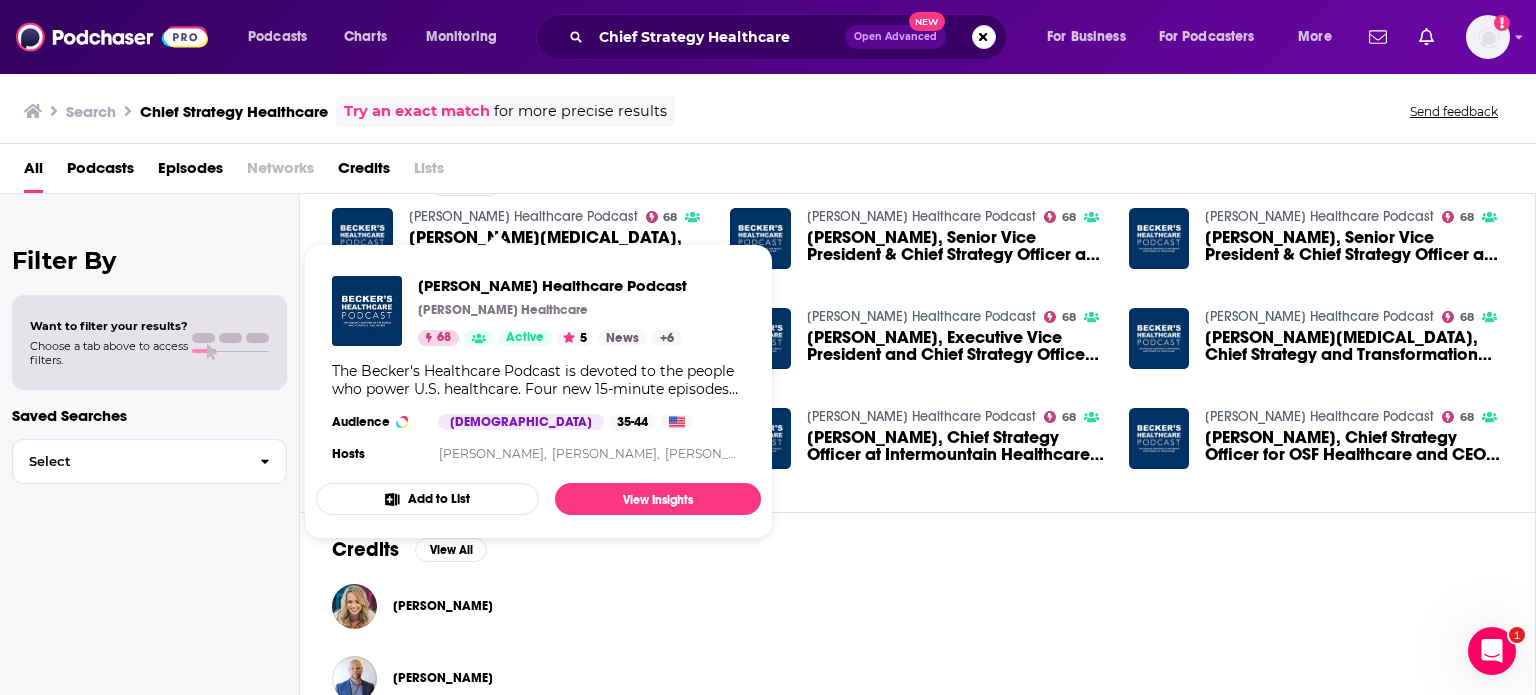 click on "Becker’s Healthcare Podcast" at bounding box center [523, 216] 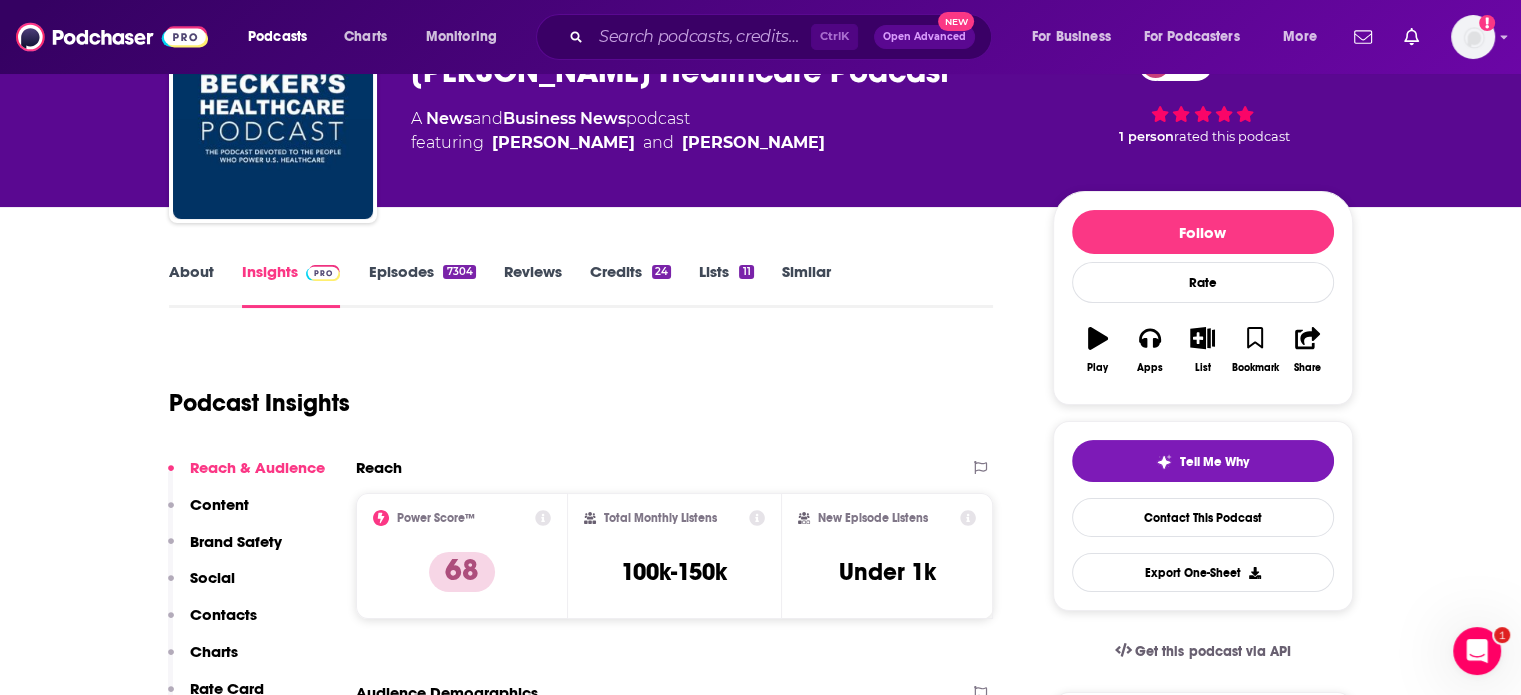 scroll, scrollTop: 118, scrollLeft: 0, axis: vertical 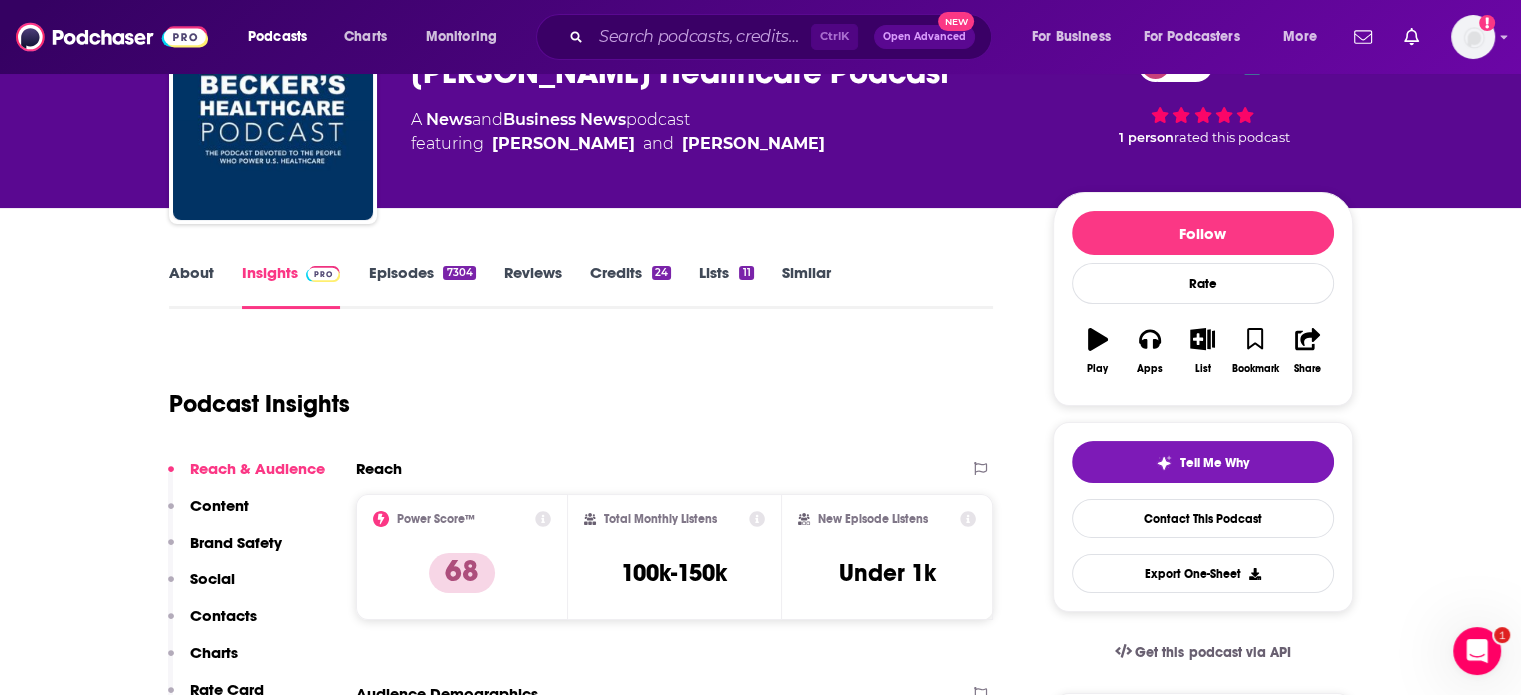 click on "About" at bounding box center (191, 286) 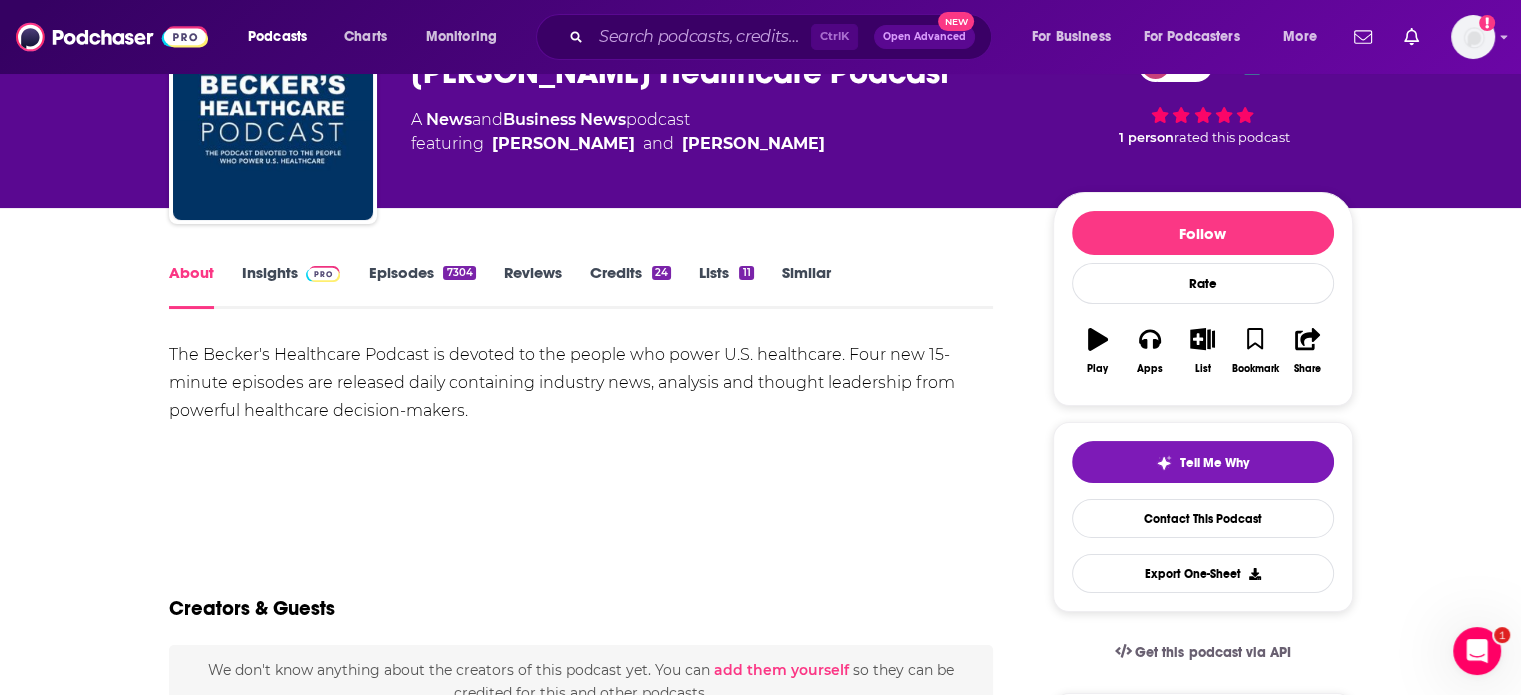 scroll, scrollTop: 0, scrollLeft: 0, axis: both 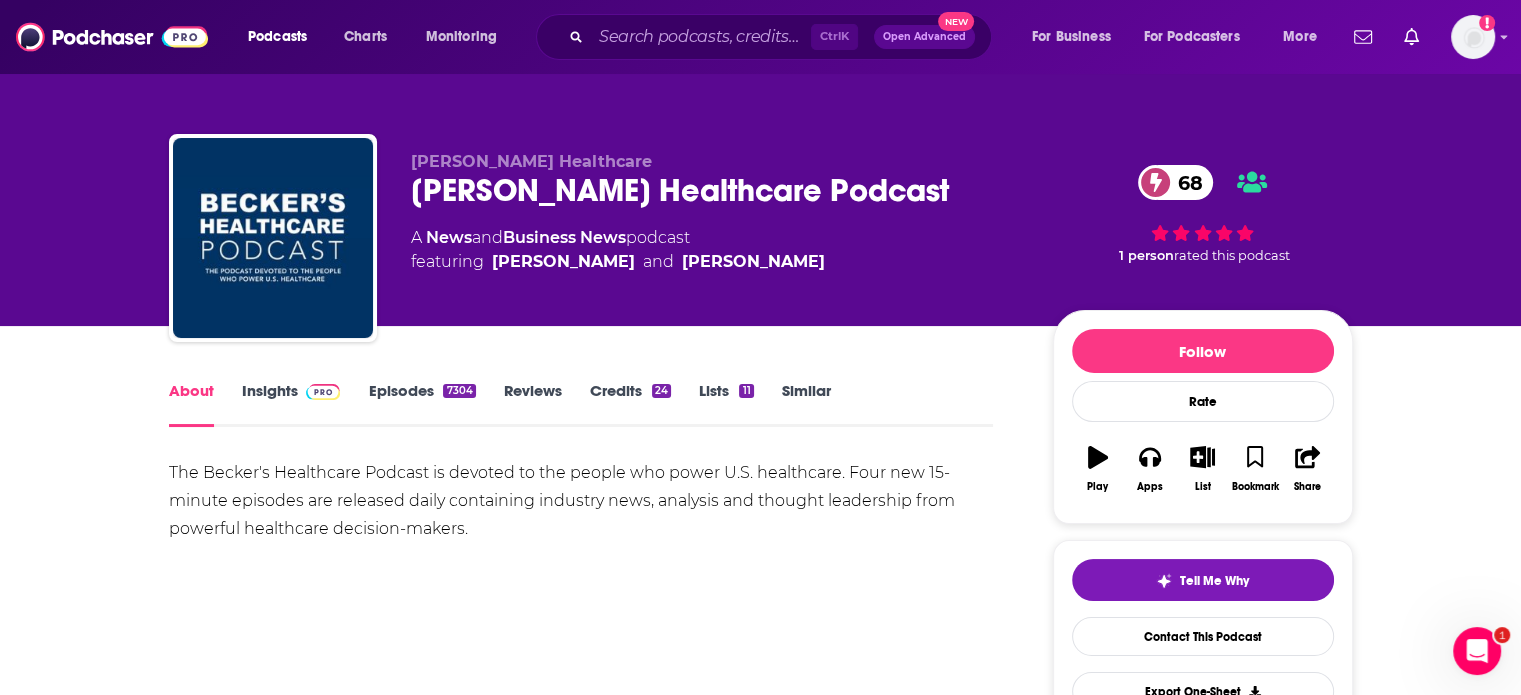 click on "Insights" at bounding box center [291, 404] 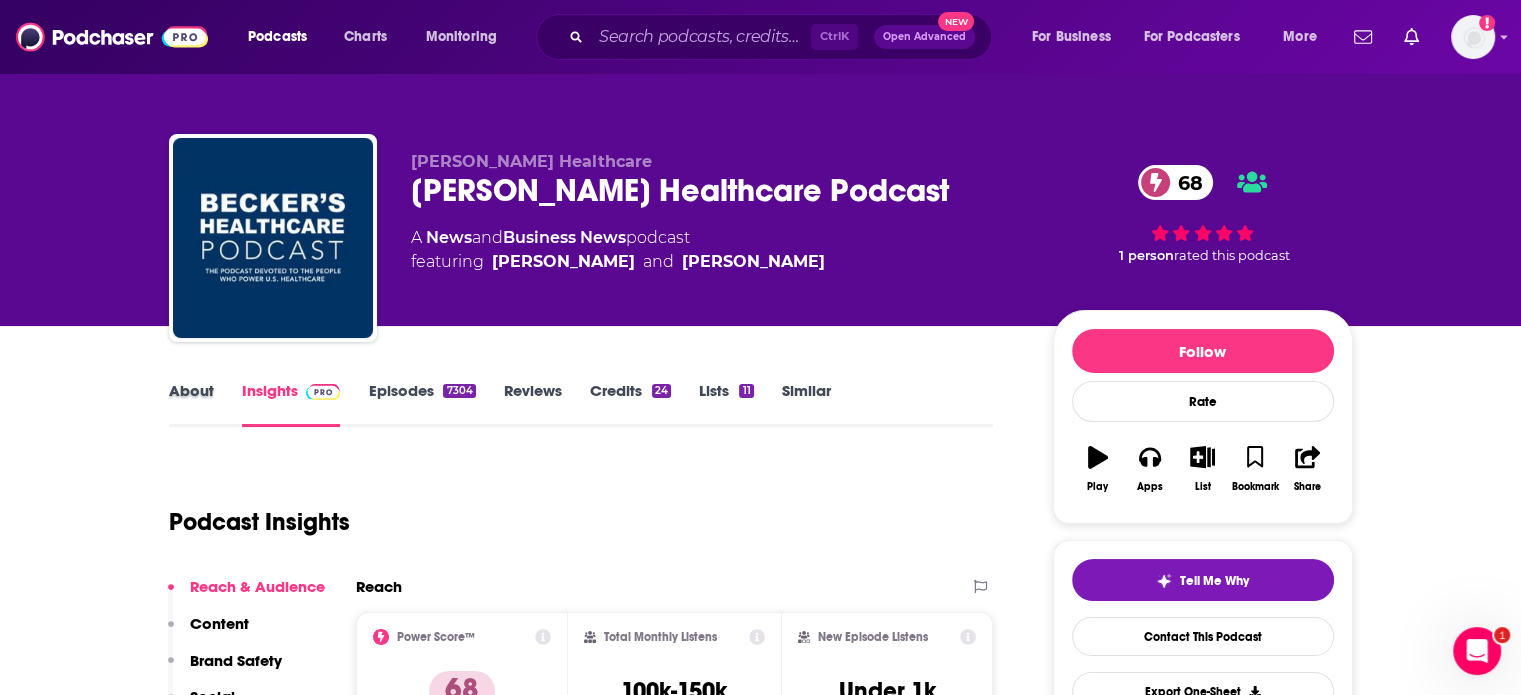 click on "About" at bounding box center [205, 404] 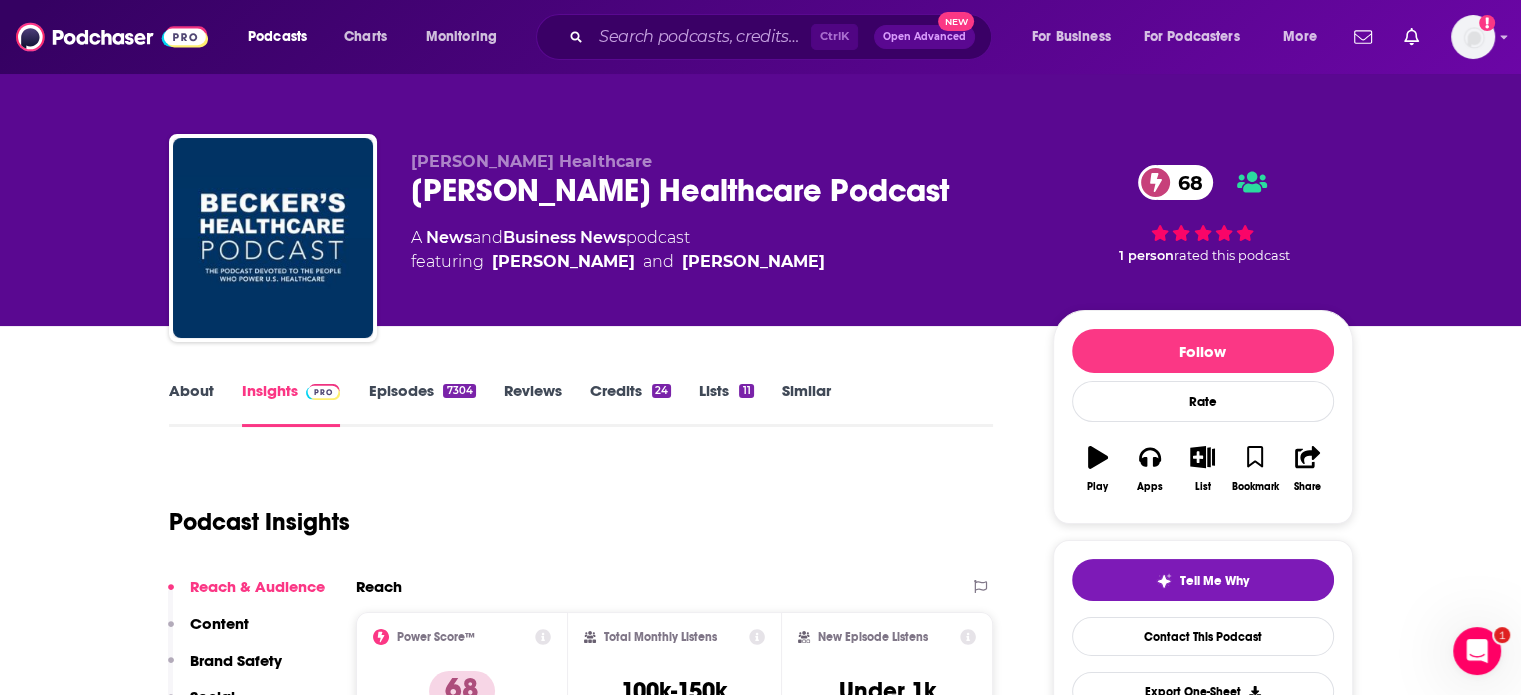 click on "About" at bounding box center (191, 404) 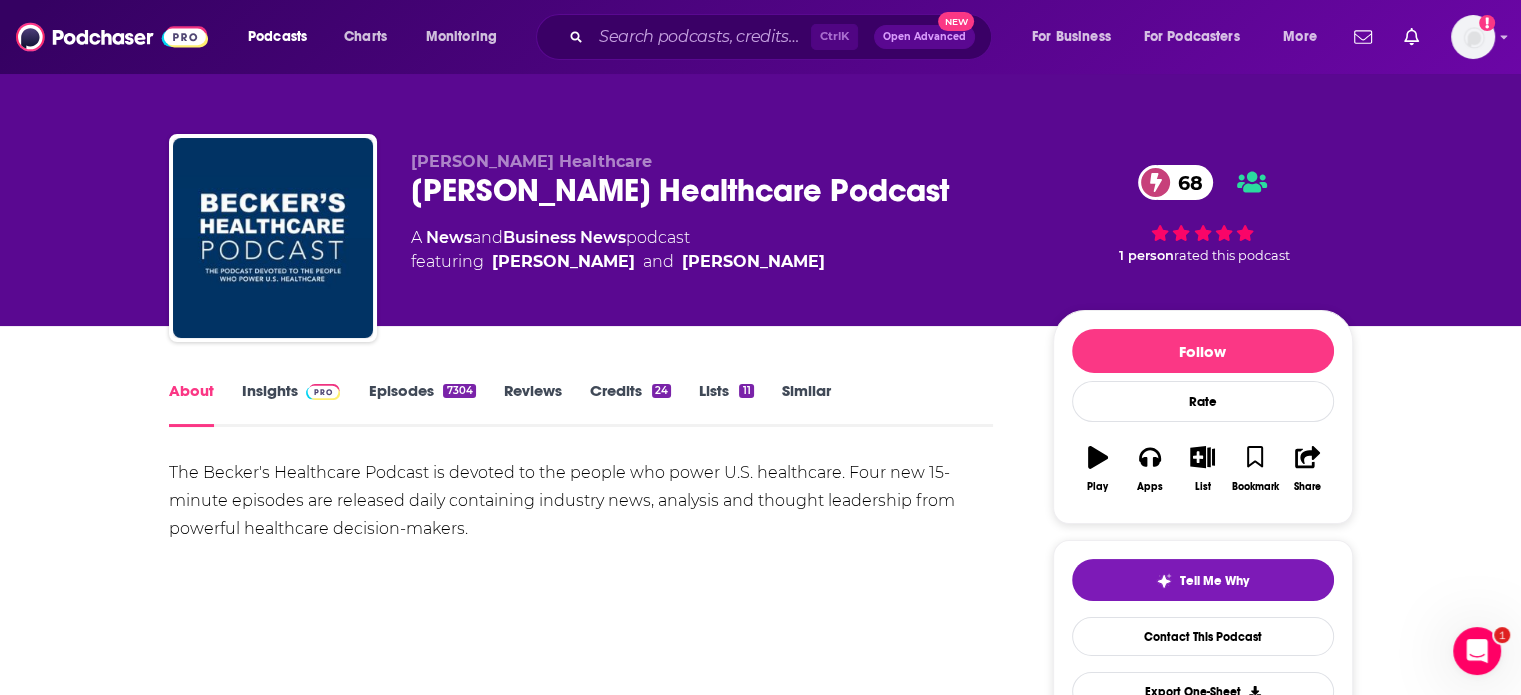 click on "Insights" at bounding box center [291, 404] 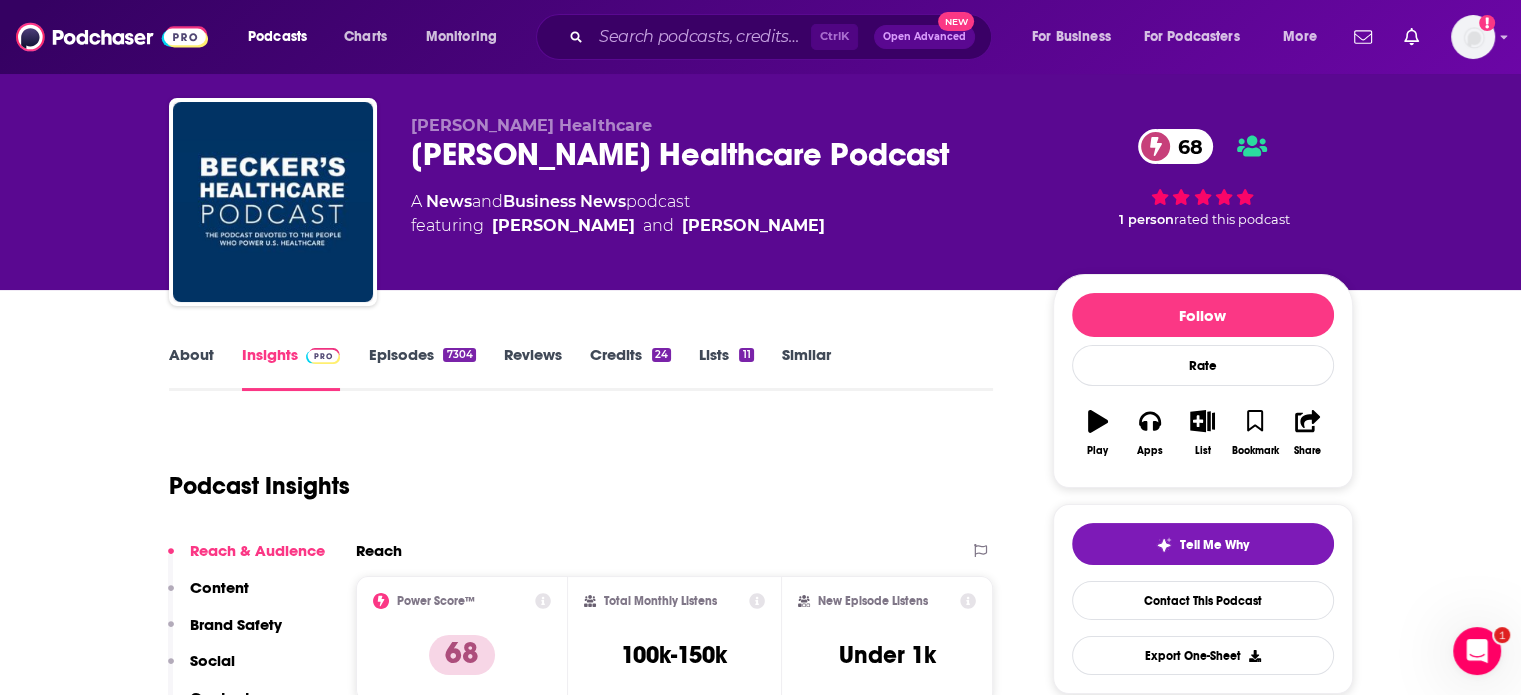 scroll, scrollTop: 0, scrollLeft: 0, axis: both 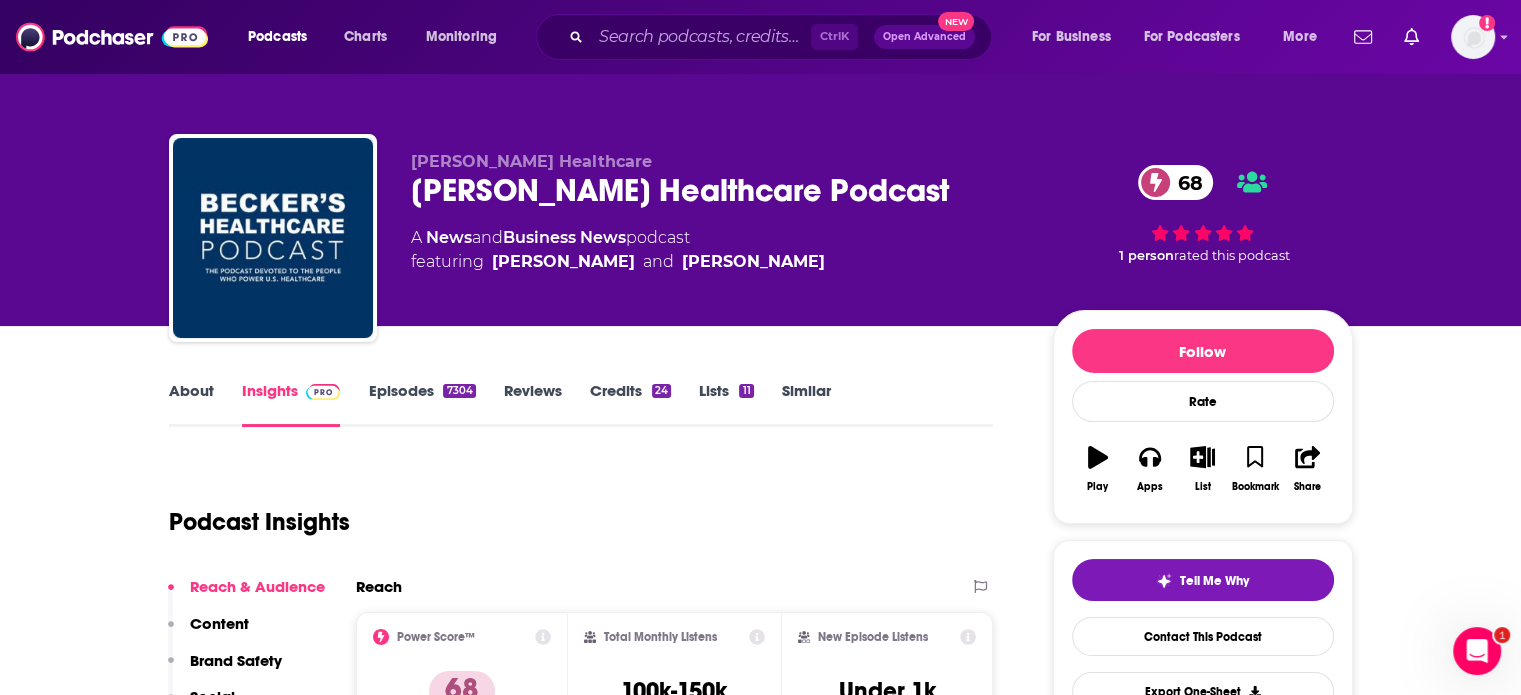 click on "Becker’s Healthcare Podcast 68" at bounding box center (716, 190) 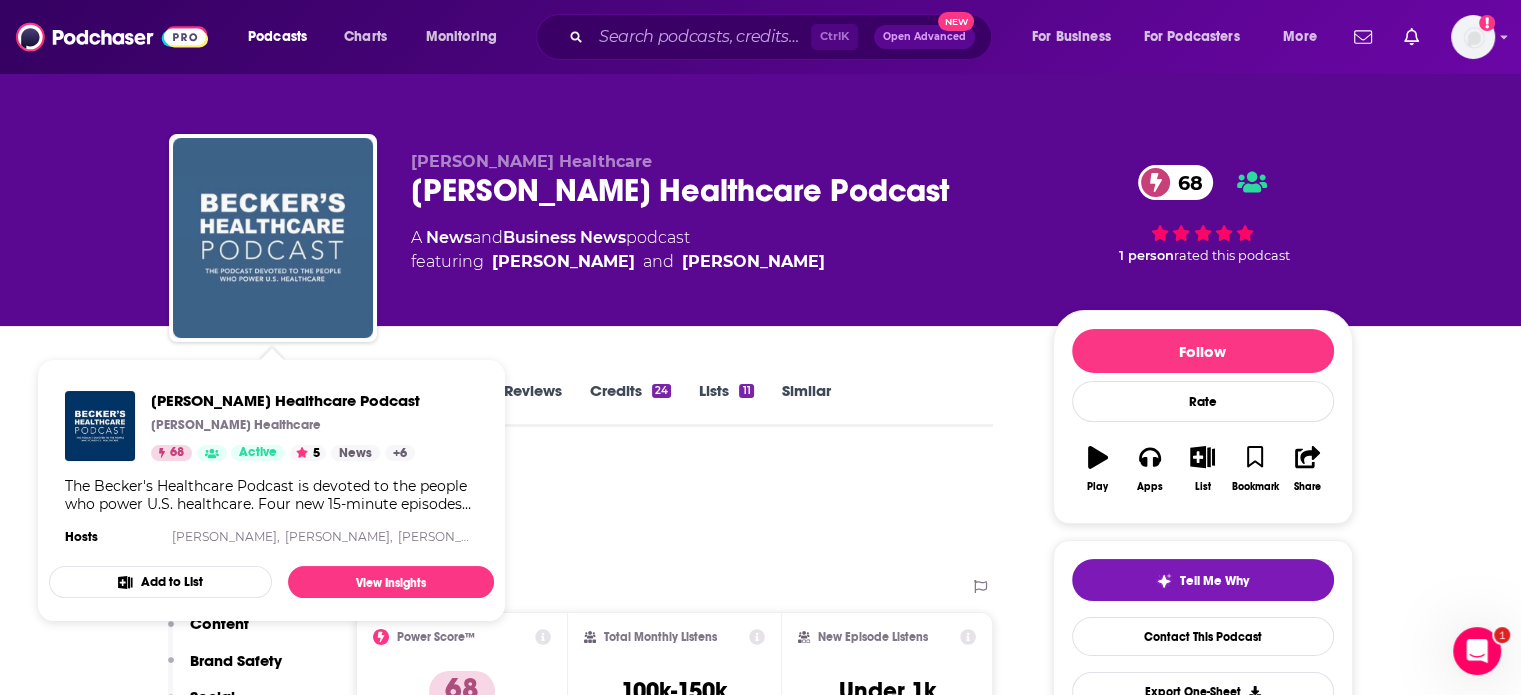 click at bounding box center (273, 238) 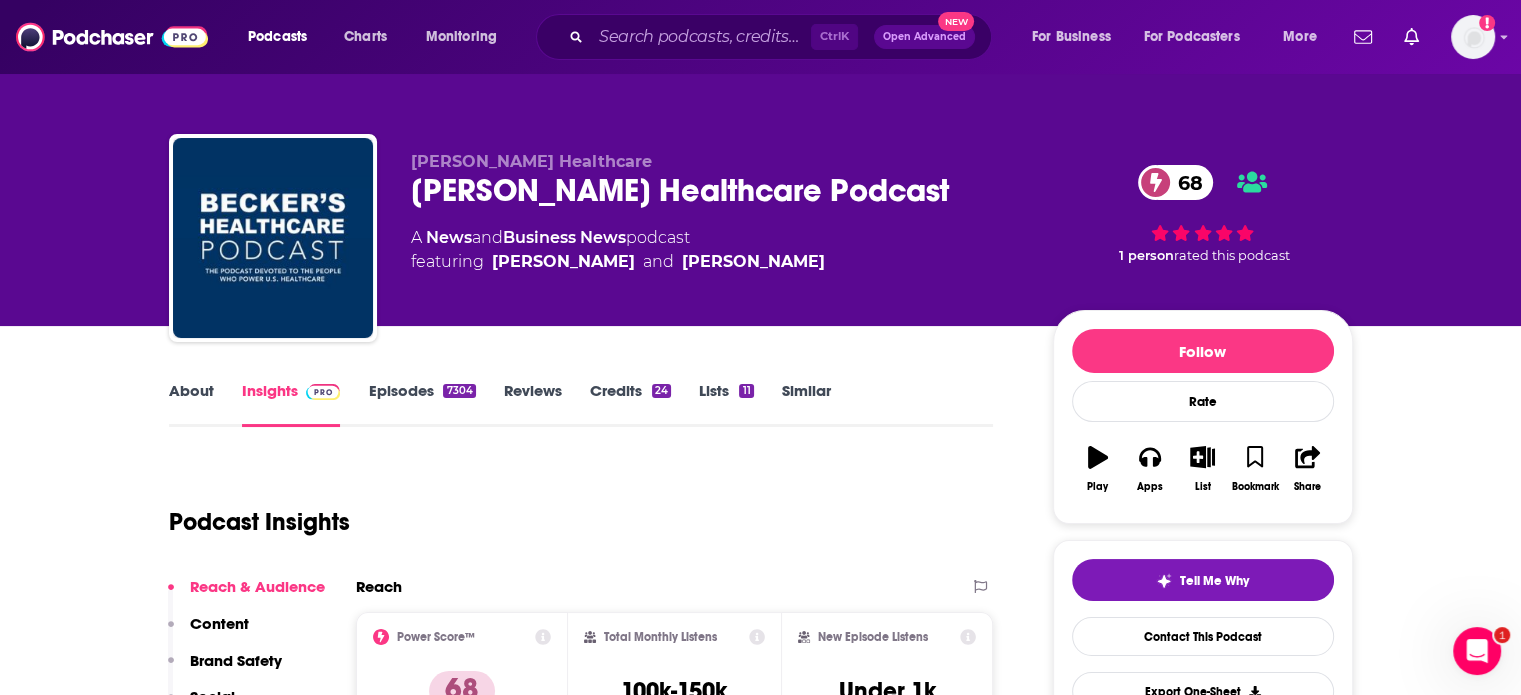 click on "24" at bounding box center (661, 391) 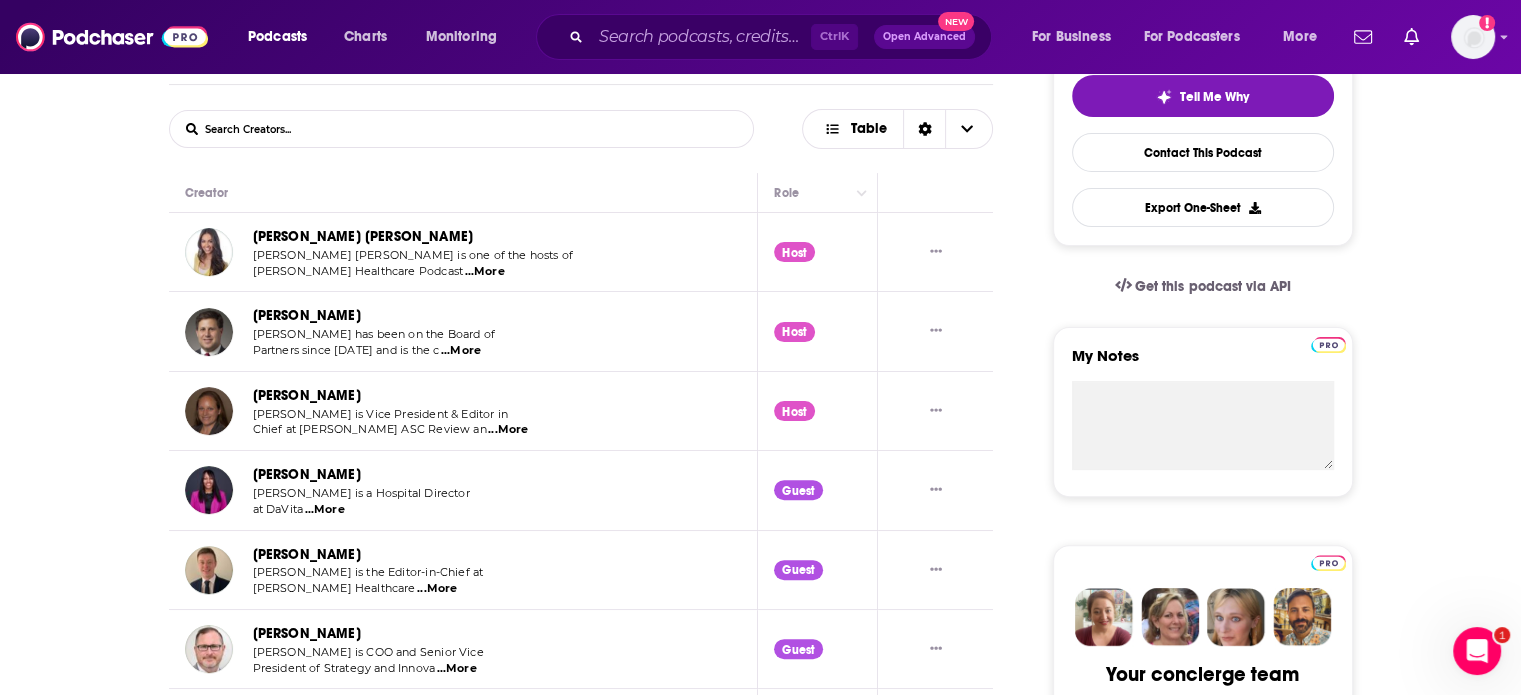 scroll, scrollTop: 455, scrollLeft: 0, axis: vertical 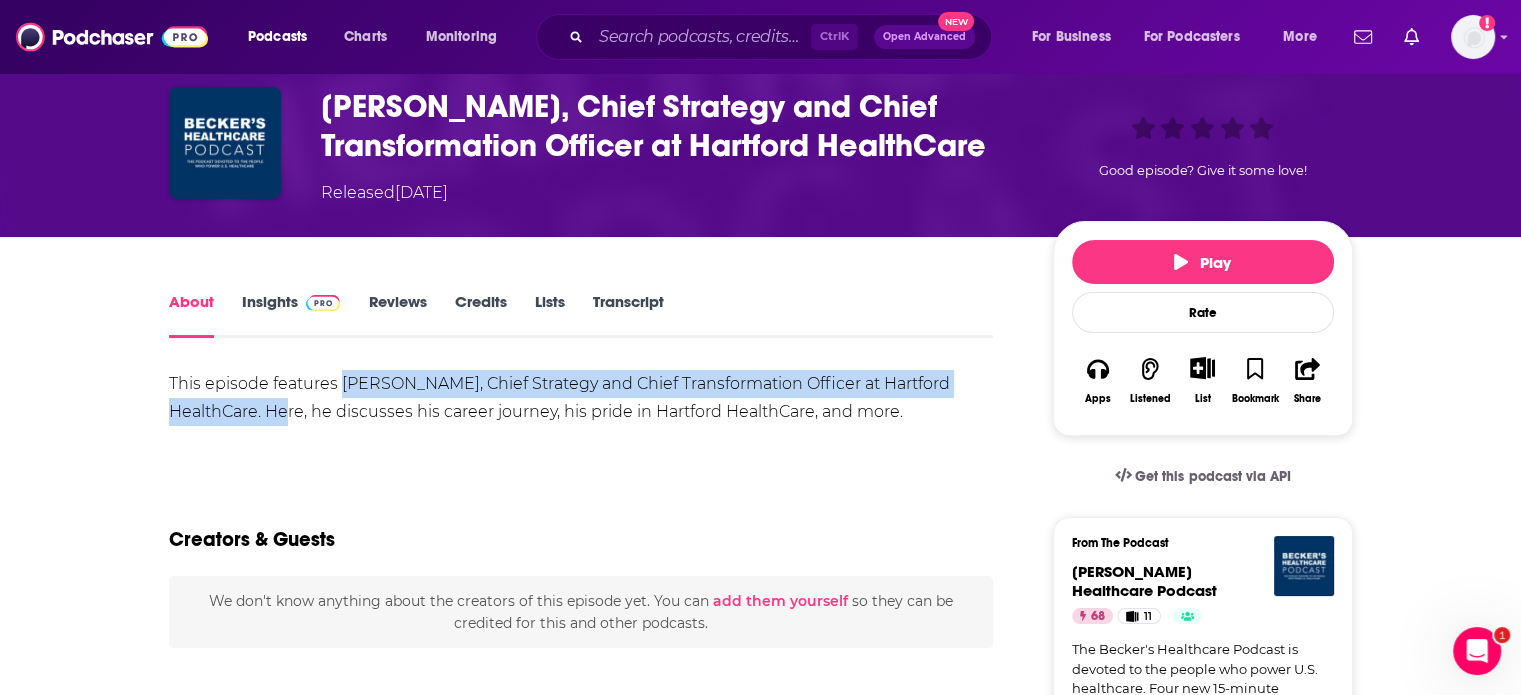 drag, startPoint x: 340, startPoint y: 378, endPoint x: 268, endPoint y: 411, distance: 79.20227 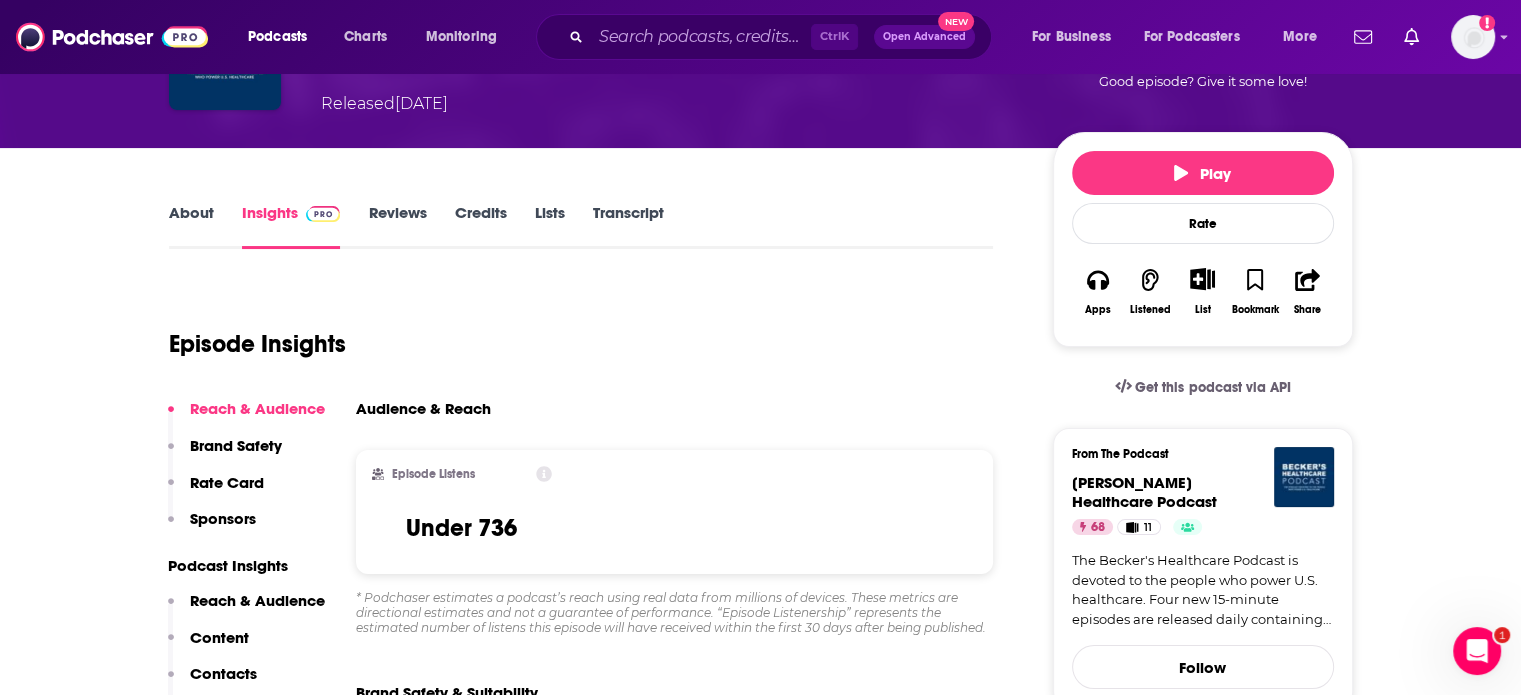 scroll, scrollTop: 74, scrollLeft: 0, axis: vertical 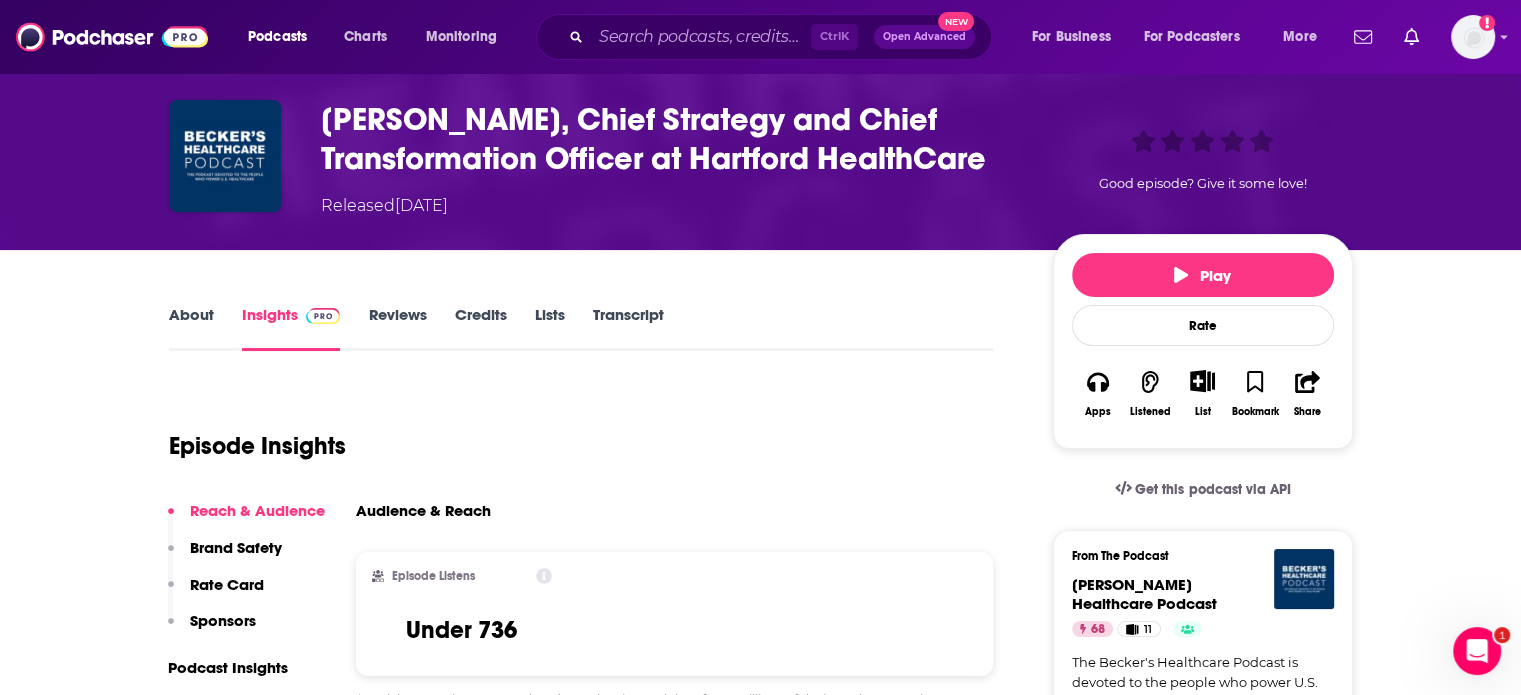 click on "About Insights Reviews Credits Lists Transcript Episode Insights Reach & Audience Brand Safety Rate Card Sponsors Podcast Insights Reach & Audience Content Contacts Charts Details Similar Contact Podcast Audience & Reach Episode Listens Under 736 * Podchaser estimates a podcast’s reach using real data from millions of devices. These metrics are directional estimates and not a guarantee of performance. “Episode Listenership” represents the estimated number of listens this episode will have received within the first 30 days after being published. Brand Safety & Suitability Information about brand safety is not yet available. Estimated Rate Card Estimated cost for advertising on this episode. Placement Cost Pre -roll Ads played  before an episode . $ 1  -  $ 100 Mid -roll Ads played  during an episode . $ 1  -  $ 100 Post -roll Ads played  after an episode . $ 1  -  $ 100 Sponsors Beta We do not have sponsor history for this episode yet or there are no sponsors. Podcast Insights Reach Power Score™ 68 Age" at bounding box center (761, 5629) 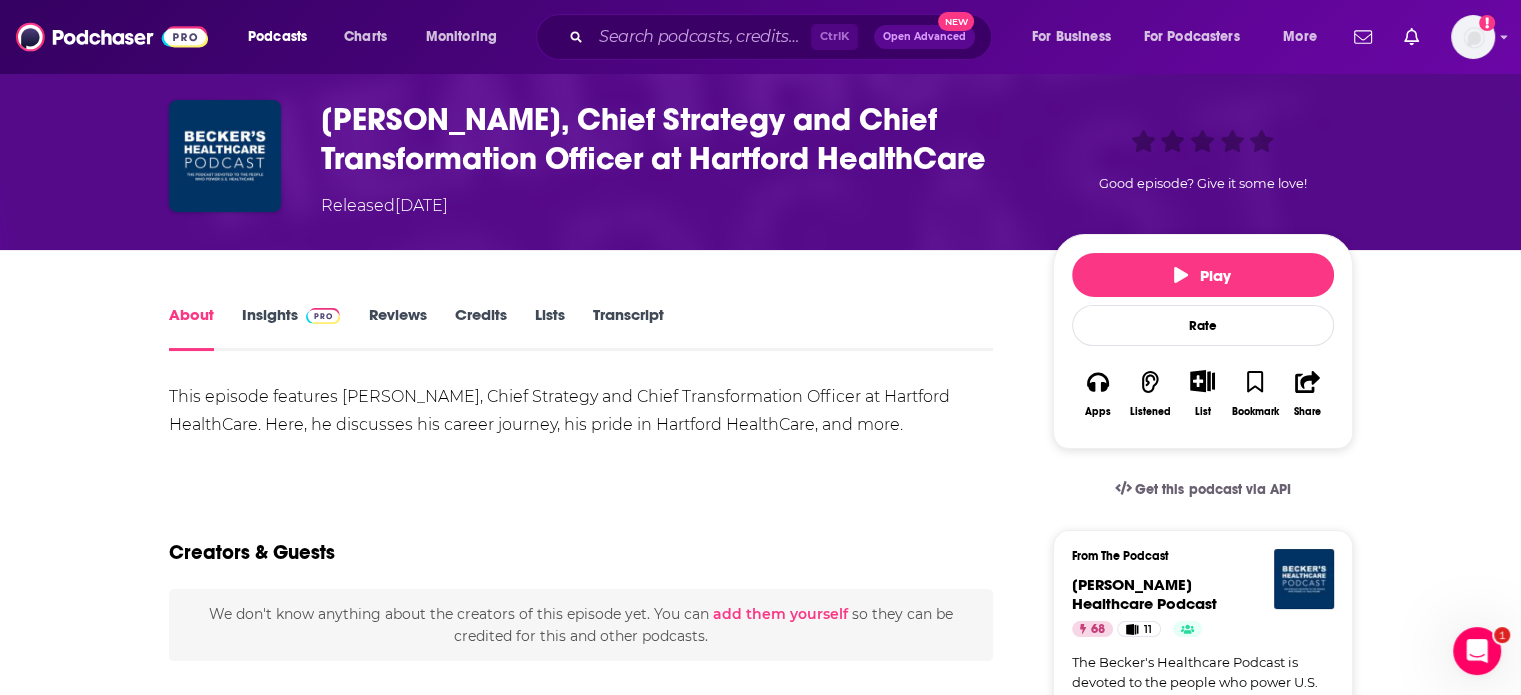 scroll, scrollTop: 0, scrollLeft: 0, axis: both 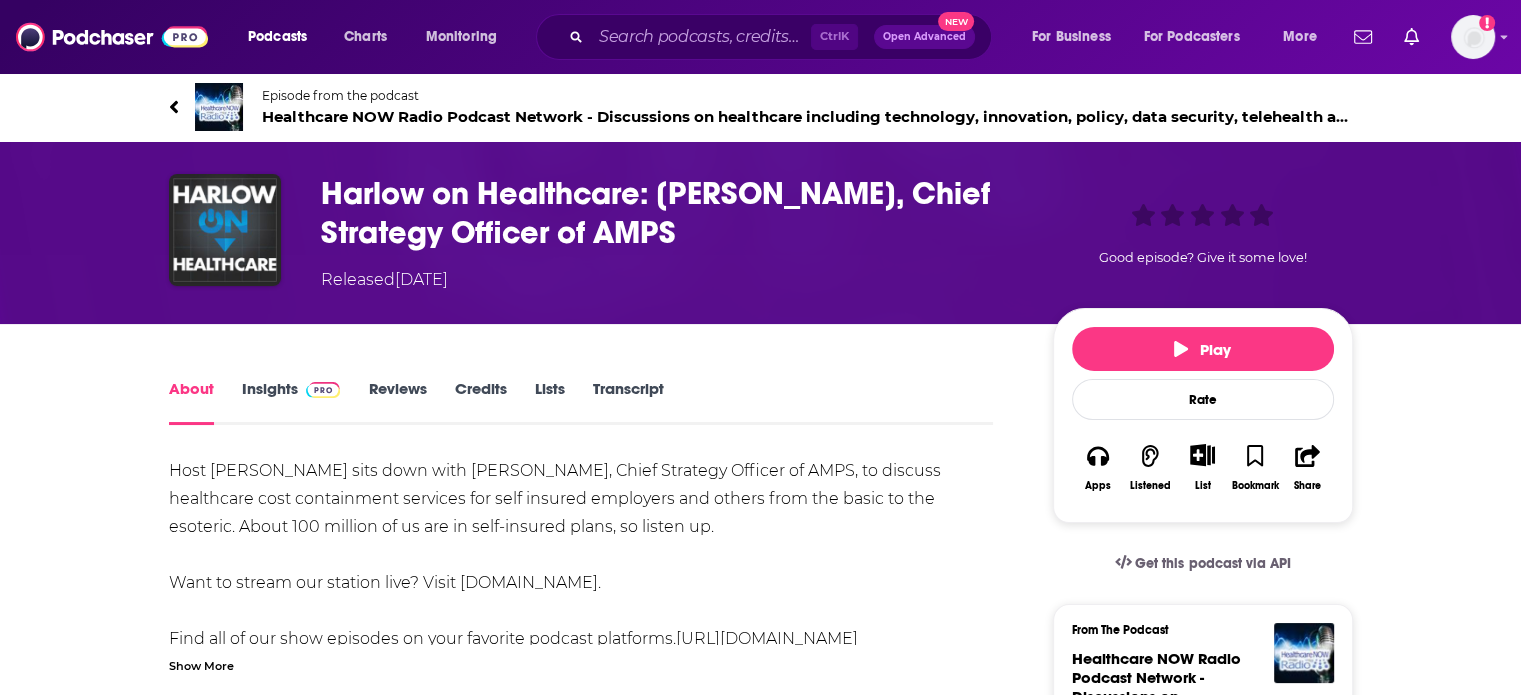 drag, startPoint x: 656, startPoint y: 189, endPoint x: 748, endPoint y: 239, distance: 104.70912 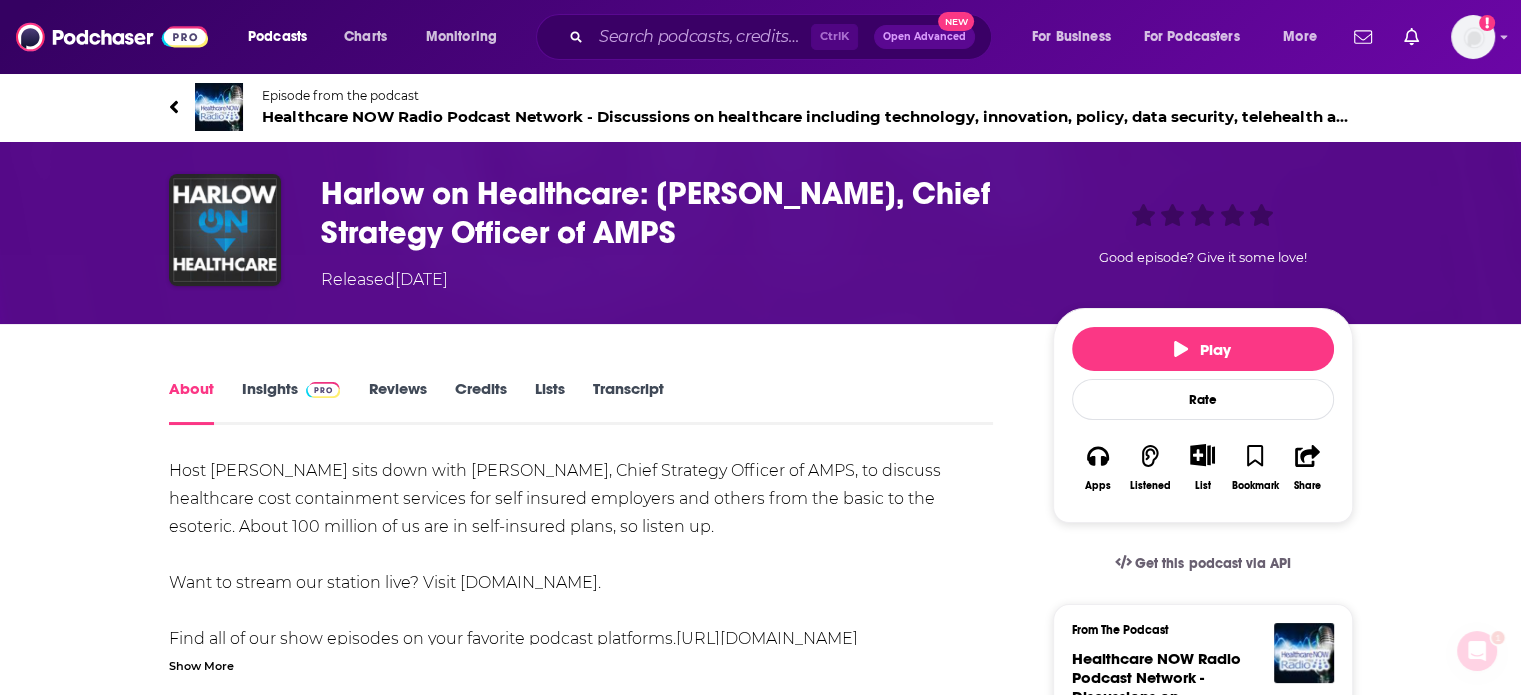 scroll, scrollTop: 0, scrollLeft: 0, axis: both 